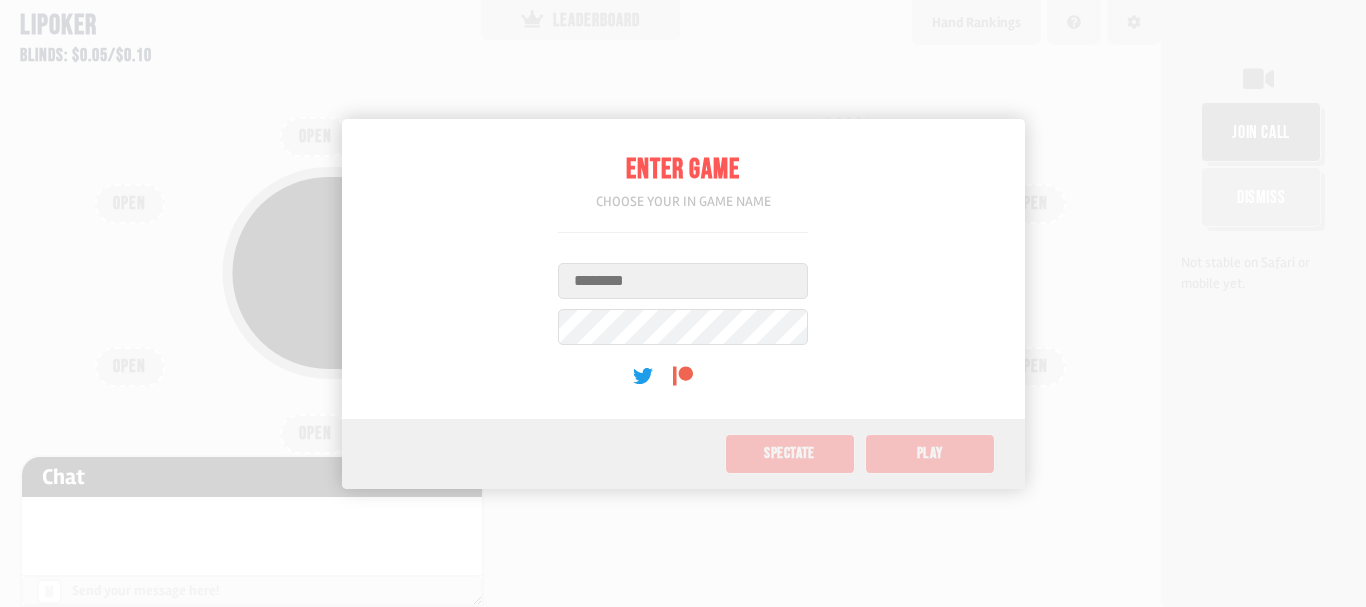 scroll, scrollTop: 0, scrollLeft: 0, axis: both 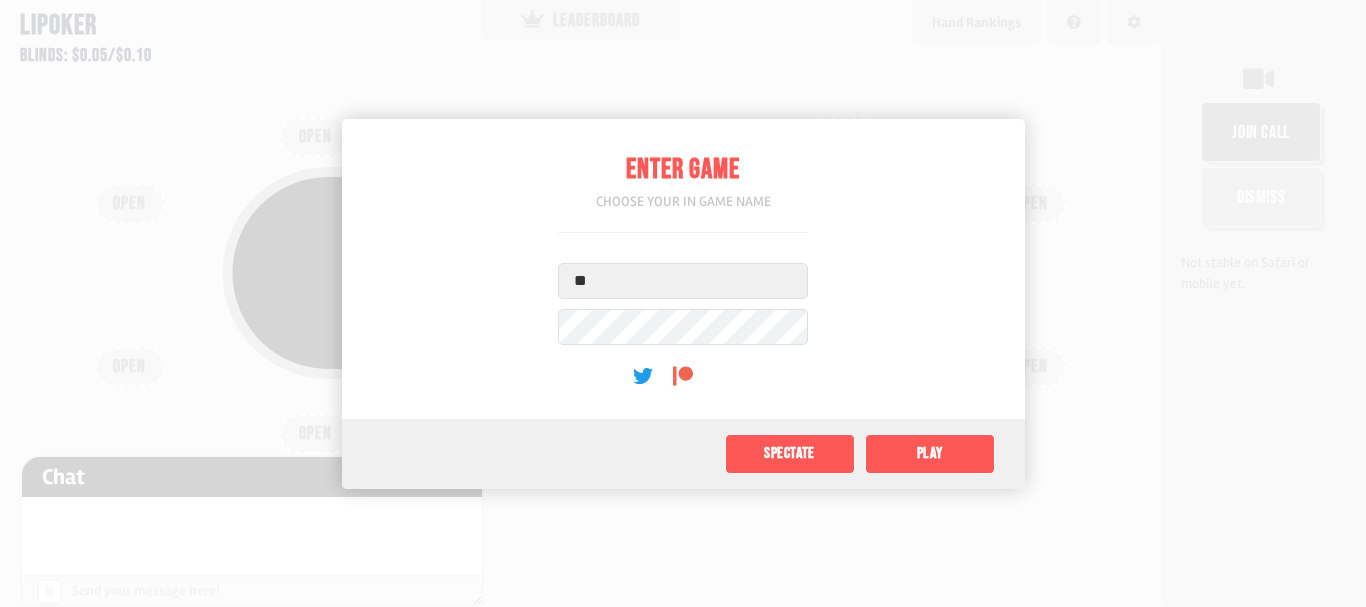 type on "*" 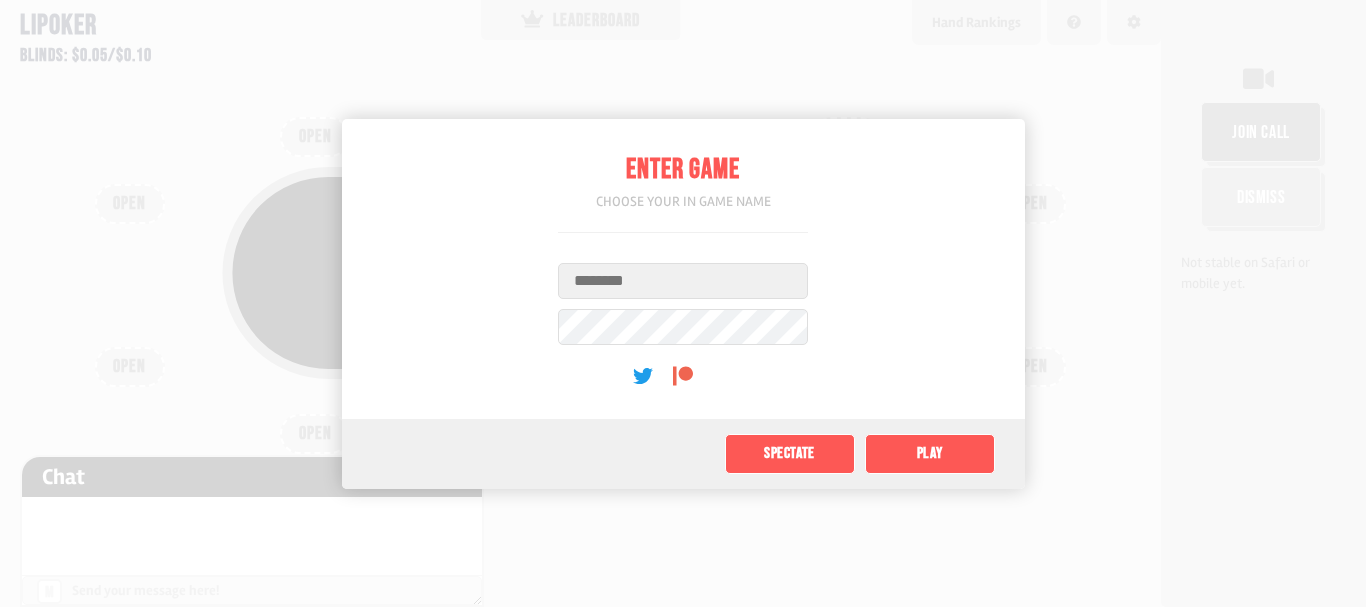 type on "*" 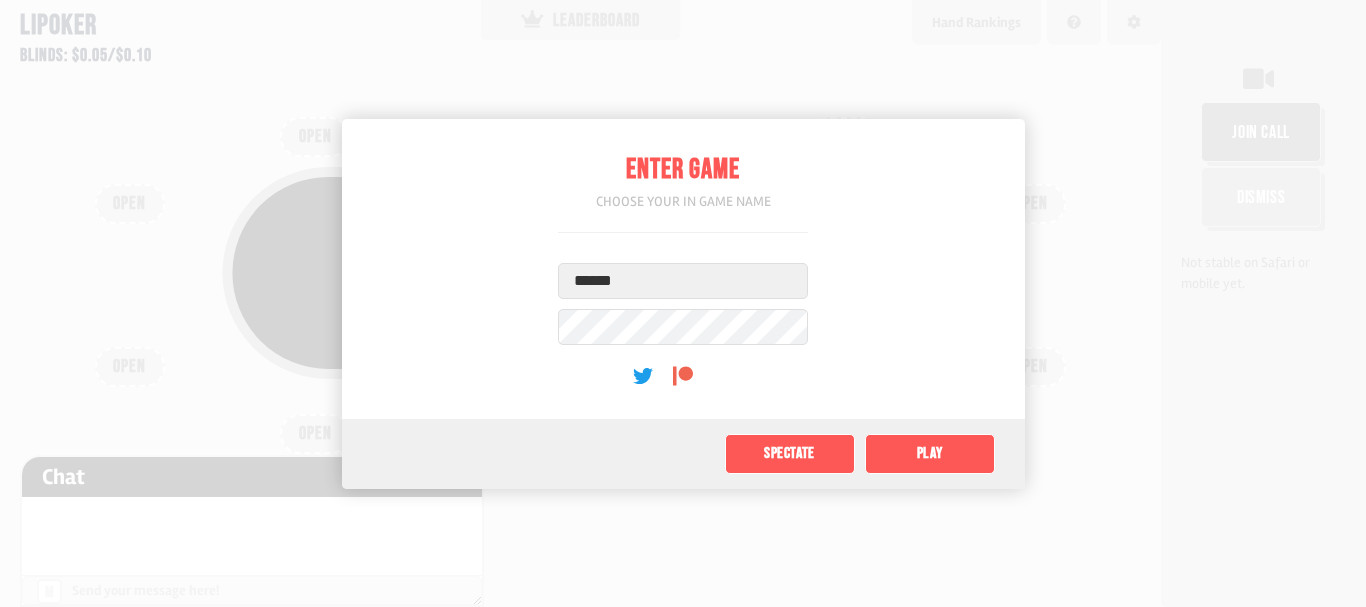 type on "******" 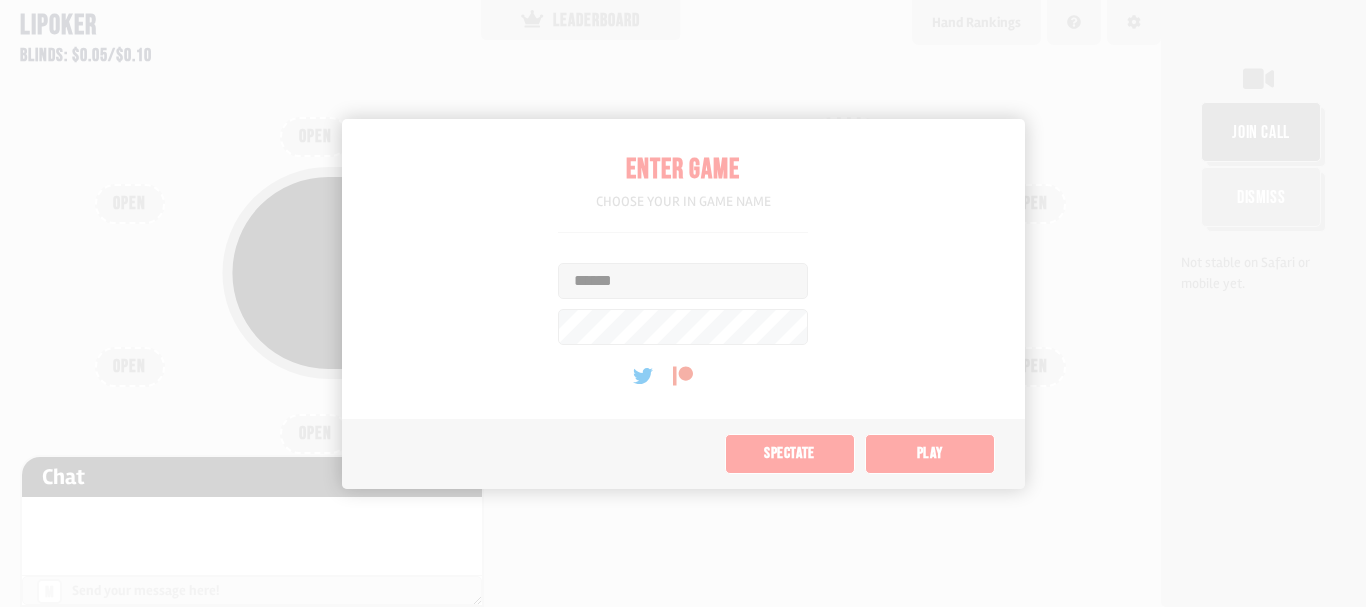 click on "Pot: $[AMOUNT]   COPY GAME LINK OPEN OPEN OPEN OPEN OPEN OPEN OPEN OPEN OPEN" at bounding box center [580, 303] 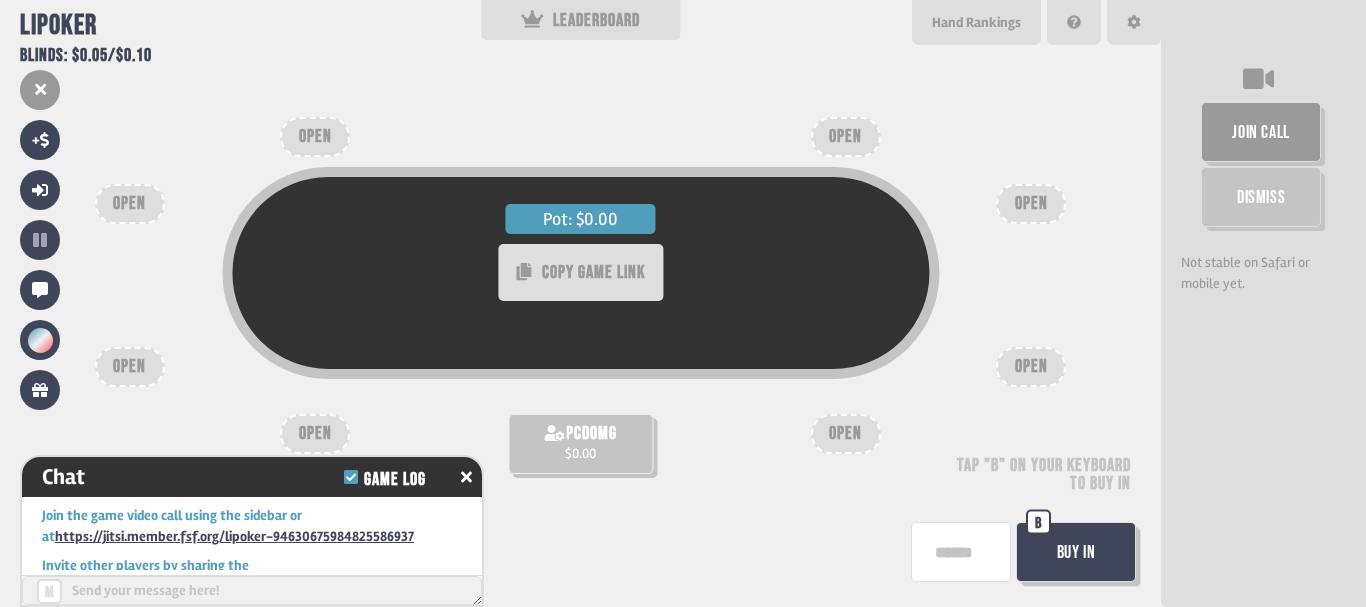 scroll, scrollTop: 127, scrollLeft: 0, axis: vertical 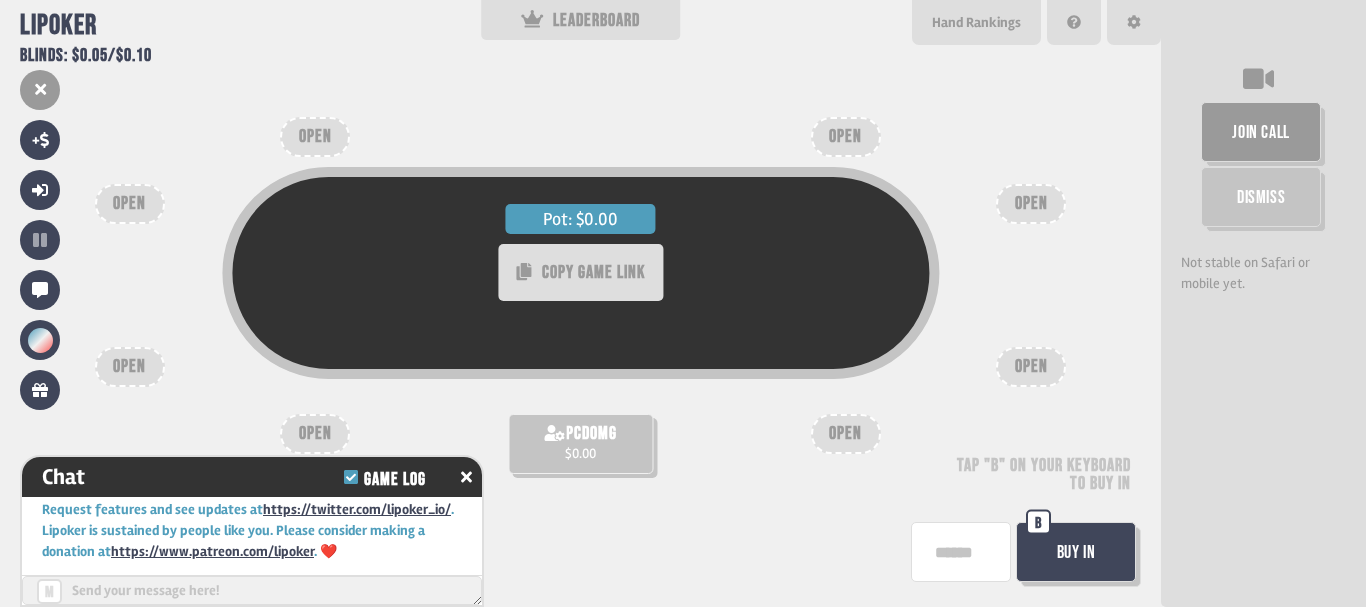 click on "pcdomg $[AMOUNT]" at bounding box center [580, 444] 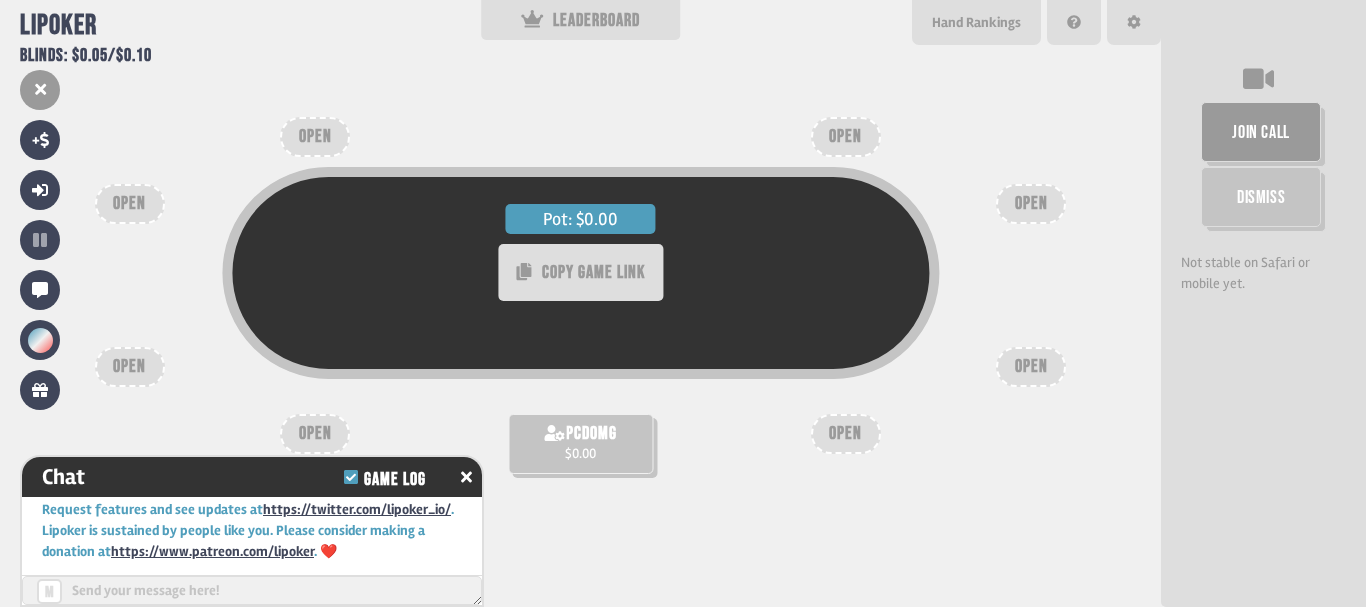 click on "$0.00" at bounding box center (580, 453) 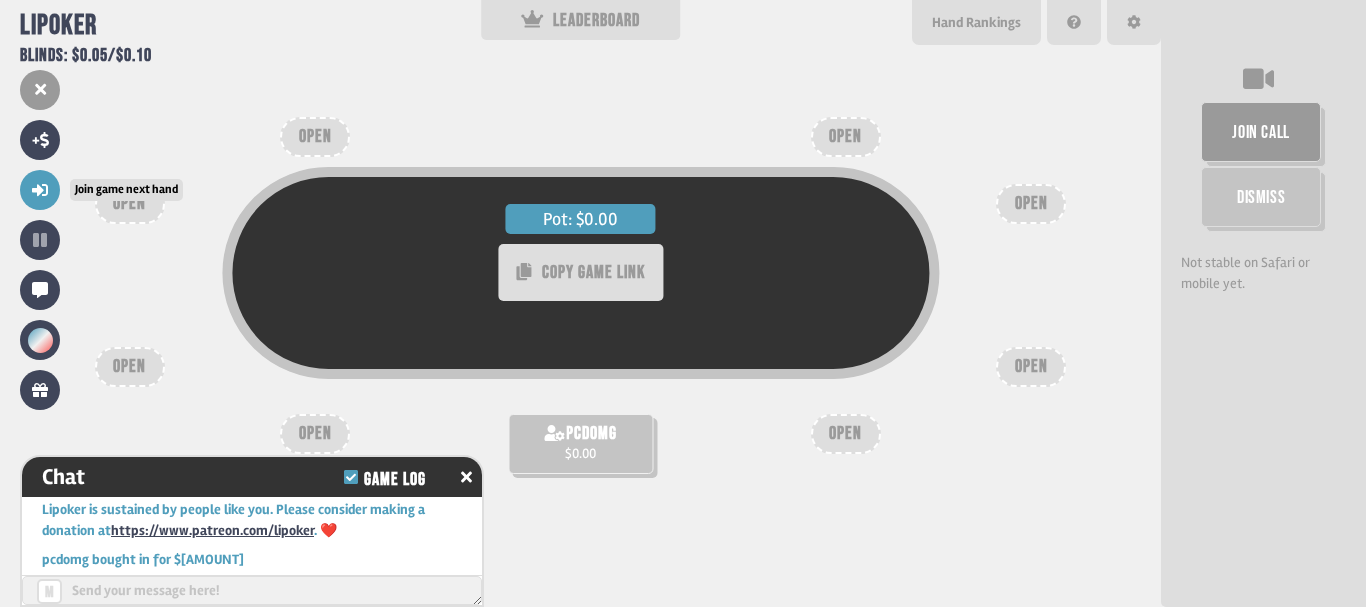 scroll, scrollTop: 156, scrollLeft: 0, axis: vertical 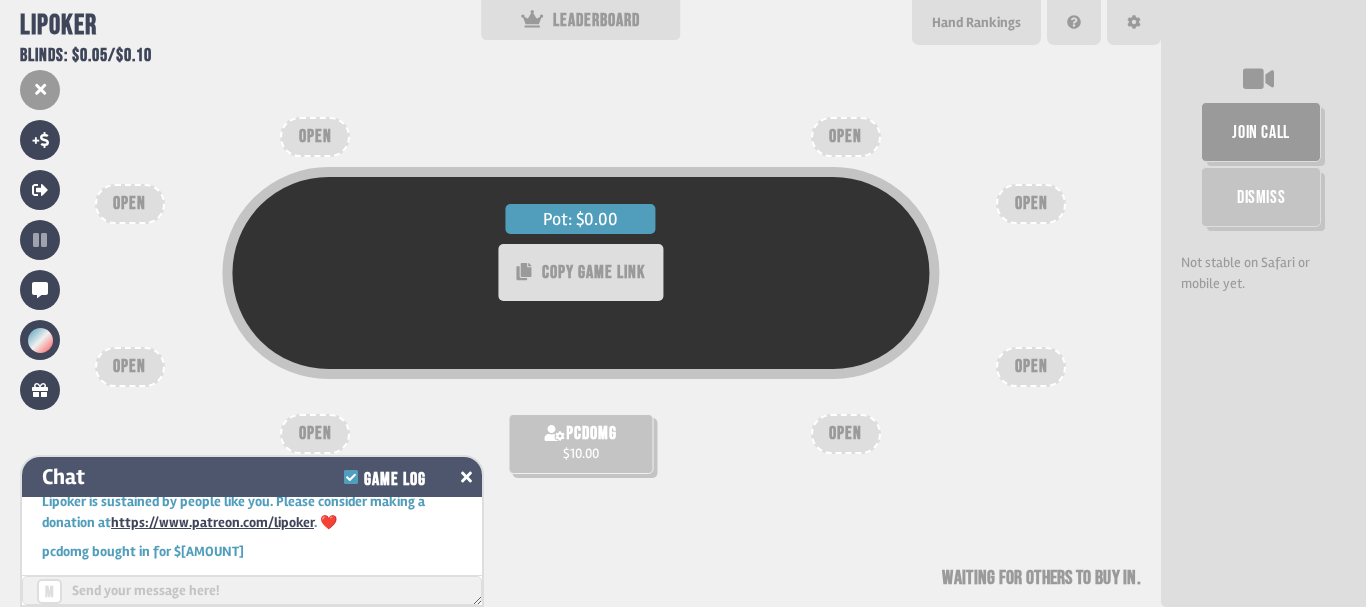 click 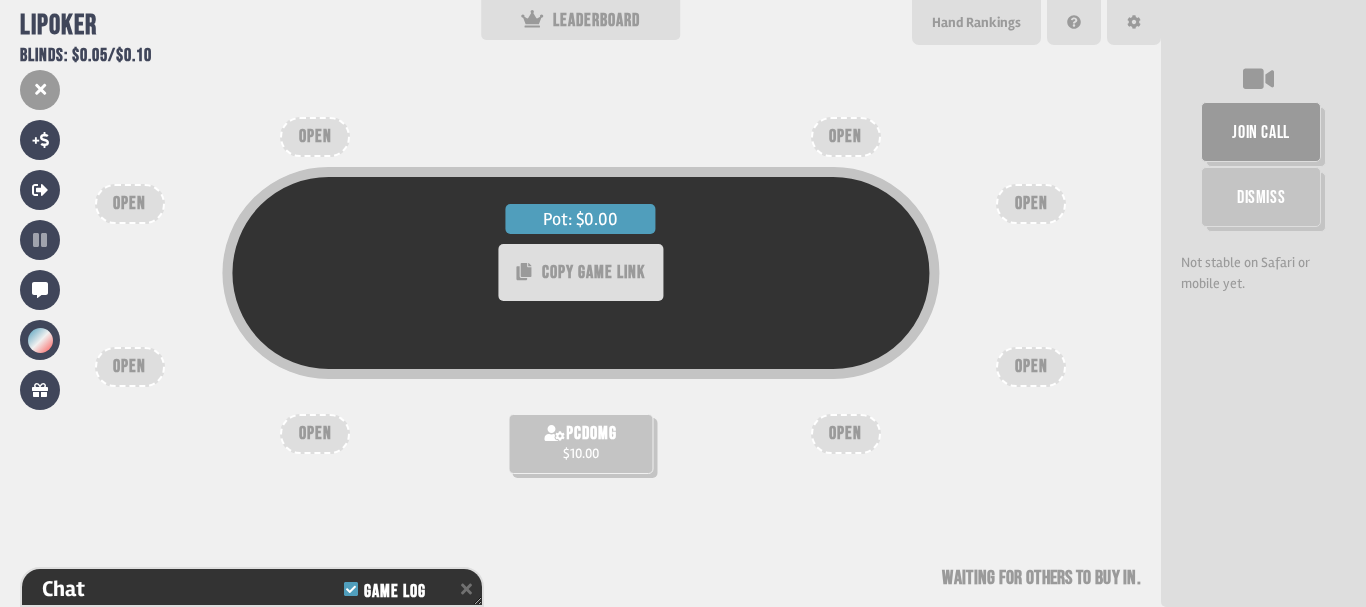 scroll, scrollTop: 229, scrollLeft: 0, axis: vertical 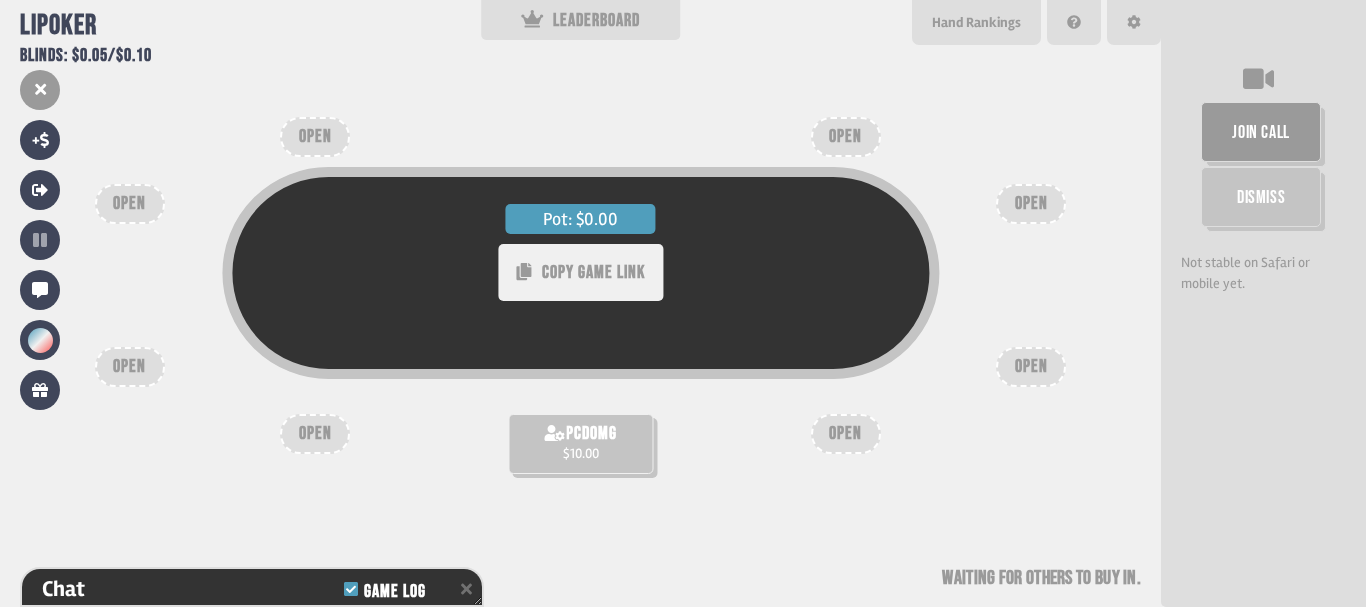 click on "COPY GAME LINK" at bounding box center (580, 272) 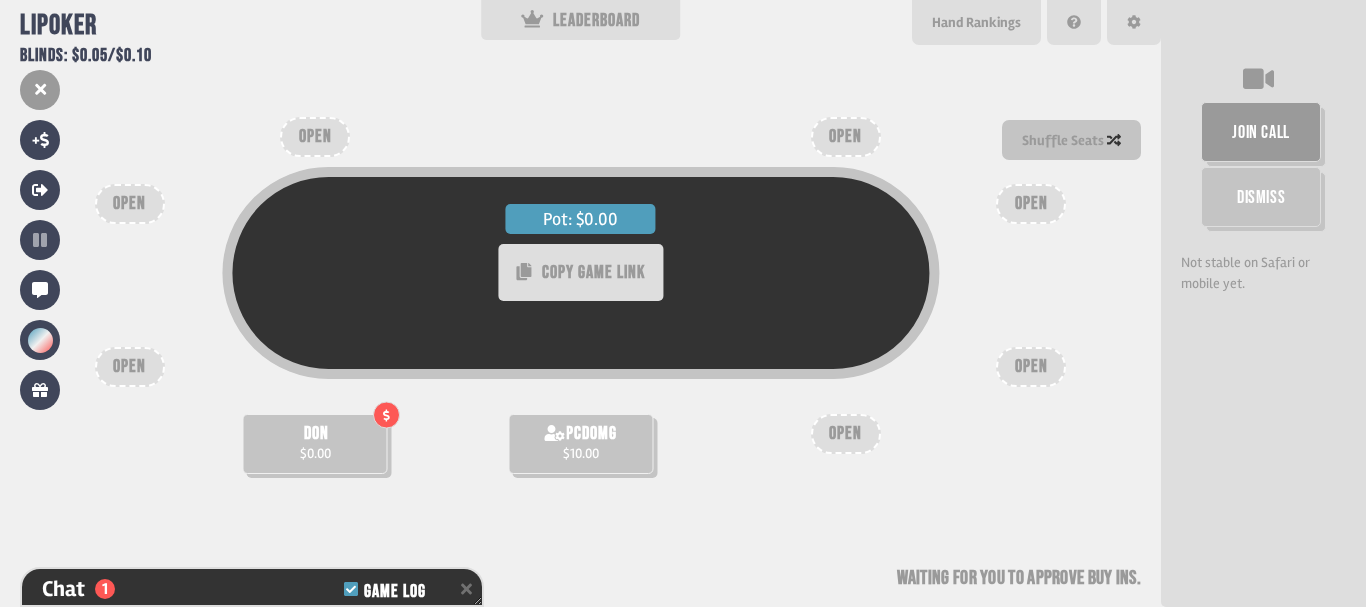 scroll, scrollTop: 258, scrollLeft: 0, axis: vertical 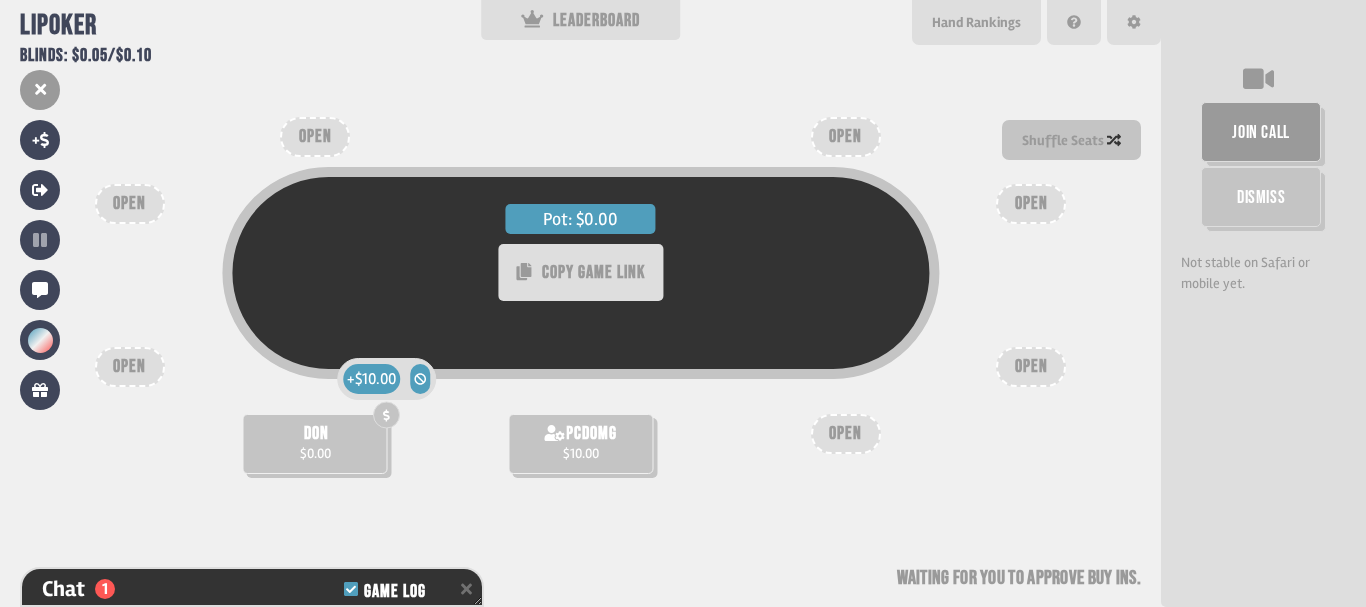 click at bounding box center (386, 415) 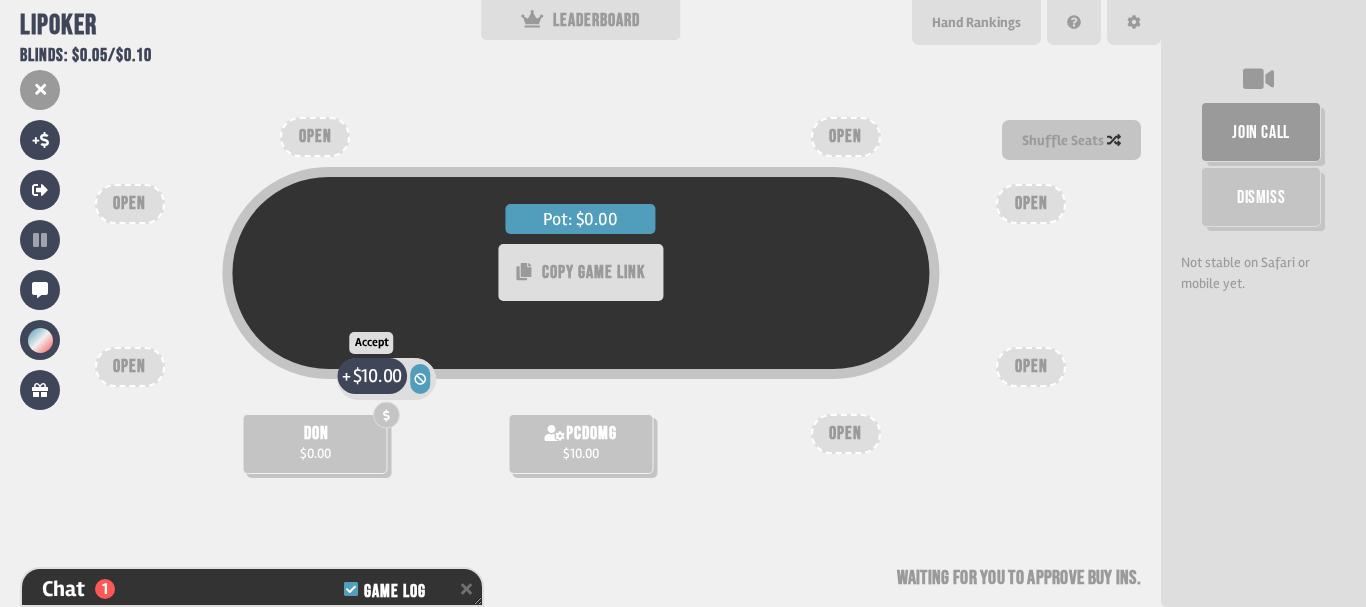 click on "$10.00" at bounding box center (376, 376) 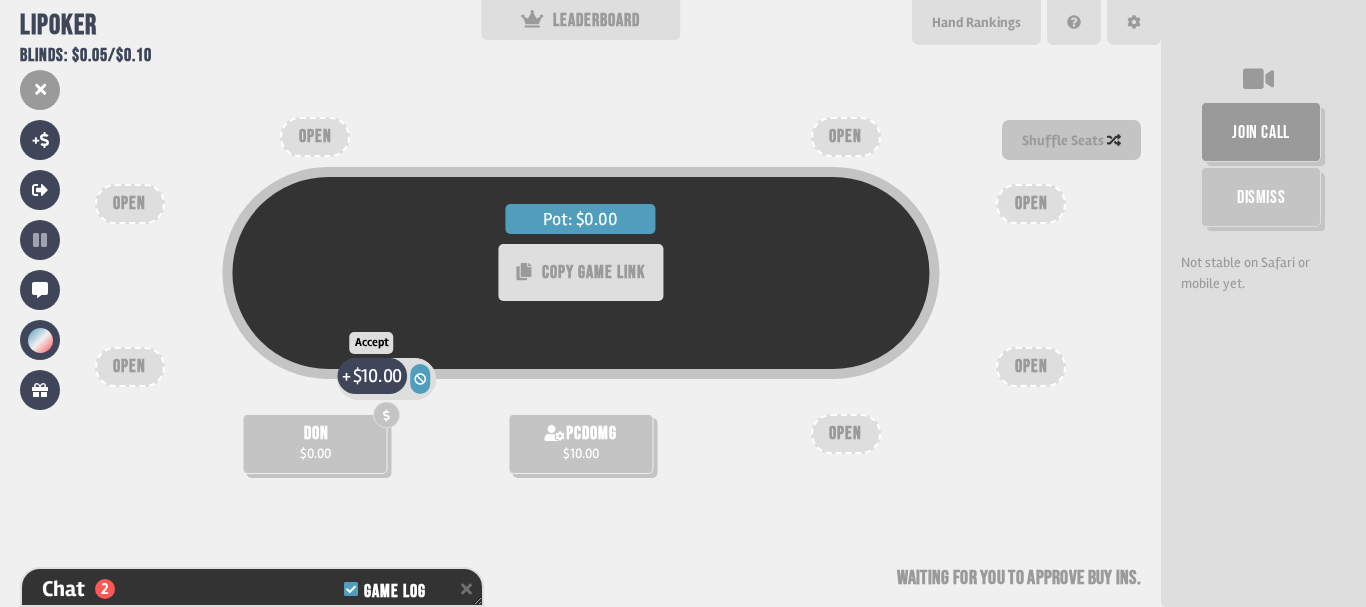 scroll, scrollTop: 287, scrollLeft: 0, axis: vertical 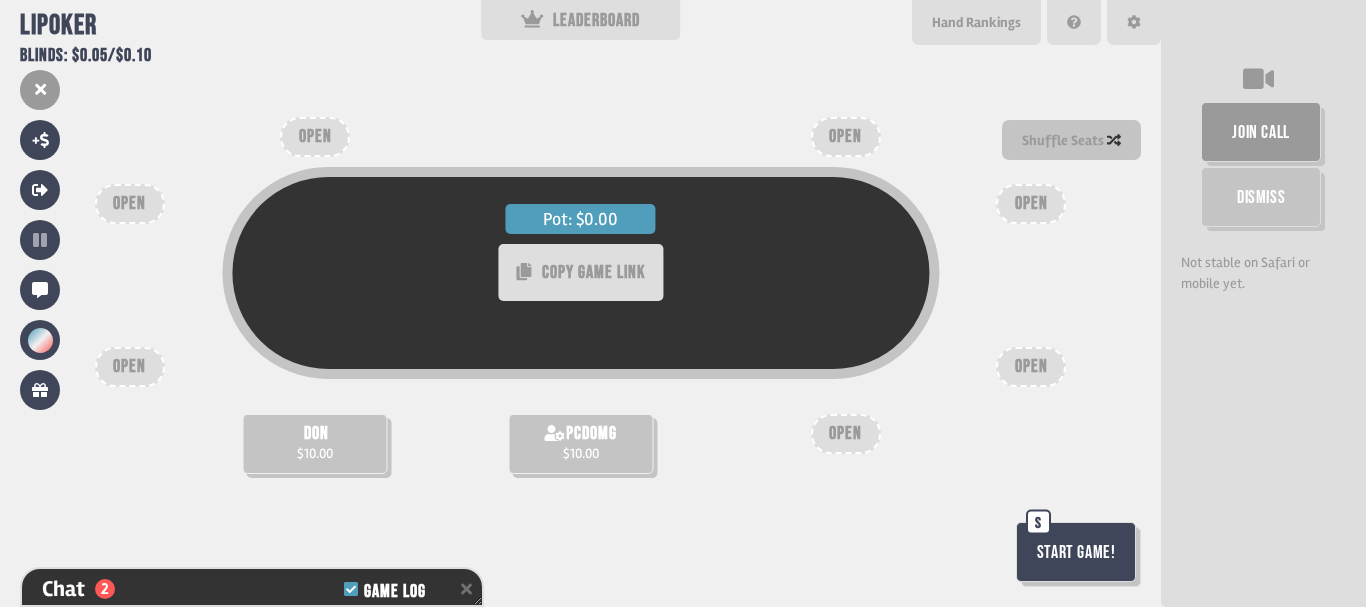 click on "Start Game!" at bounding box center [1076, 552] 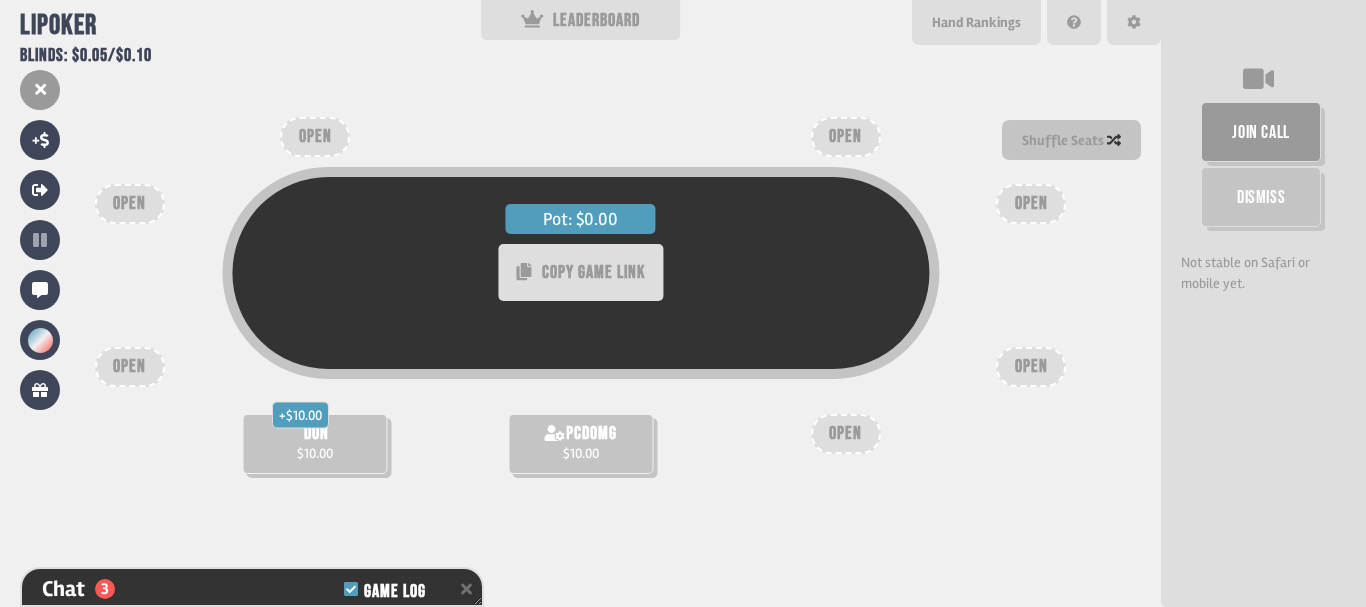 scroll, scrollTop: 345, scrollLeft: 0, axis: vertical 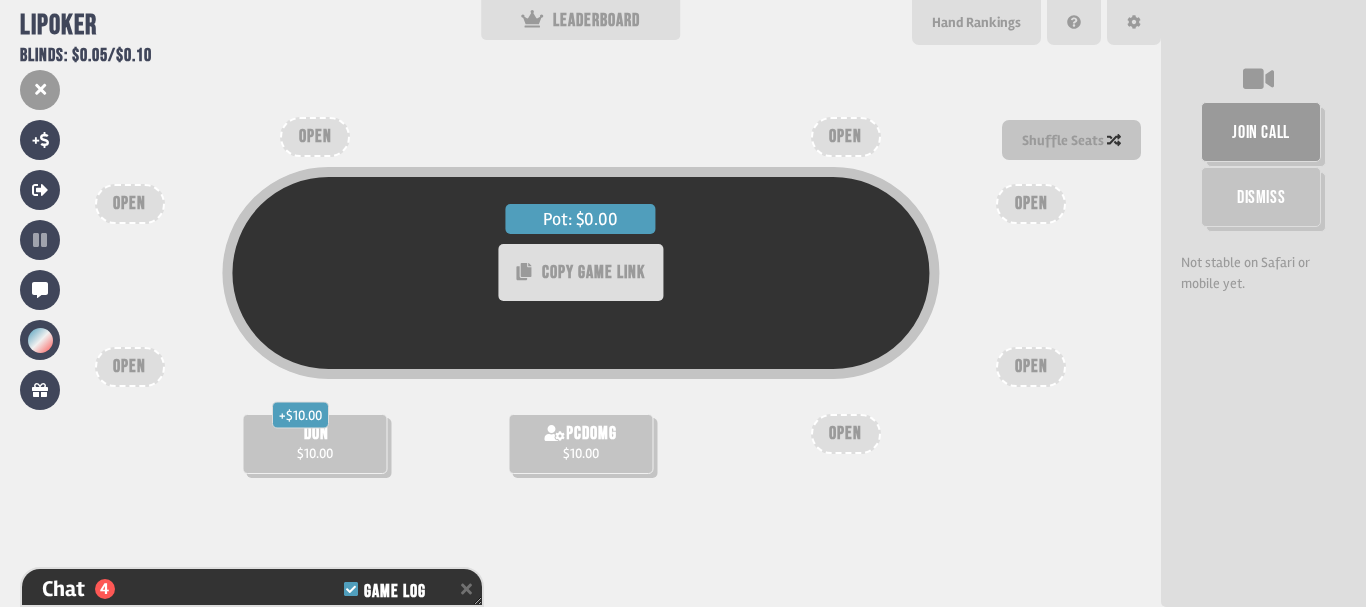 click on "Pot: $0.00   COPY GAME LINK + $10.00 don $10.00  pcdomg $10.00  OPEN OPEN OPEN OPEN OPEN OPEN OPEN" at bounding box center [580, 303] 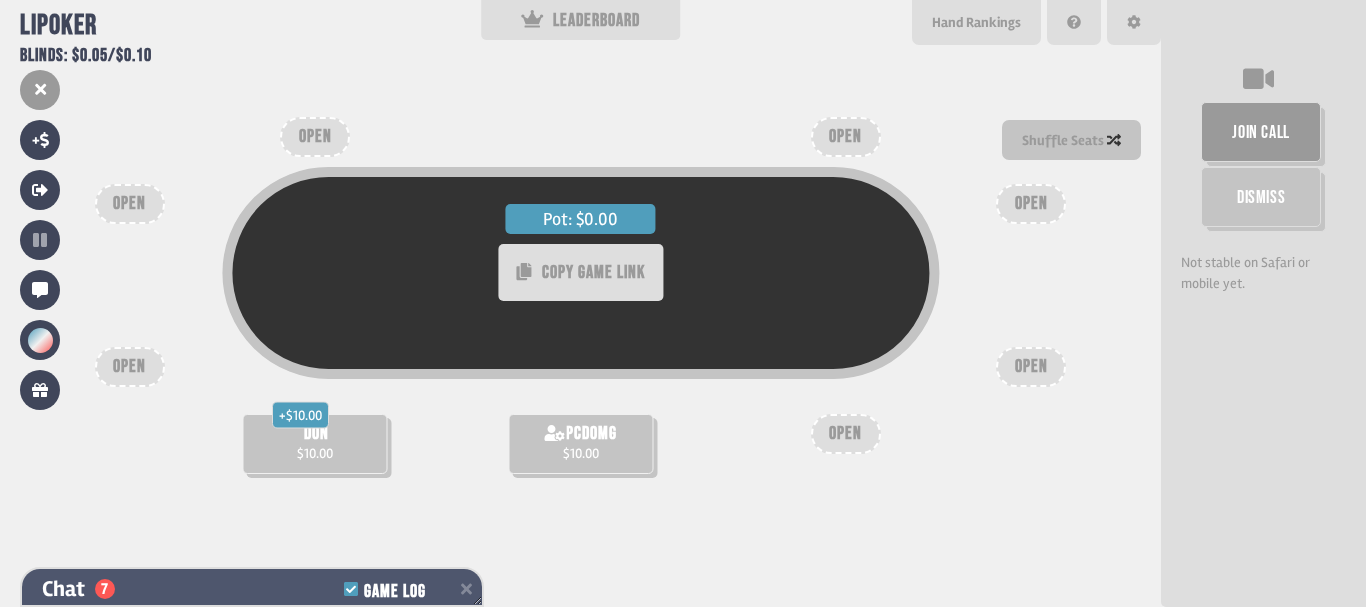 click on "Chat   [NUMBER] Game Log" at bounding box center (252, 589) 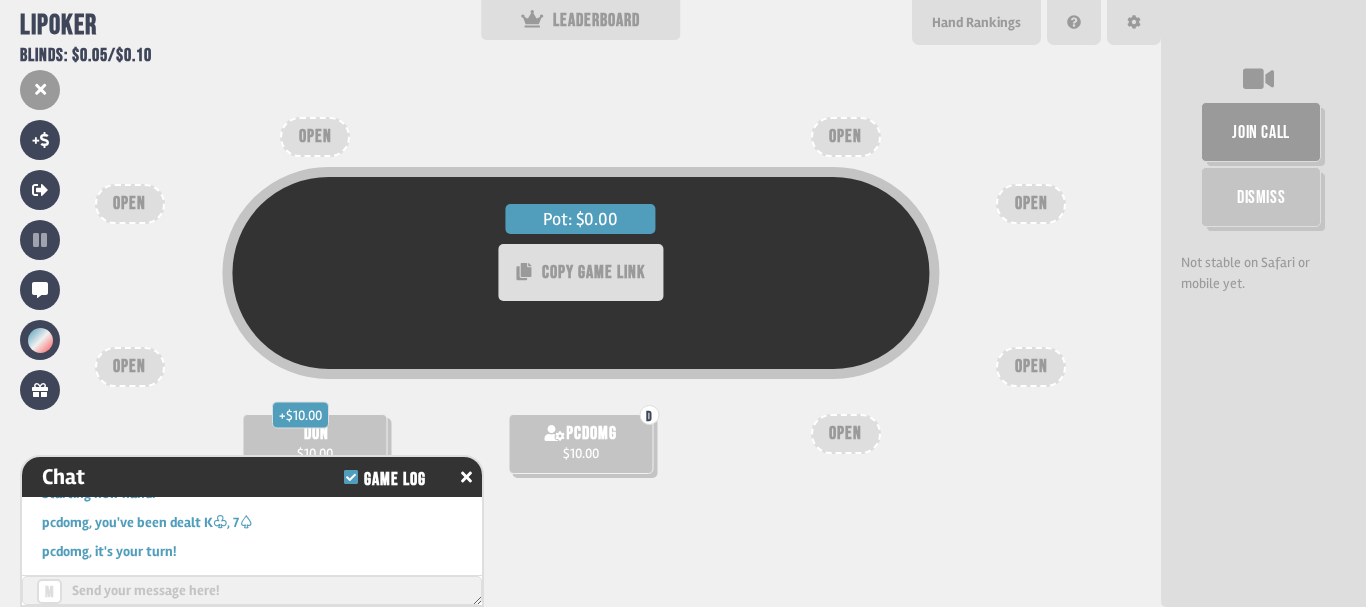scroll, scrollTop: 359, scrollLeft: 0, axis: vertical 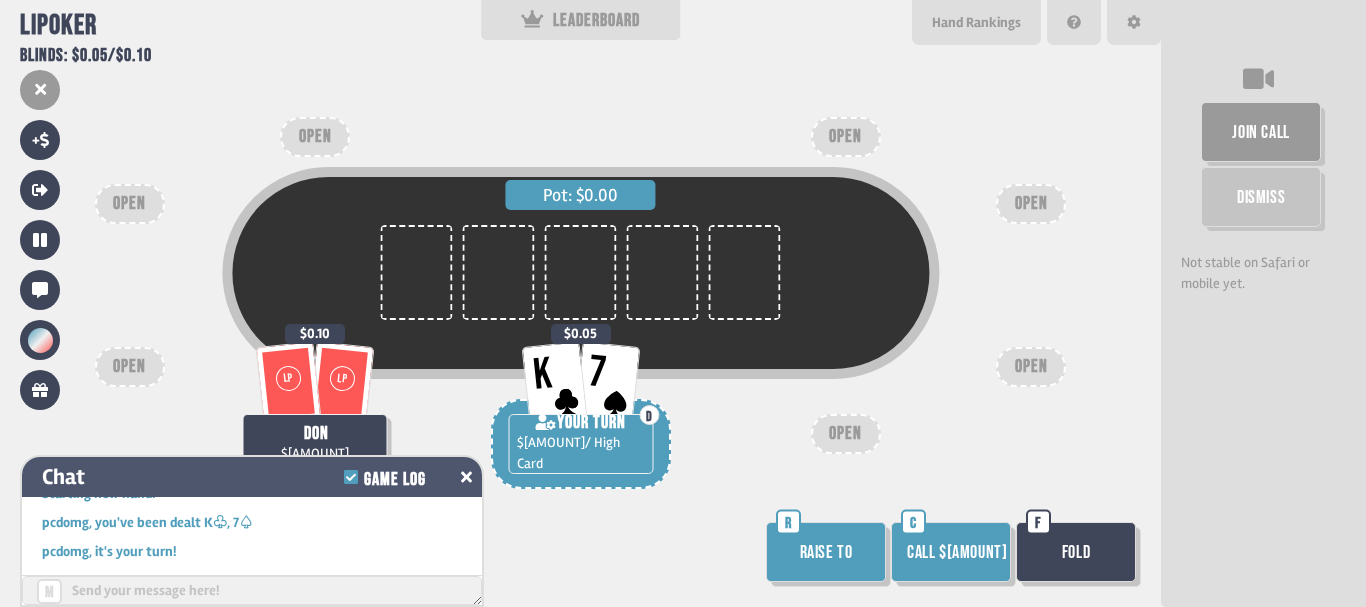 click on "Chat   Game Log" at bounding box center (252, 477) 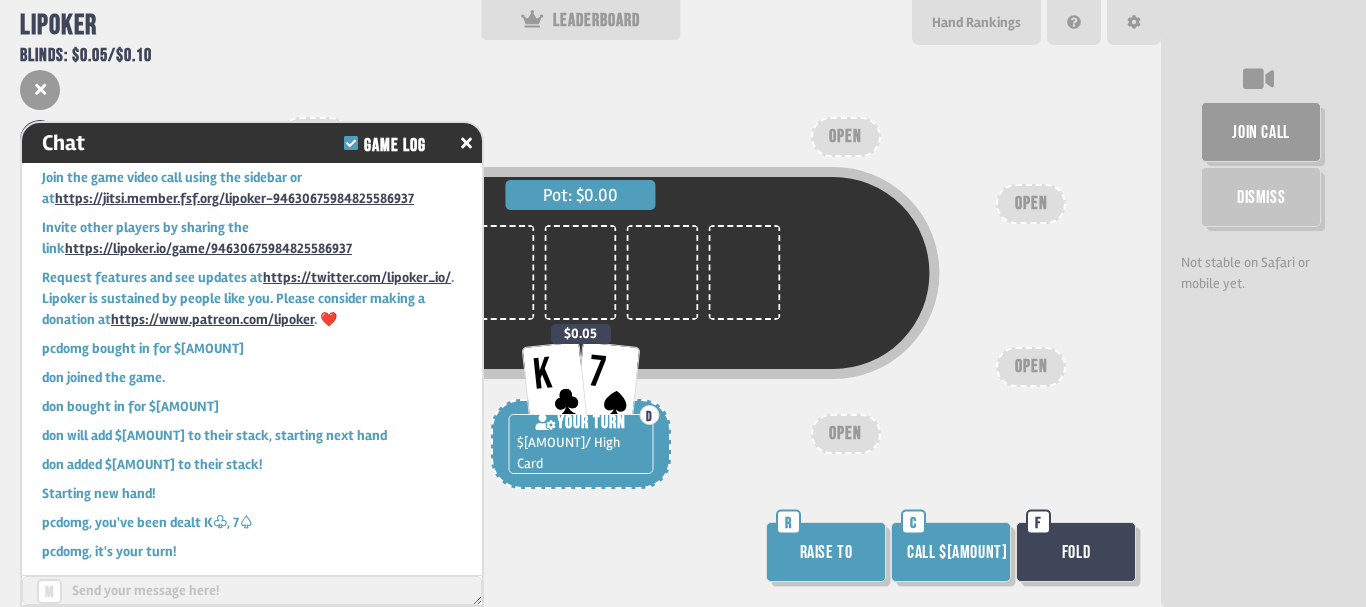 scroll, scrollTop: 25, scrollLeft: 0, axis: vertical 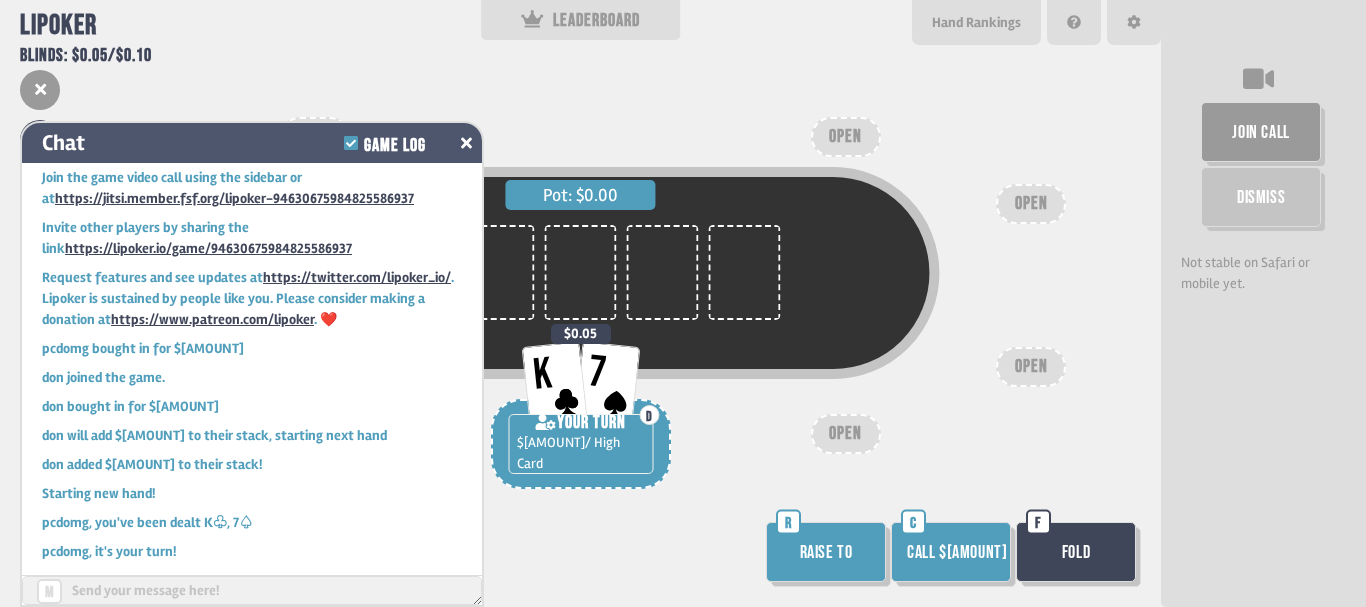 click 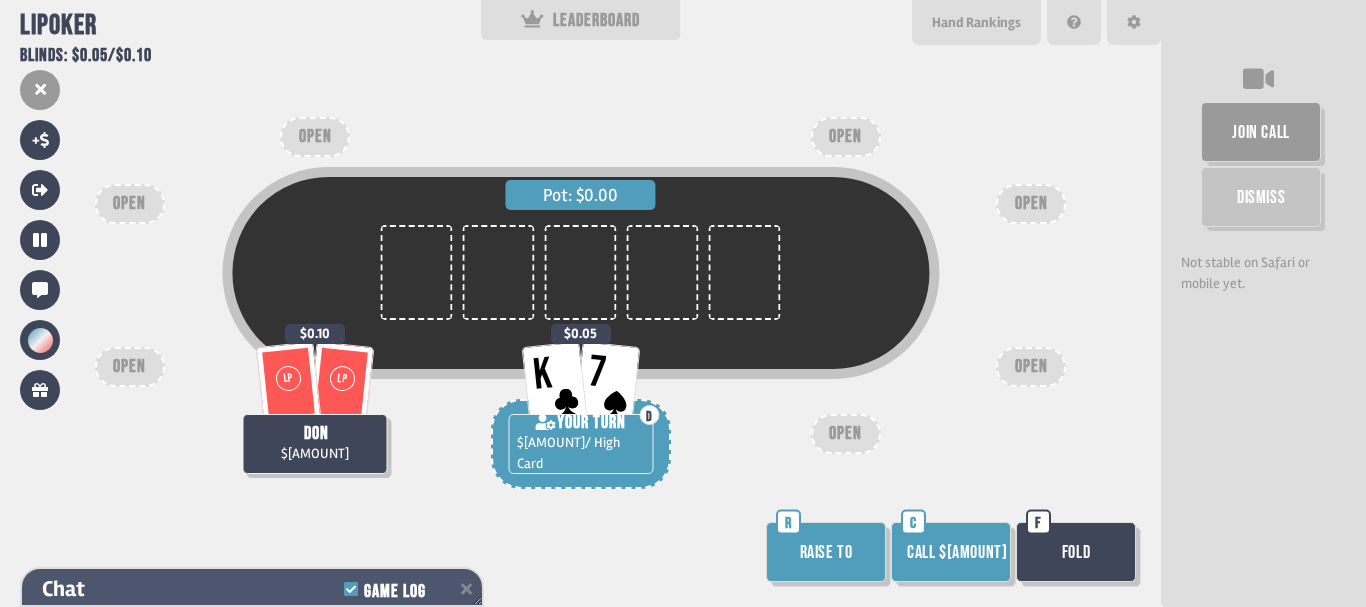 click on "Chat   Game Log" at bounding box center [252, 589] 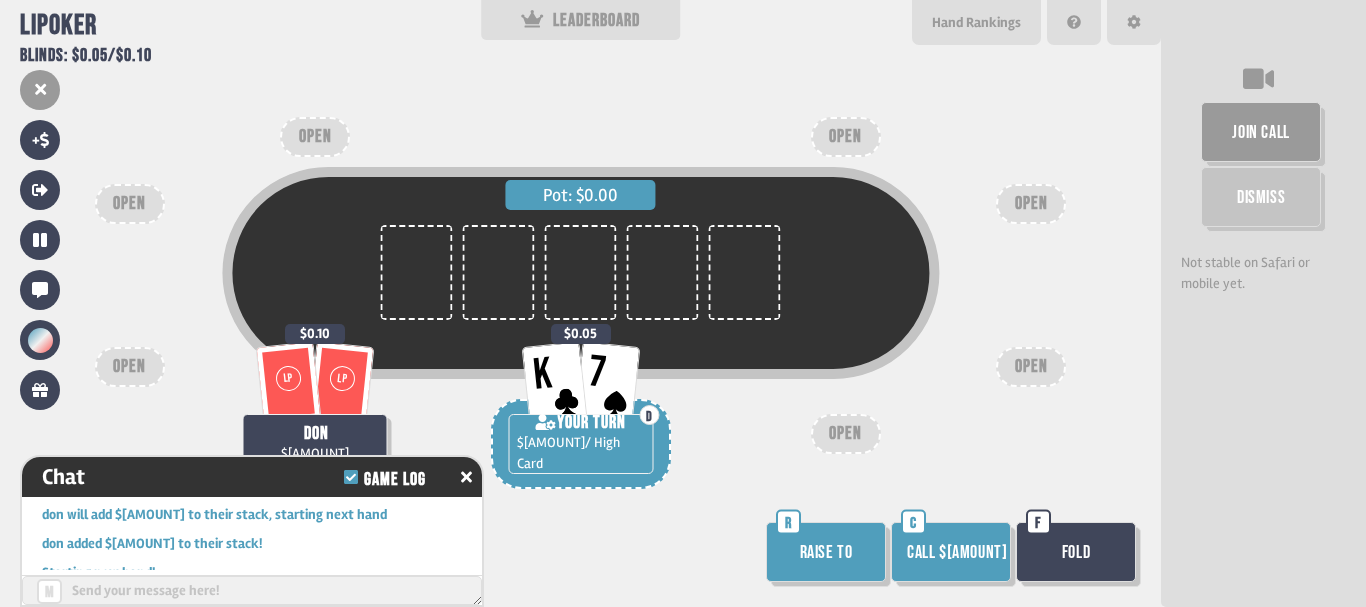 scroll, scrollTop: 359, scrollLeft: 0, axis: vertical 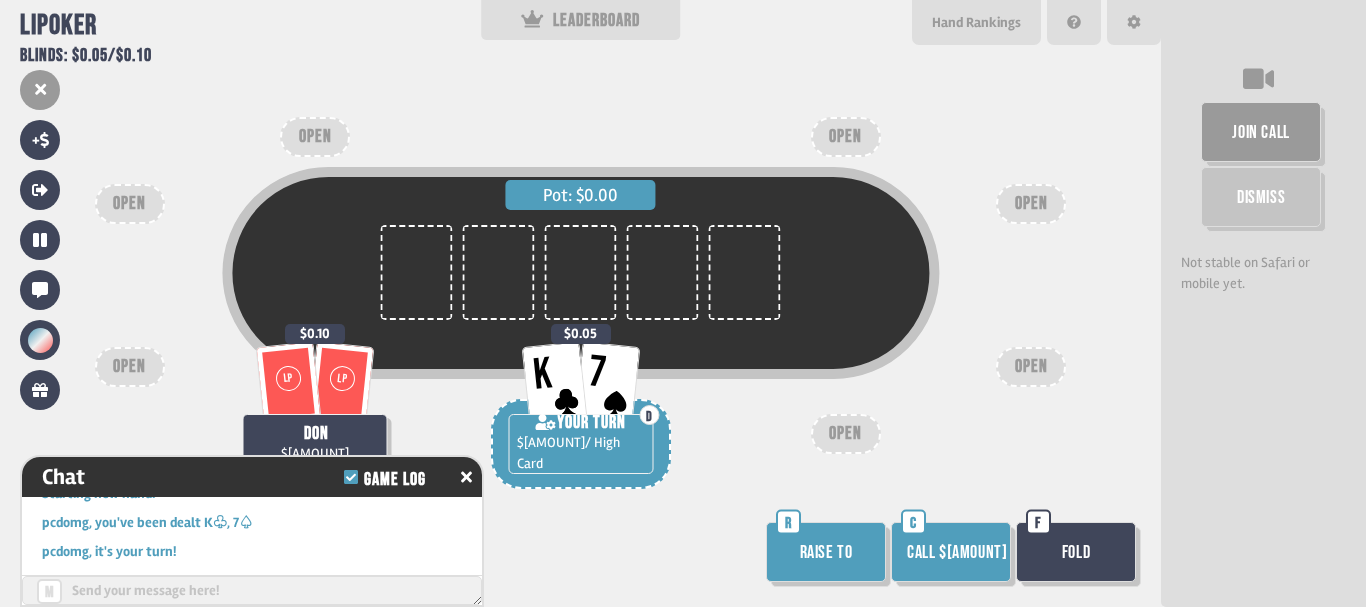 click on "Pot: $[AMOUNT]   LP LP don $[AMOUNT]  $[AMOUNT]  K 7 D YOUR TURN $[AMOUNT]   / High Card $[AMOUNT]  OPEN OPEN OPEN OPEN OPEN OPEN OPEN Raise to R Call $[AMOUNT] C Fold F" at bounding box center (580, 303) 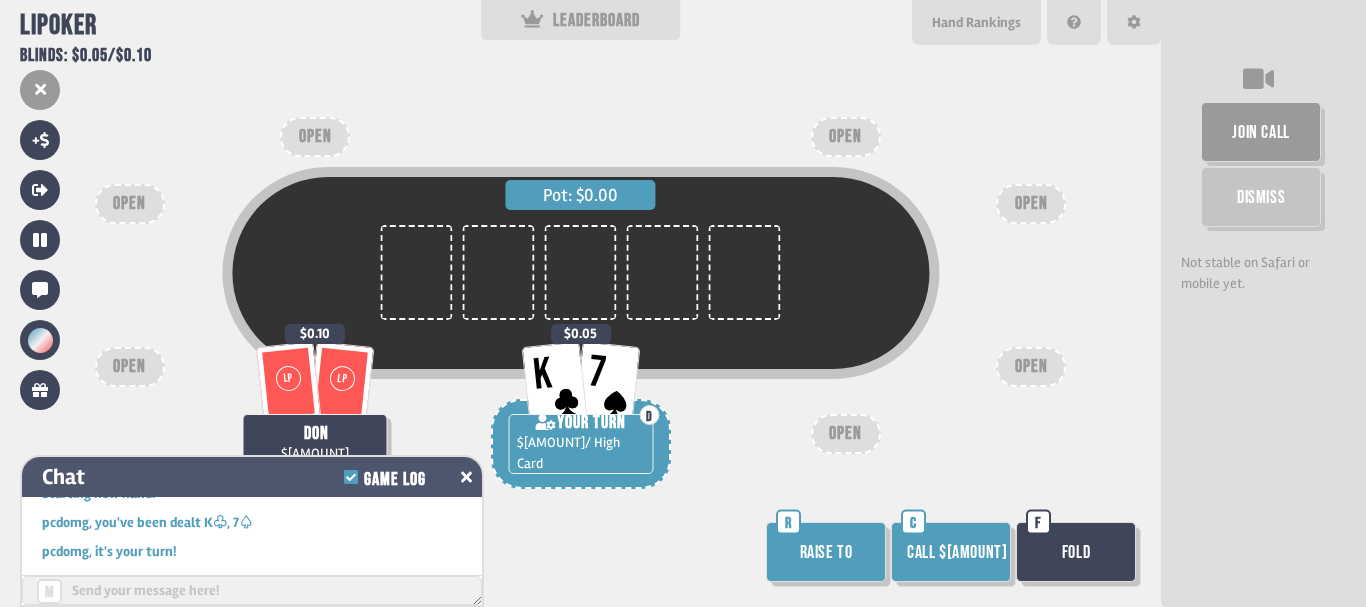 click 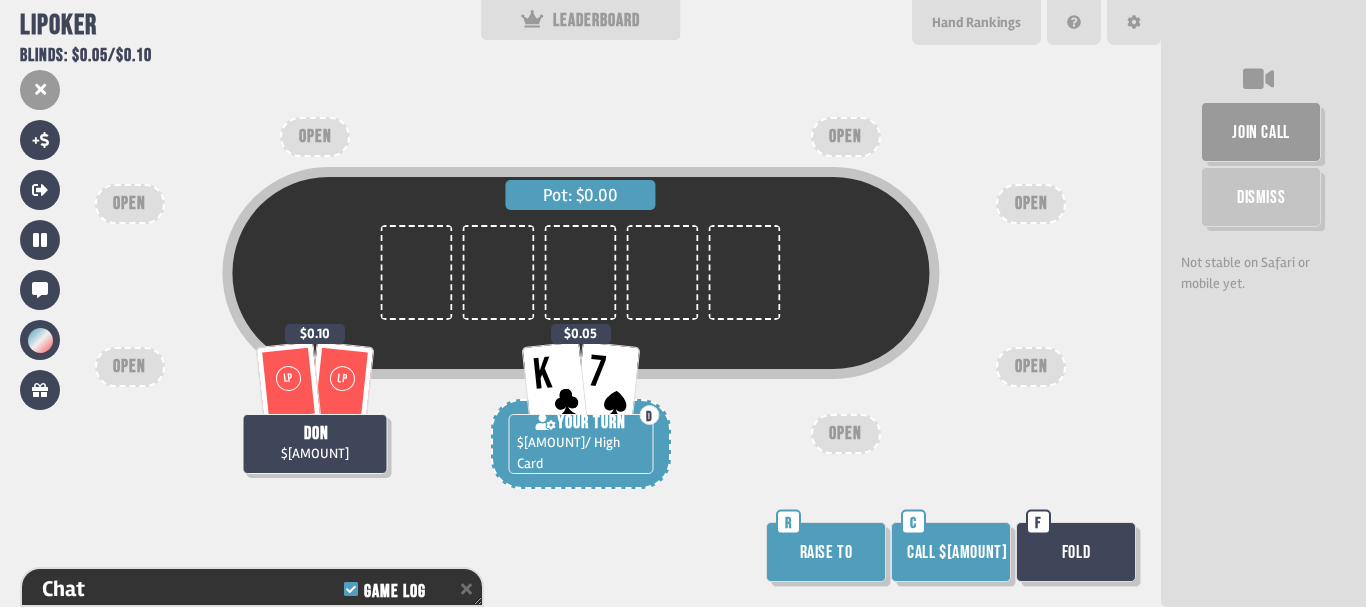 scroll, scrollTop: 432, scrollLeft: 0, axis: vertical 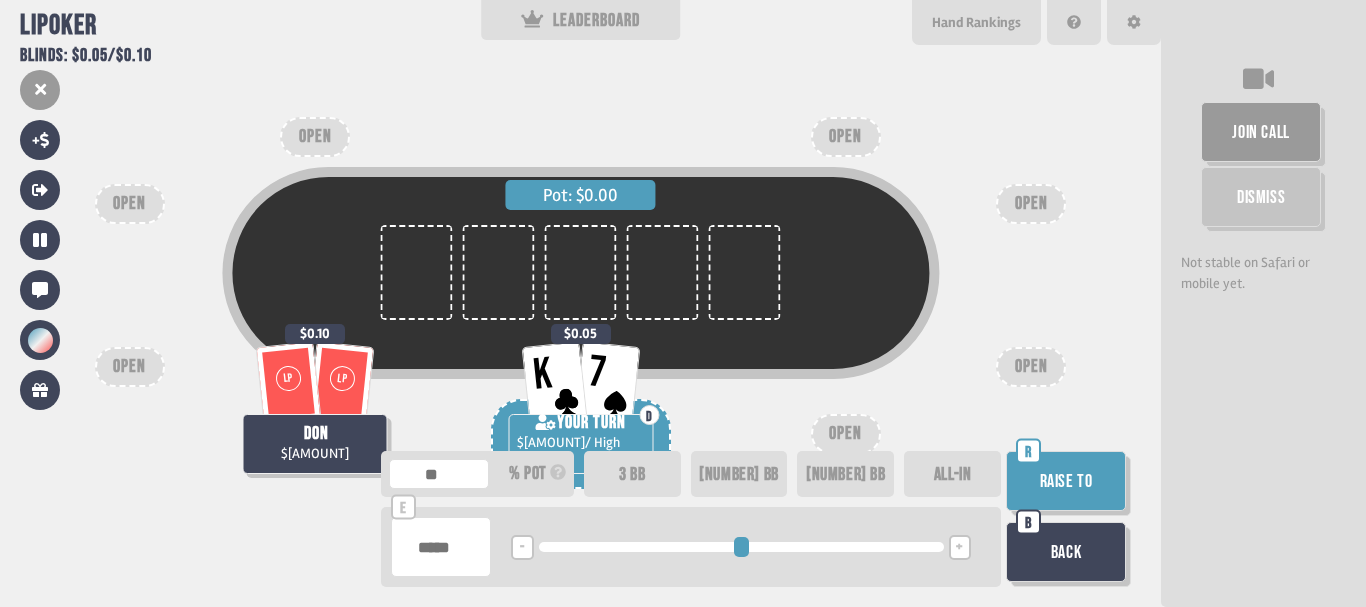 click on "Raise to" at bounding box center [1066, 481] 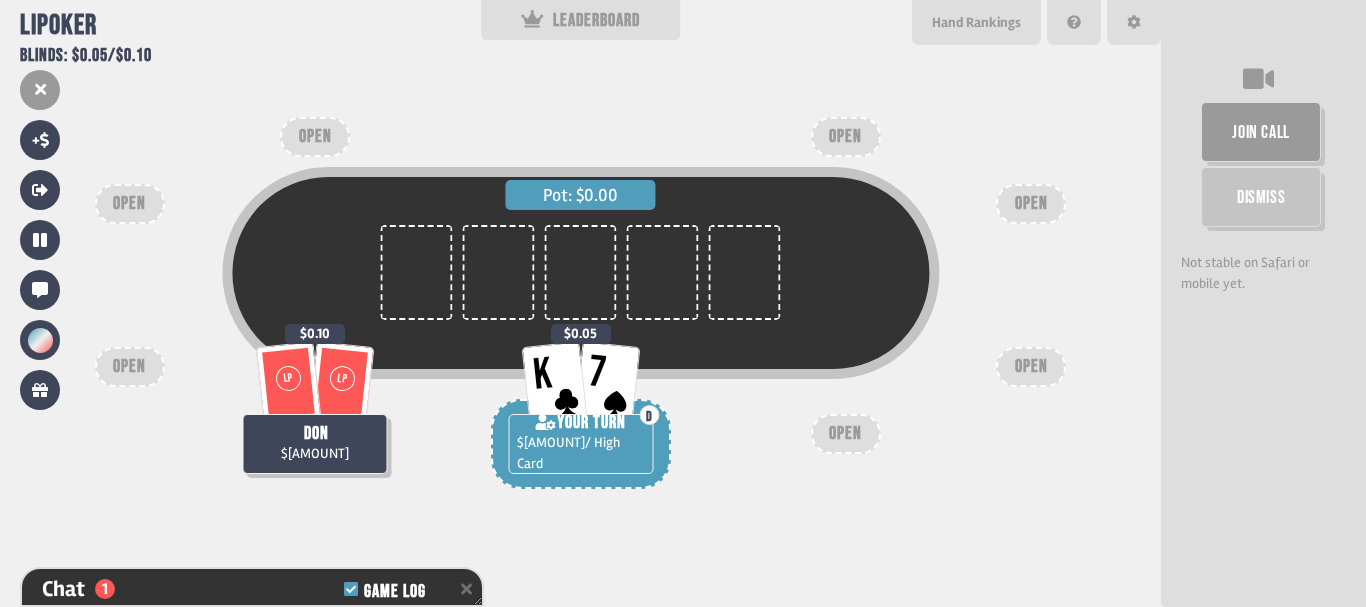 scroll, scrollTop: 461, scrollLeft: 0, axis: vertical 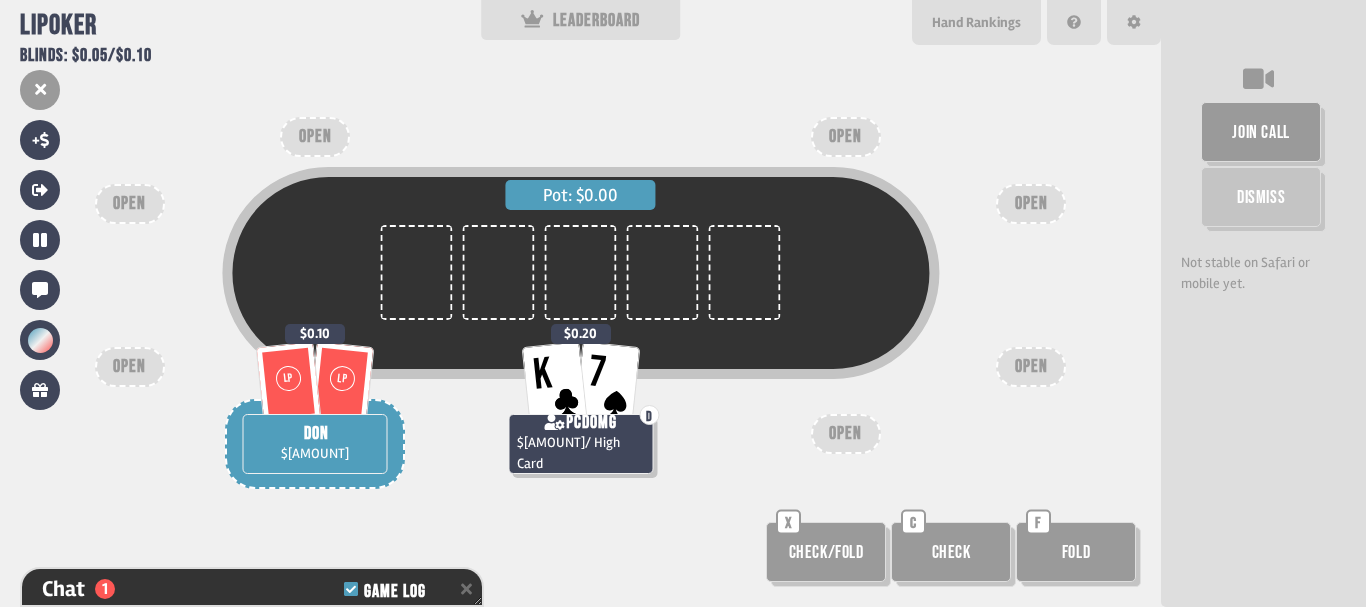 click on "Pot: $0.00" at bounding box center (580, 303) 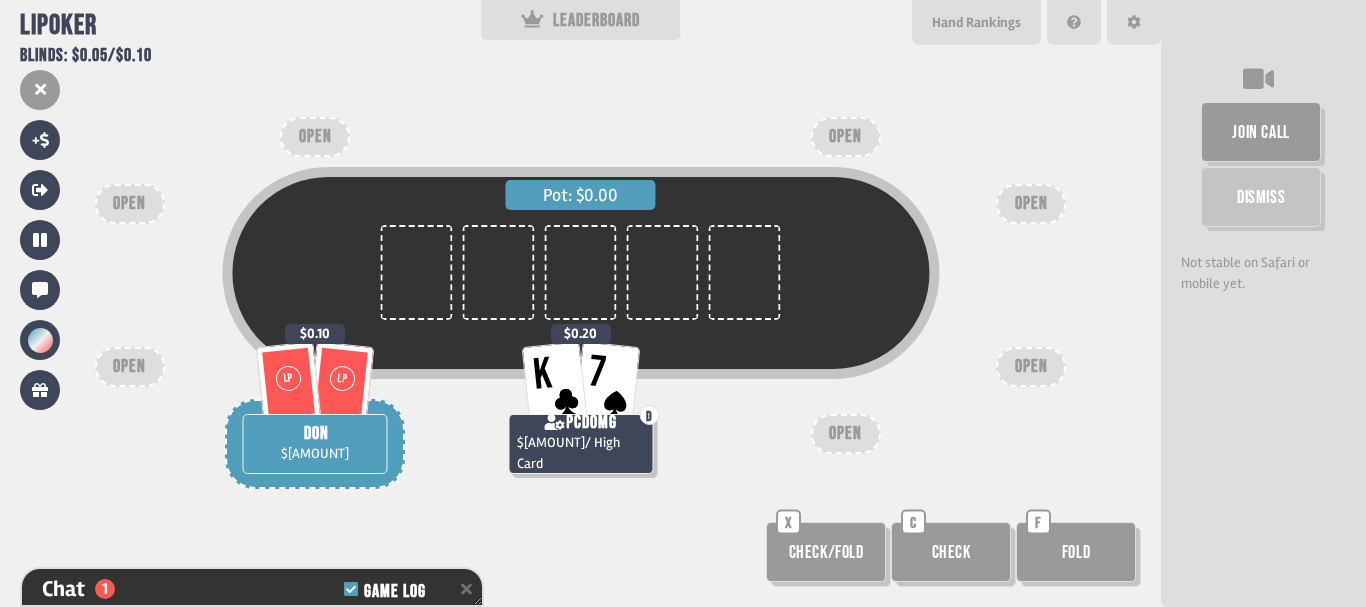 click on "Check" at bounding box center [951, 552] 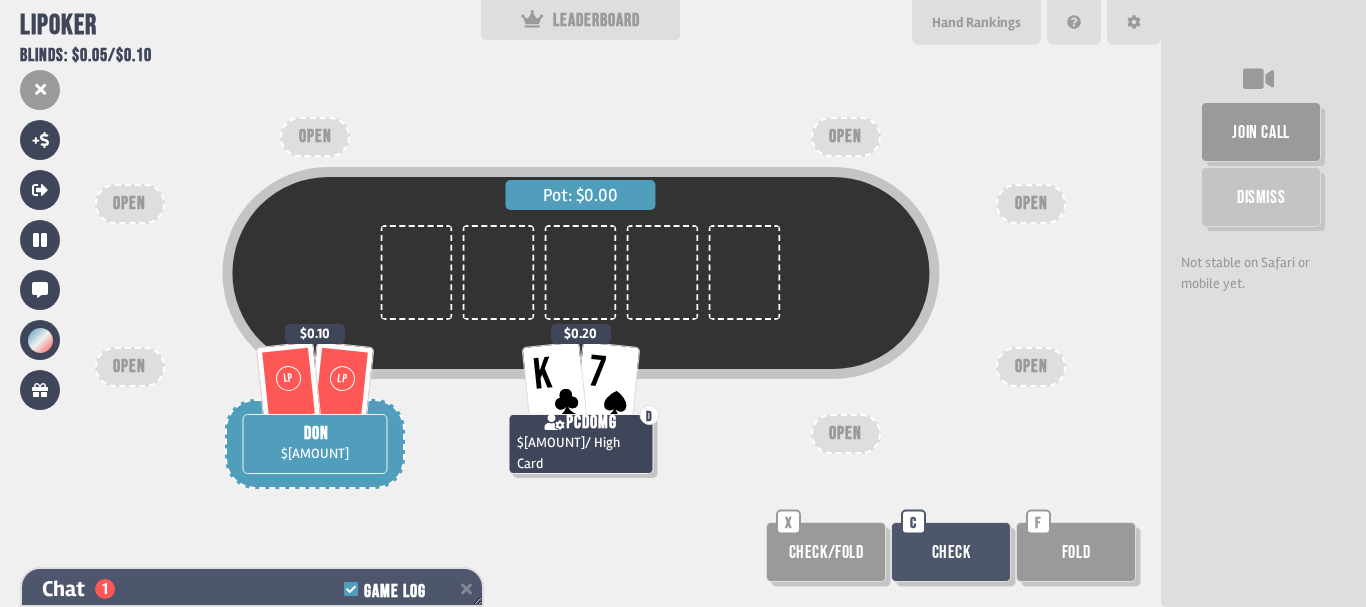 click on "Chat   1 Game Log" at bounding box center [252, 589] 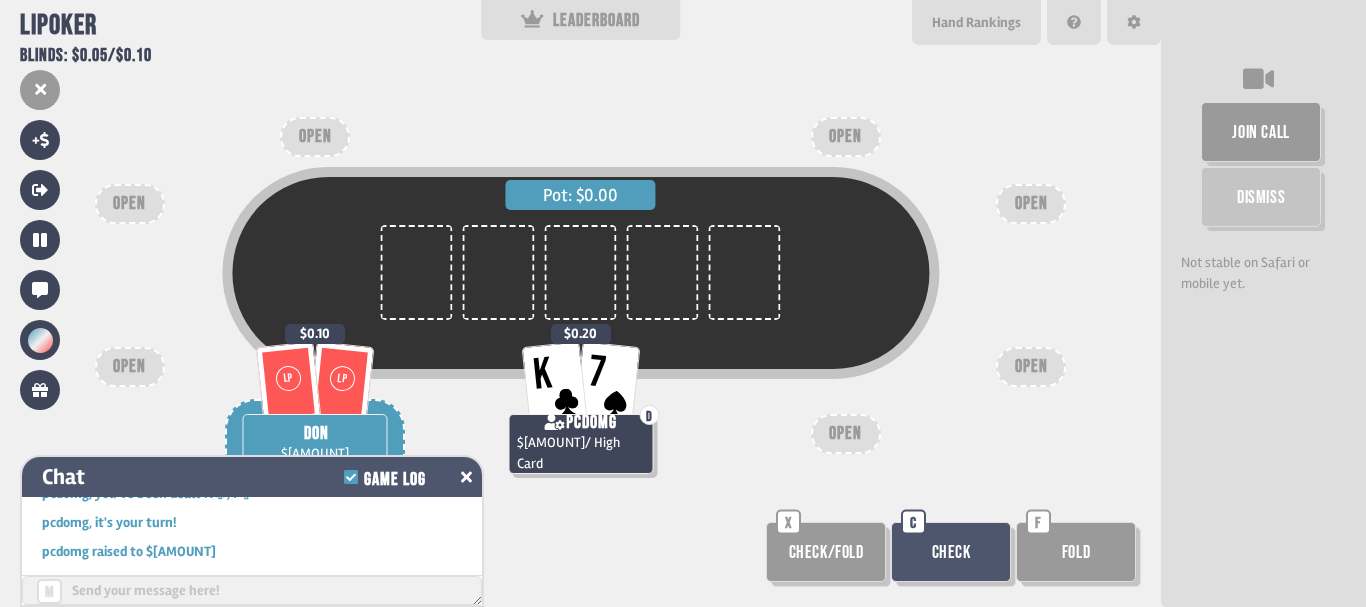 scroll, scrollTop: 388, scrollLeft: 0, axis: vertical 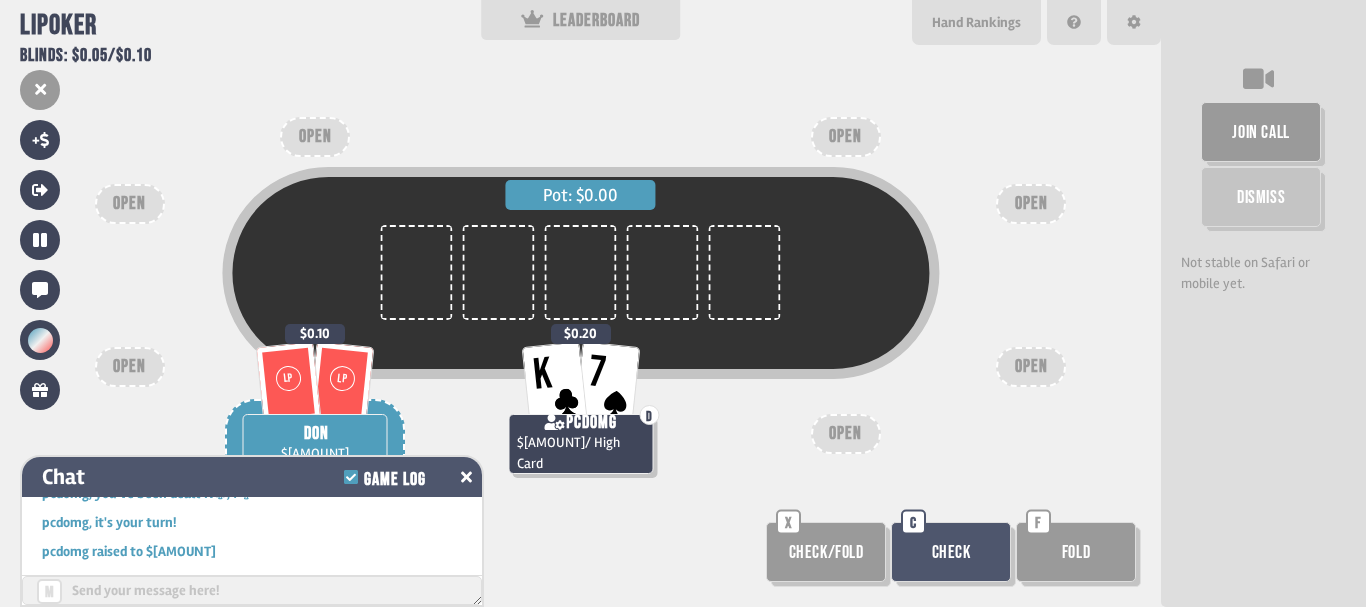 click on "Chat   Game Log" at bounding box center (252, 477) 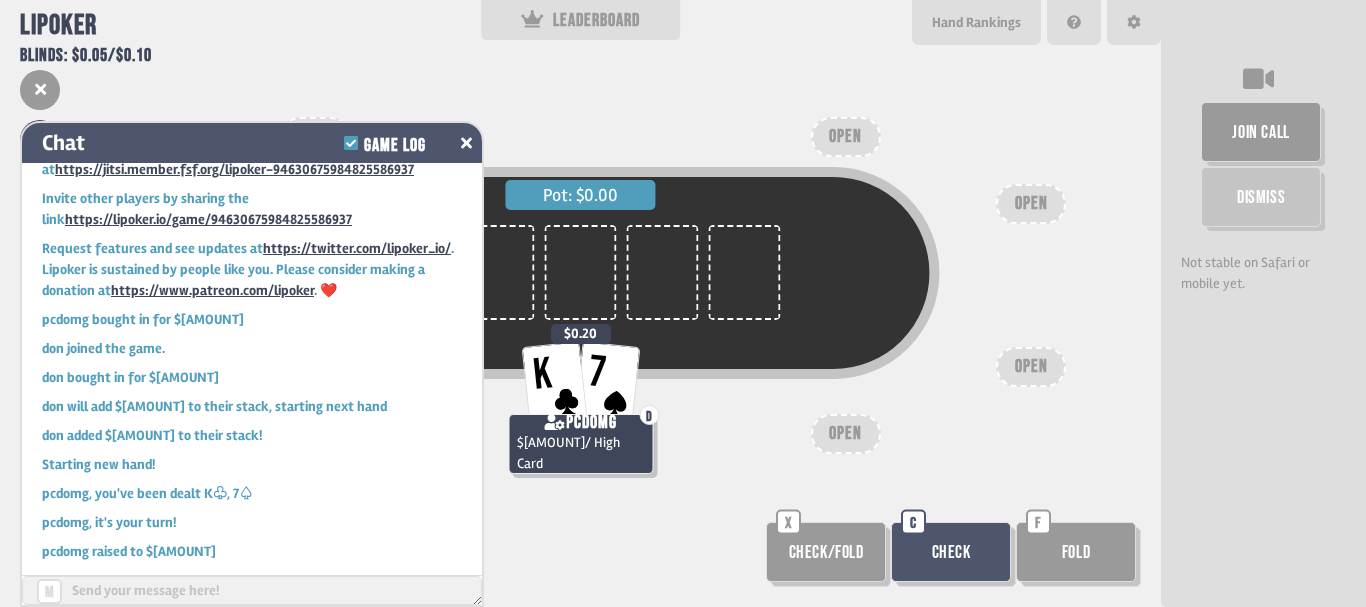 scroll, scrollTop: 54, scrollLeft: 0, axis: vertical 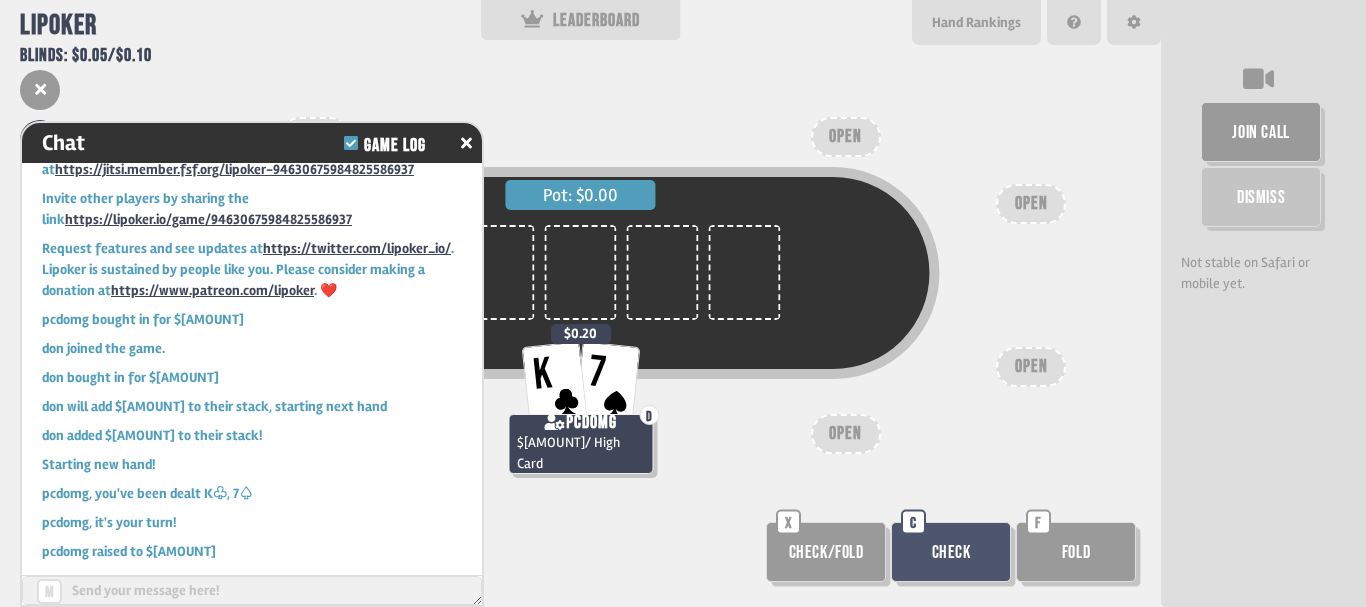 click on "Pot: $0.00" at bounding box center (580, 303) 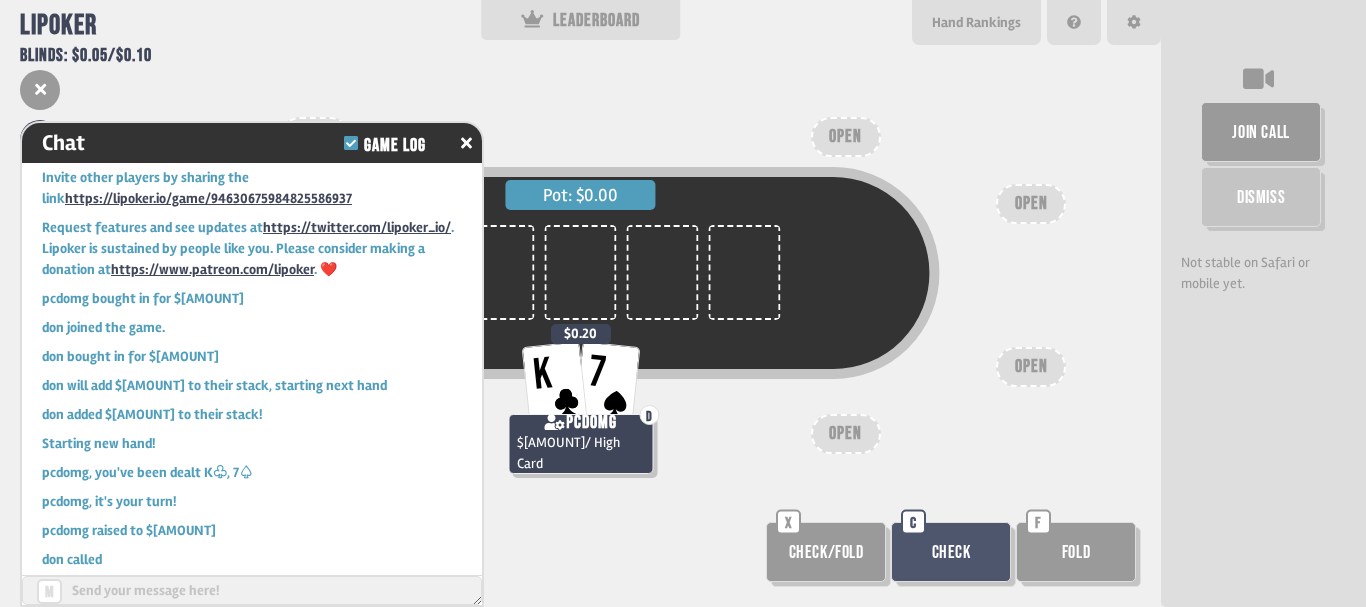 scroll, scrollTop: 83, scrollLeft: 0, axis: vertical 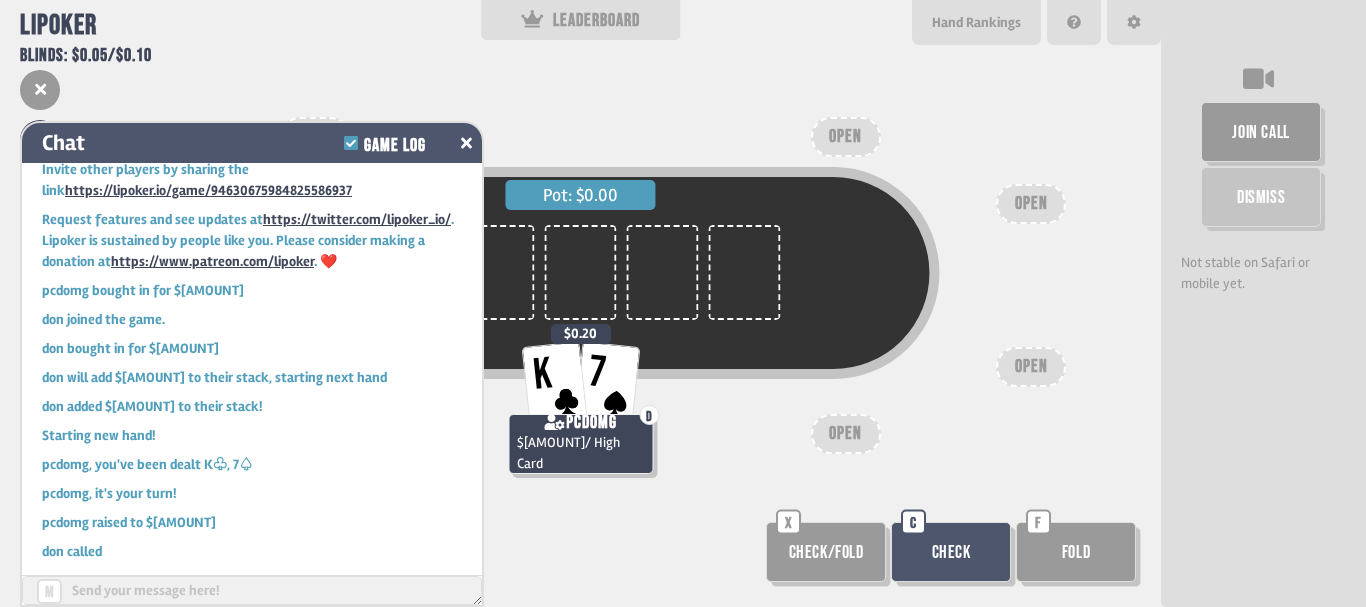 click 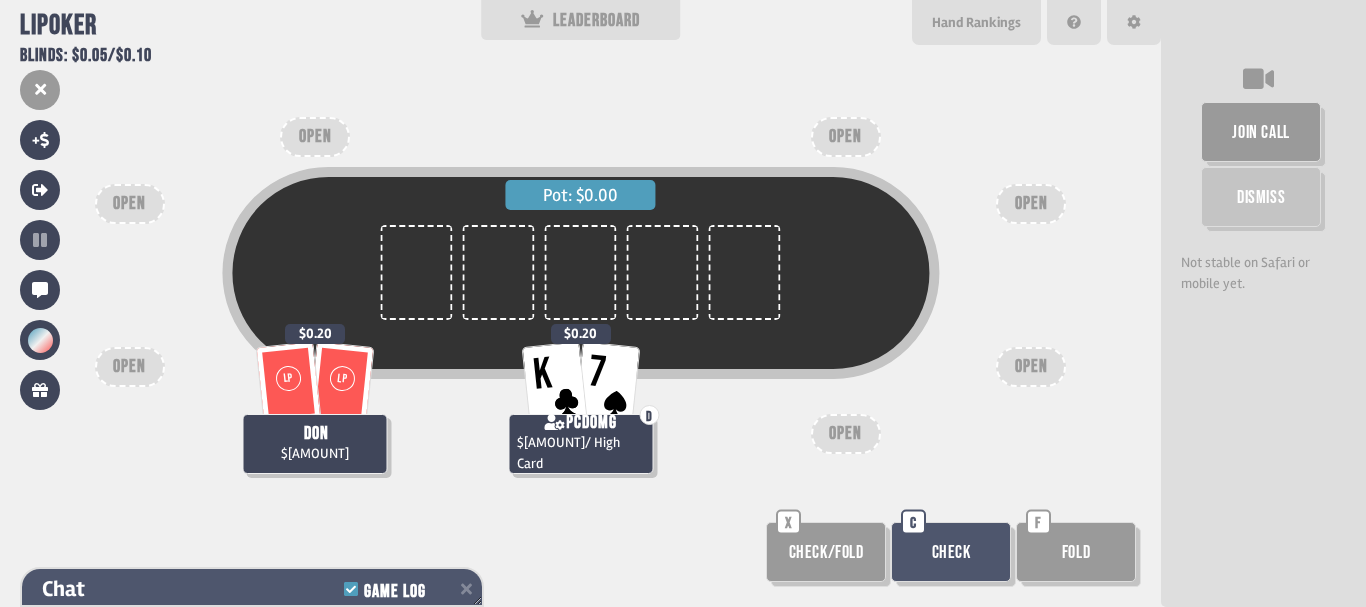 scroll, scrollTop: 448, scrollLeft: 0, axis: vertical 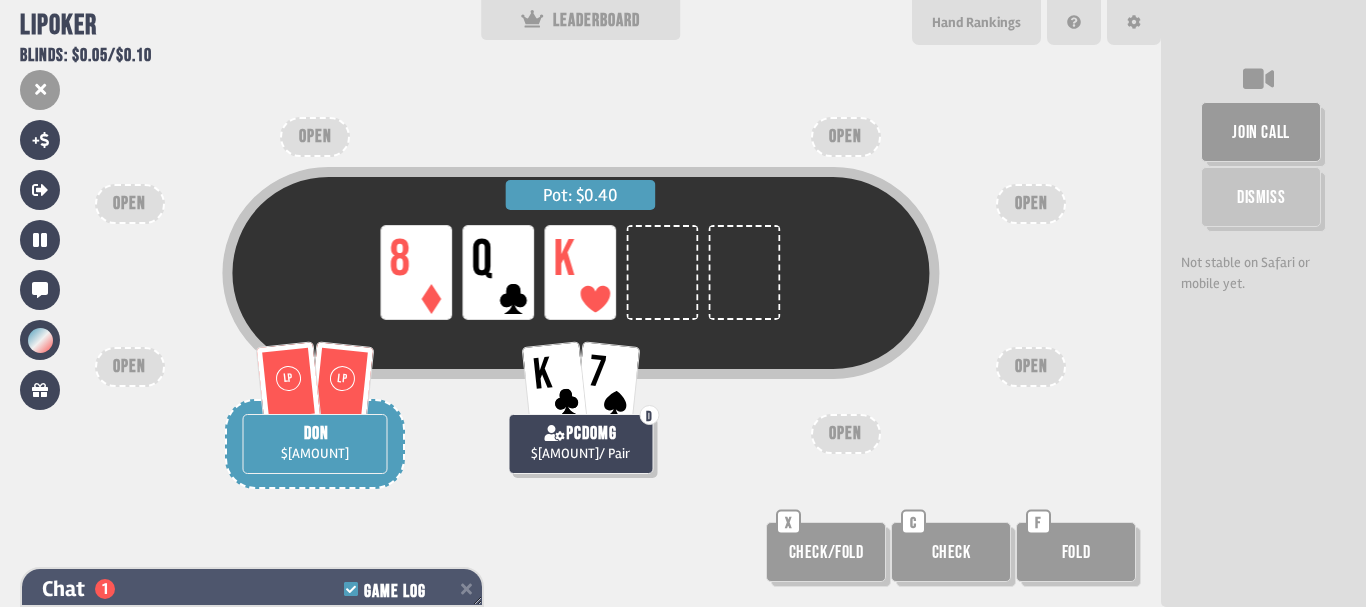click on "Chat   1 Game Log" at bounding box center [252, 589] 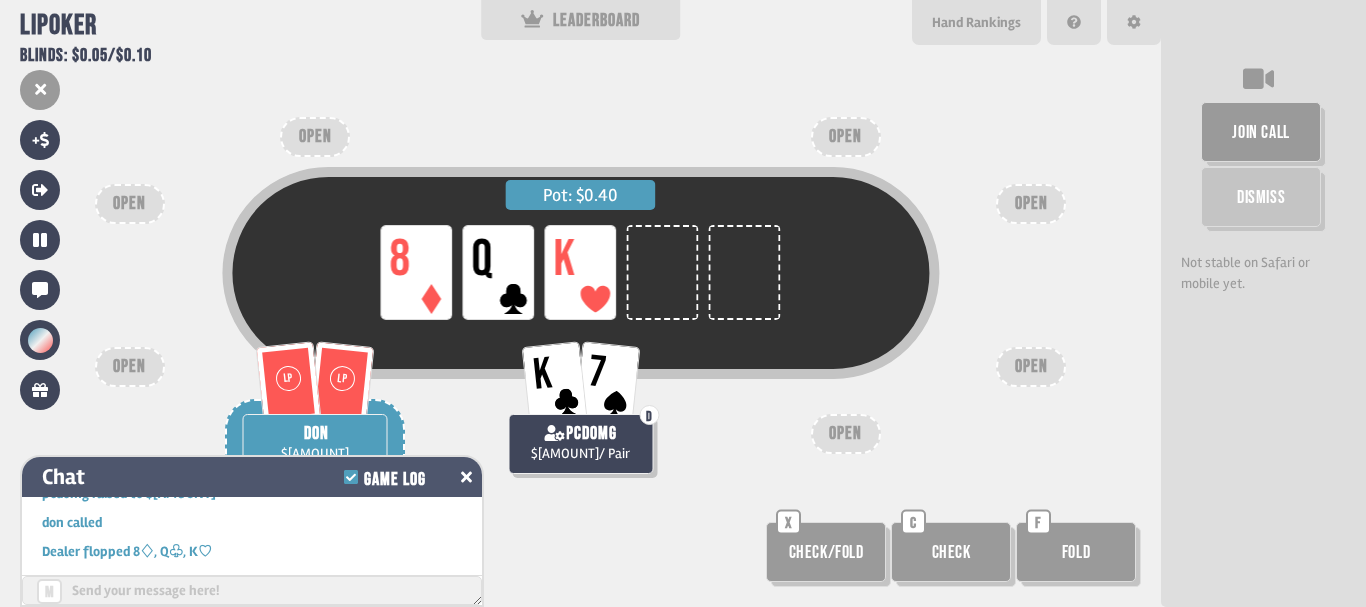 scroll, scrollTop: 446, scrollLeft: 0, axis: vertical 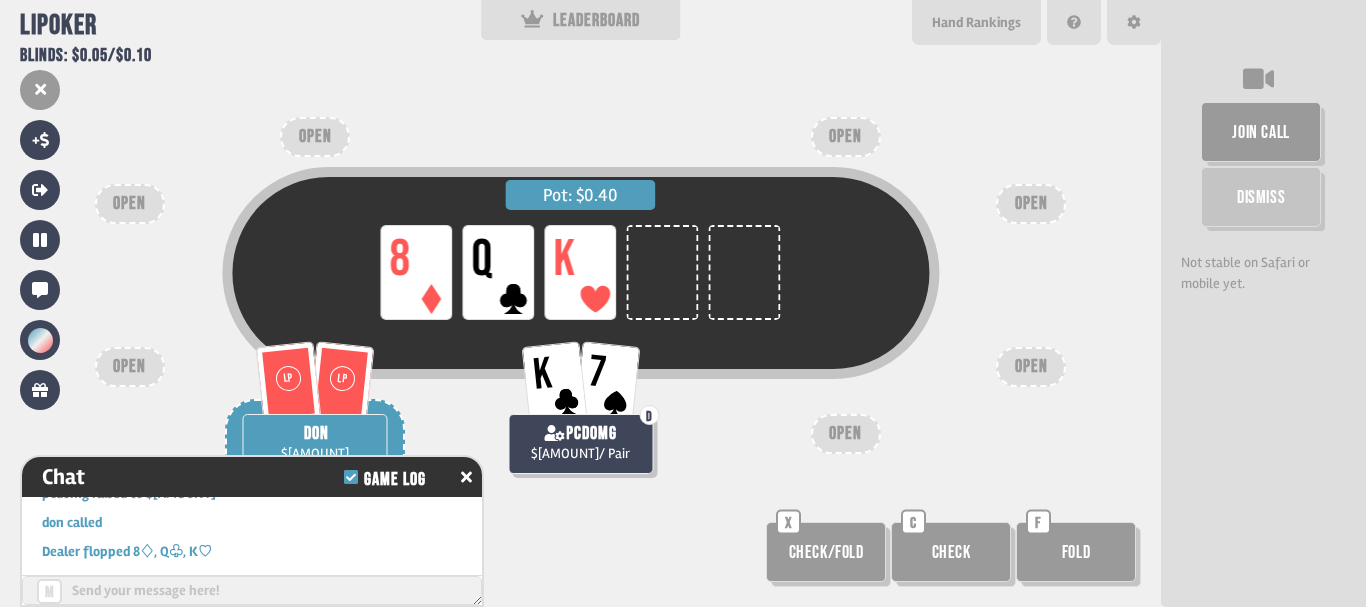 click on "Check" at bounding box center (951, 552) 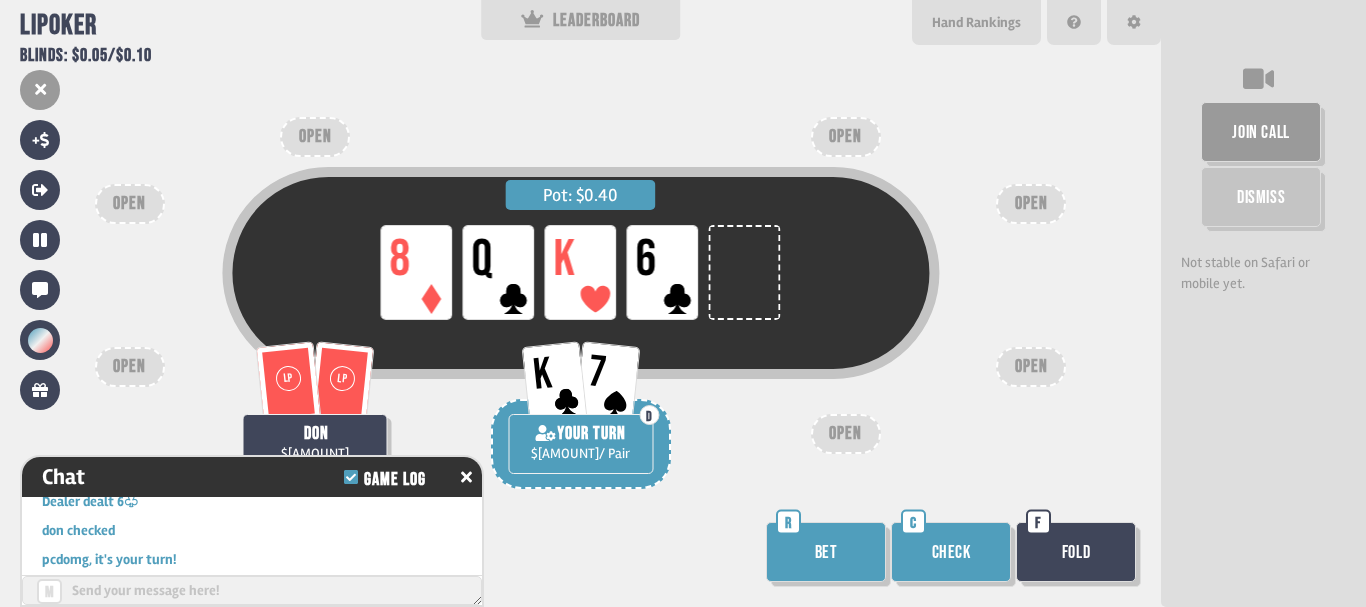 scroll, scrollTop: 620, scrollLeft: 0, axis: vertical 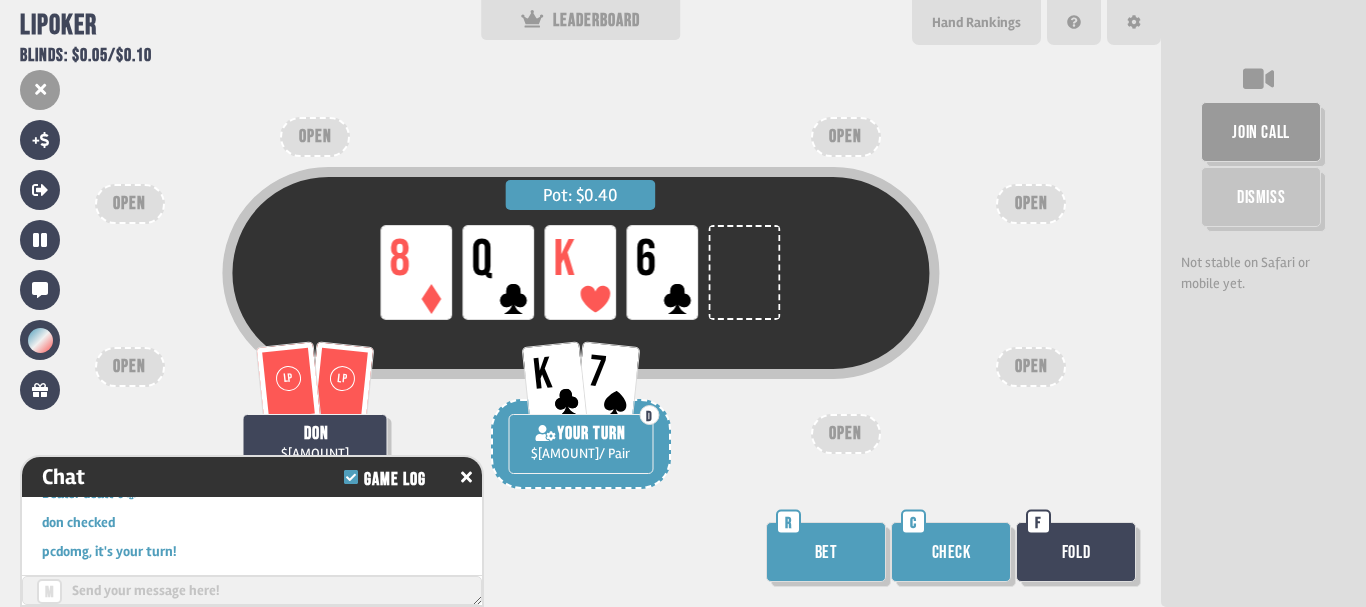 click on "Bet" at bounding box center (826, 552) 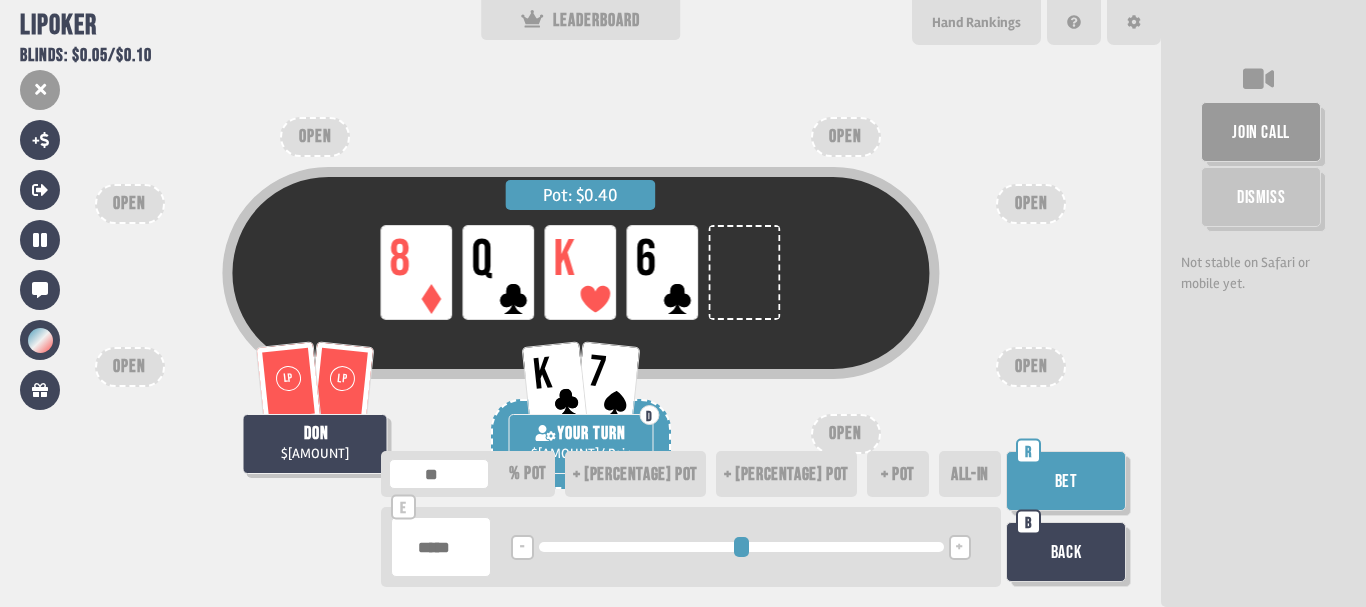 click on "Bet" at bounding box center [1066, 481] 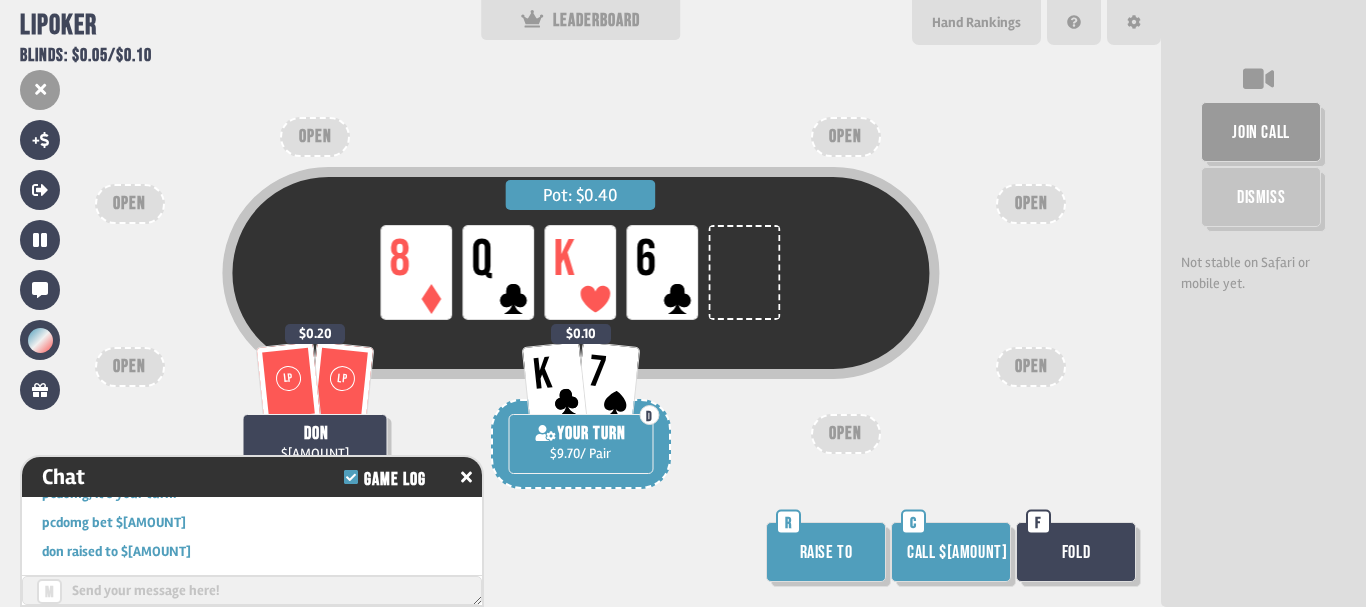 scroll, scrollTop: 707, scrollLeft: 0, axis: vertical 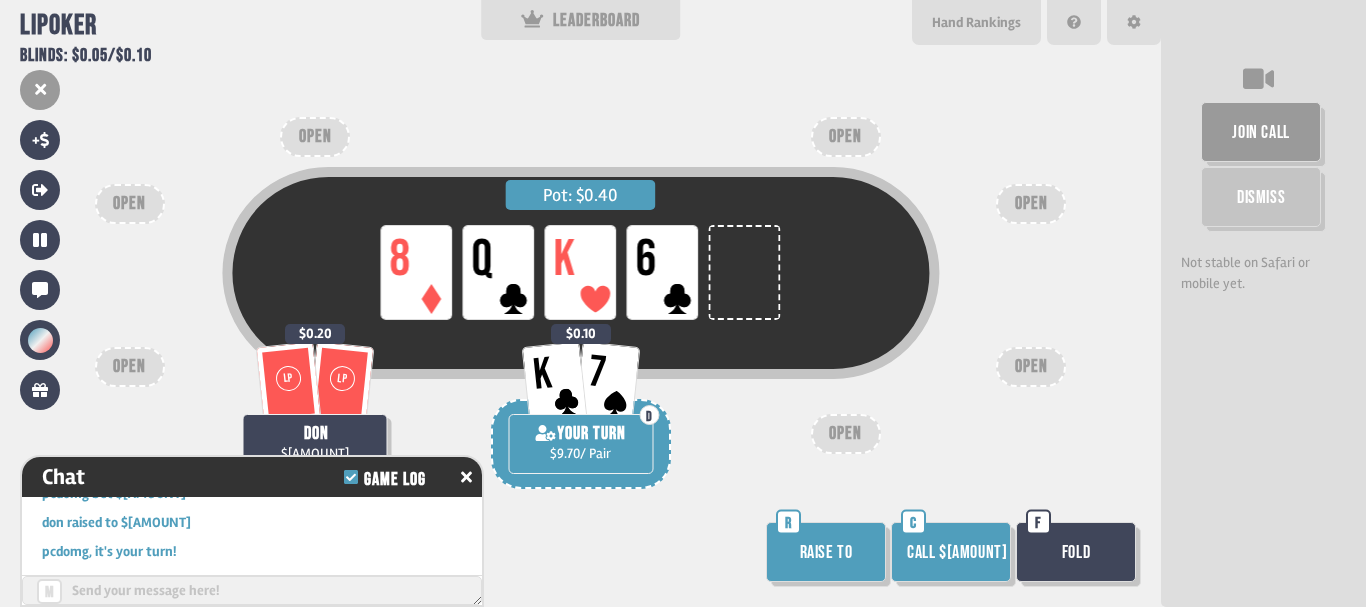 click on "Call $[AMOUNT]" at bounding box center [951, 552] 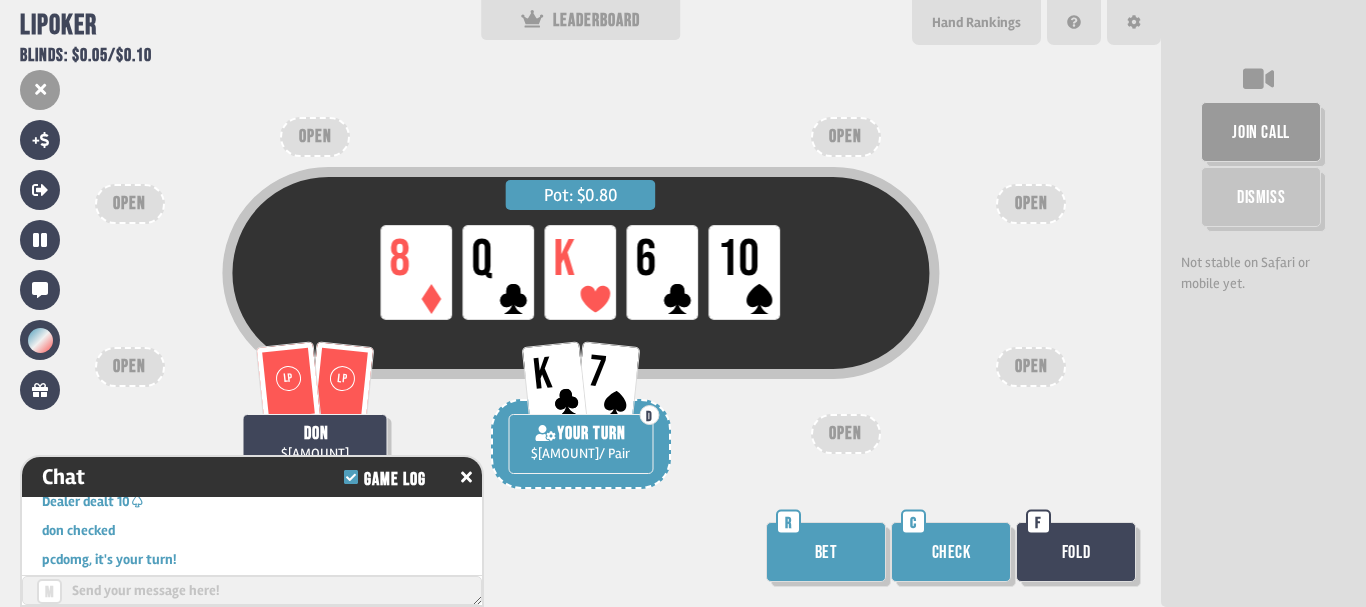scroll, scrollTop: 823, scrollLeft: 0, axis: vertical 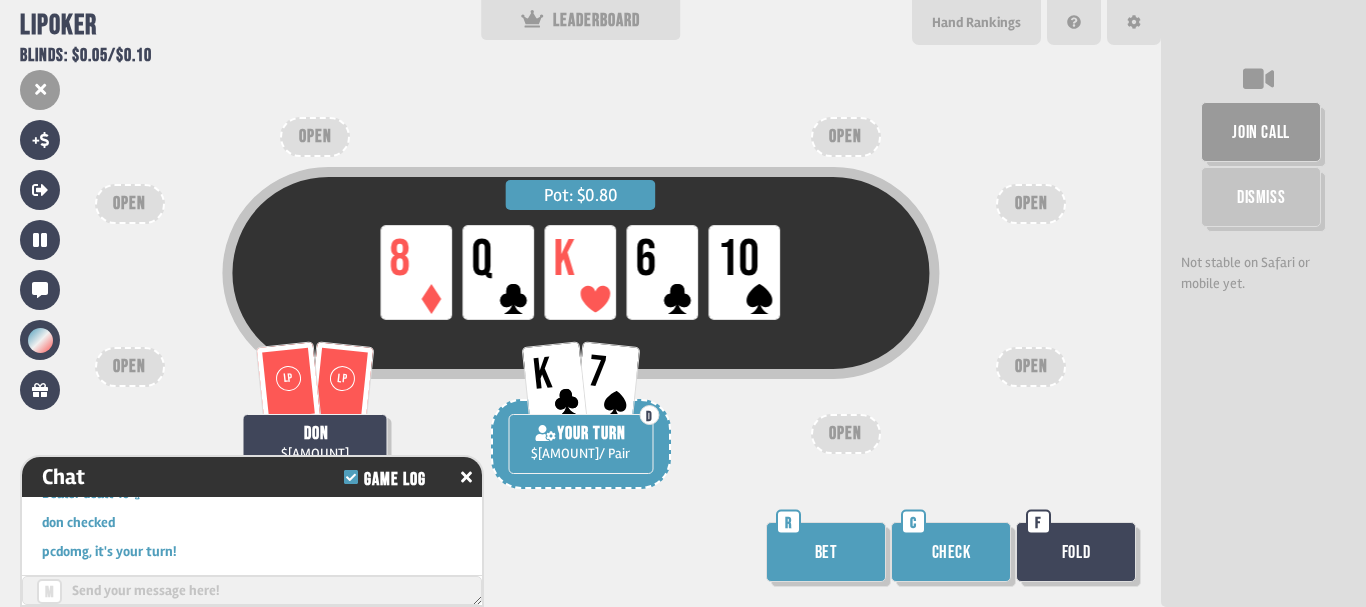 click on "Check" at bounding box center [951, 552] 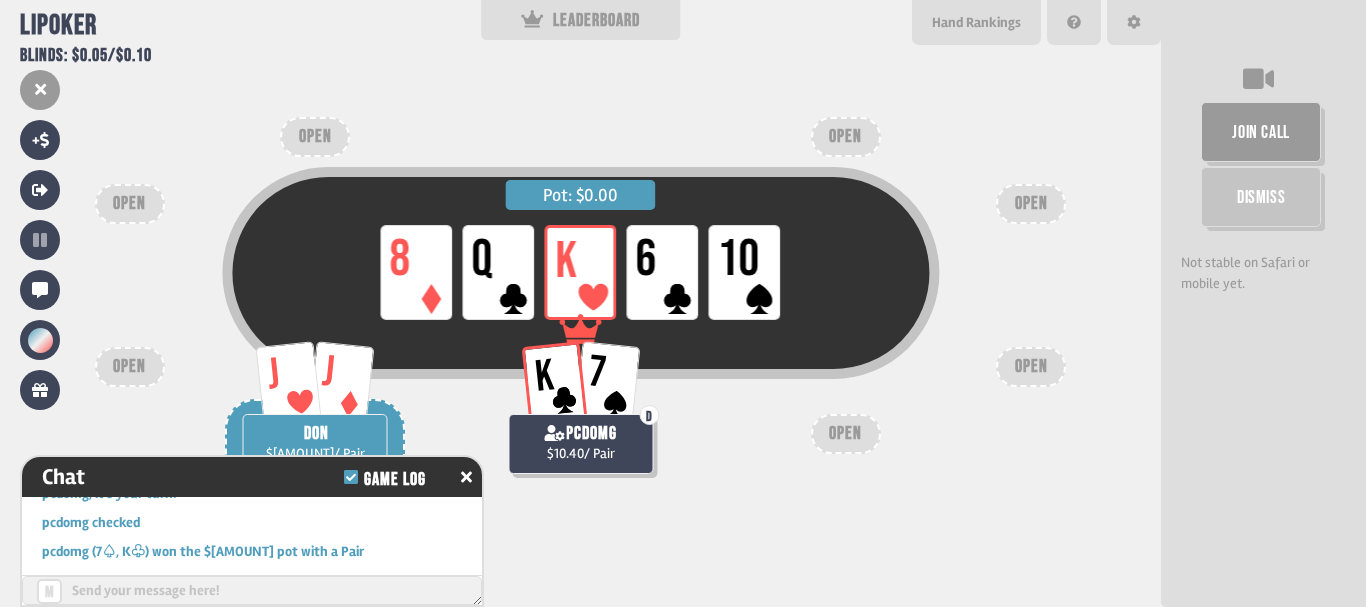 scroll, scrollTop: 939, scrollLeft: 0, axis: vertical 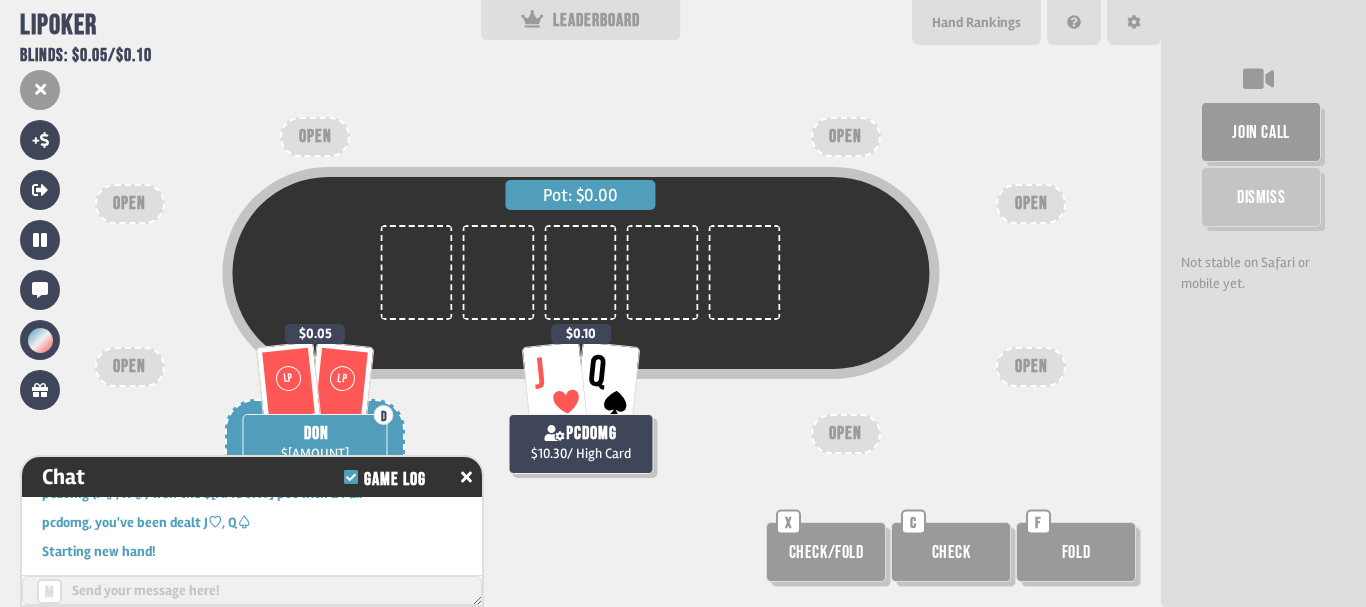 click on "Pot: $0.00" at bounding box center (580, 303) 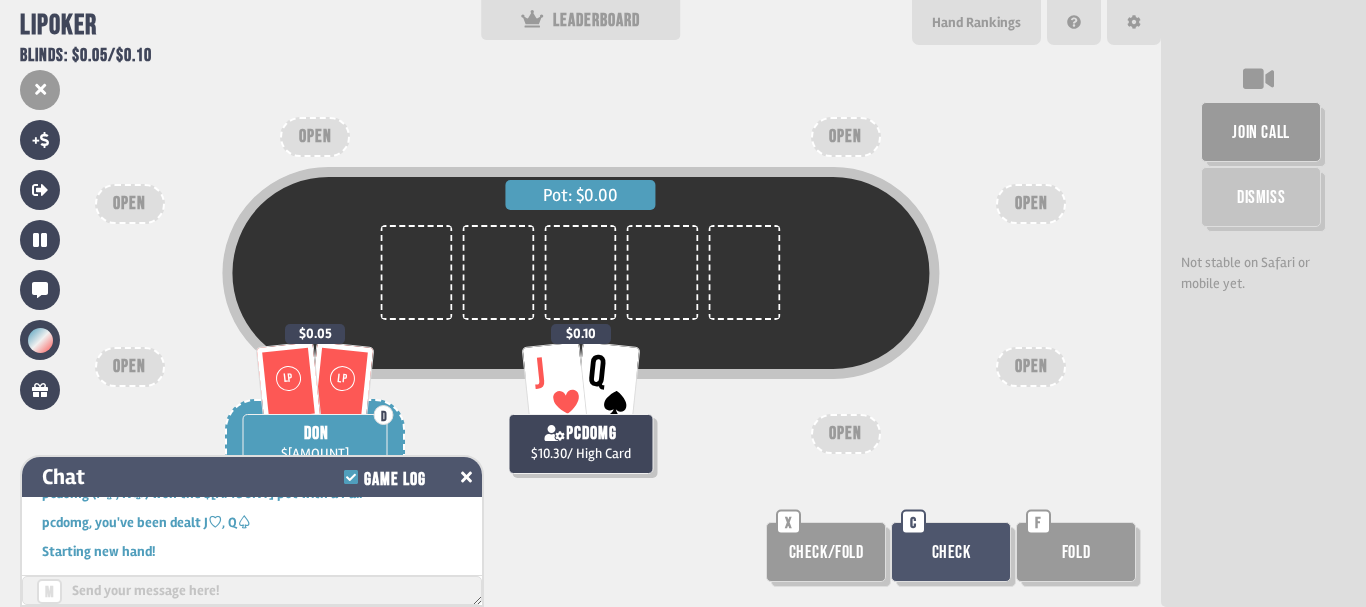 click 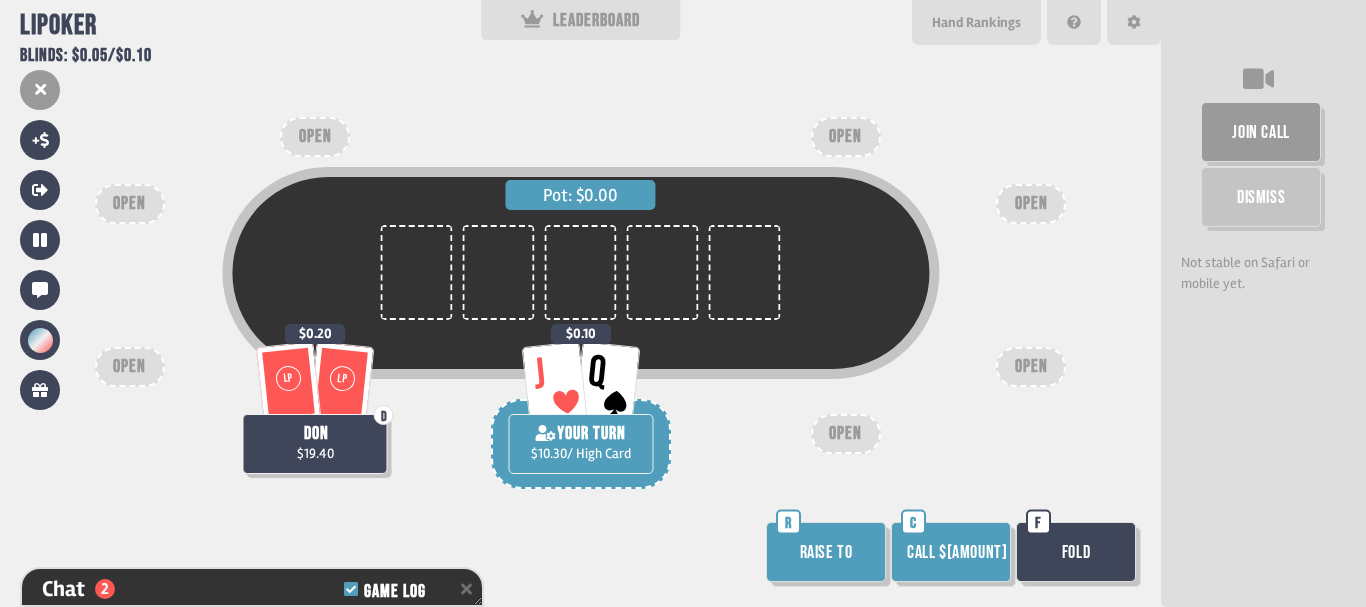 scroll, scrollTop: 1070, scrollLeft: 0, axis: vertical 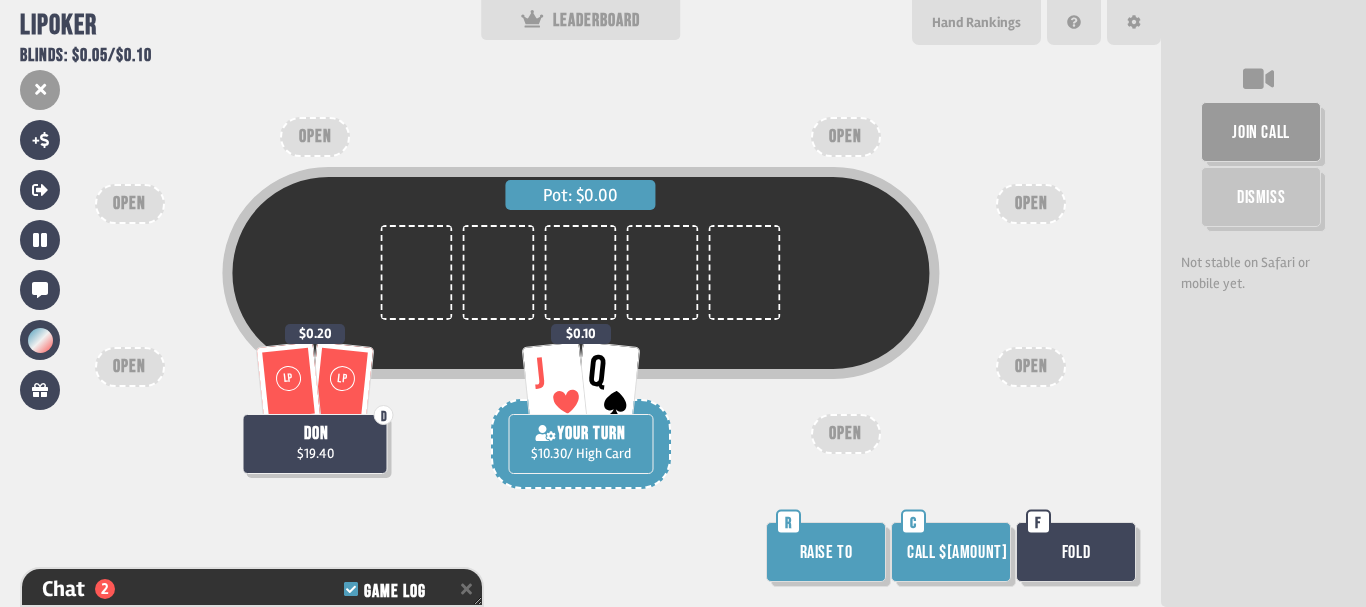 click on "Call $[AMOUNT]" at bounding box center [951, 552] 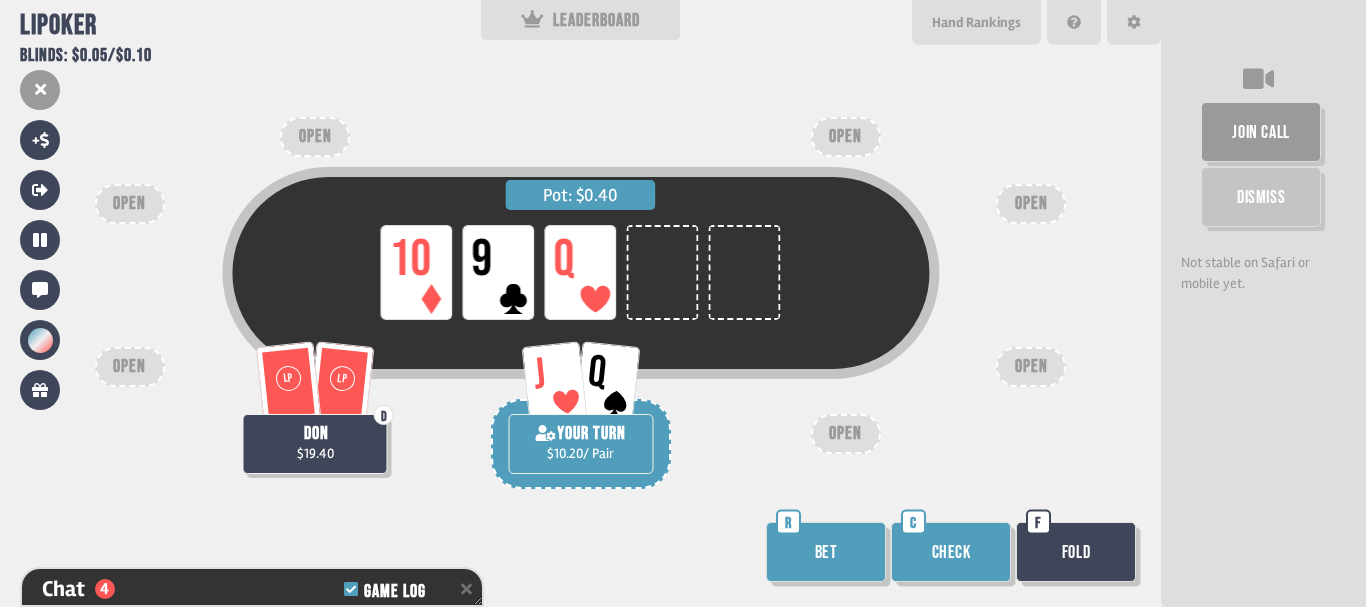 scroll, scrollTop: 1157, scrollLeft: 0, axis: vertical 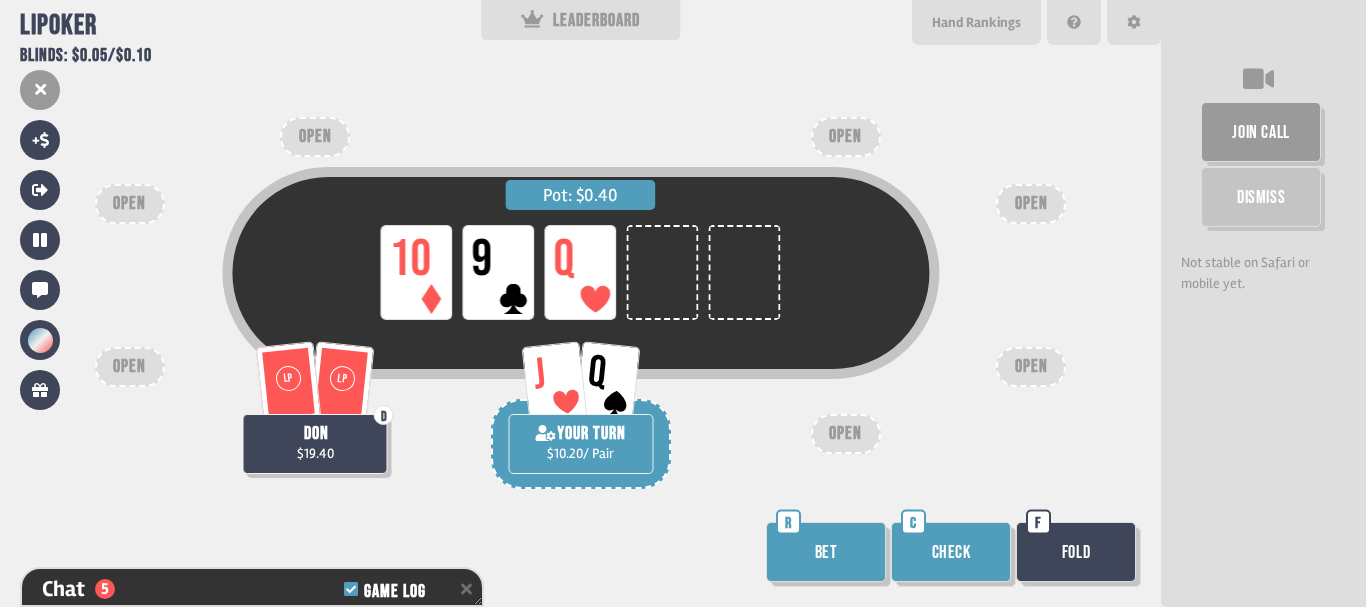 click on "Bet" at bounding box center [826, 552] 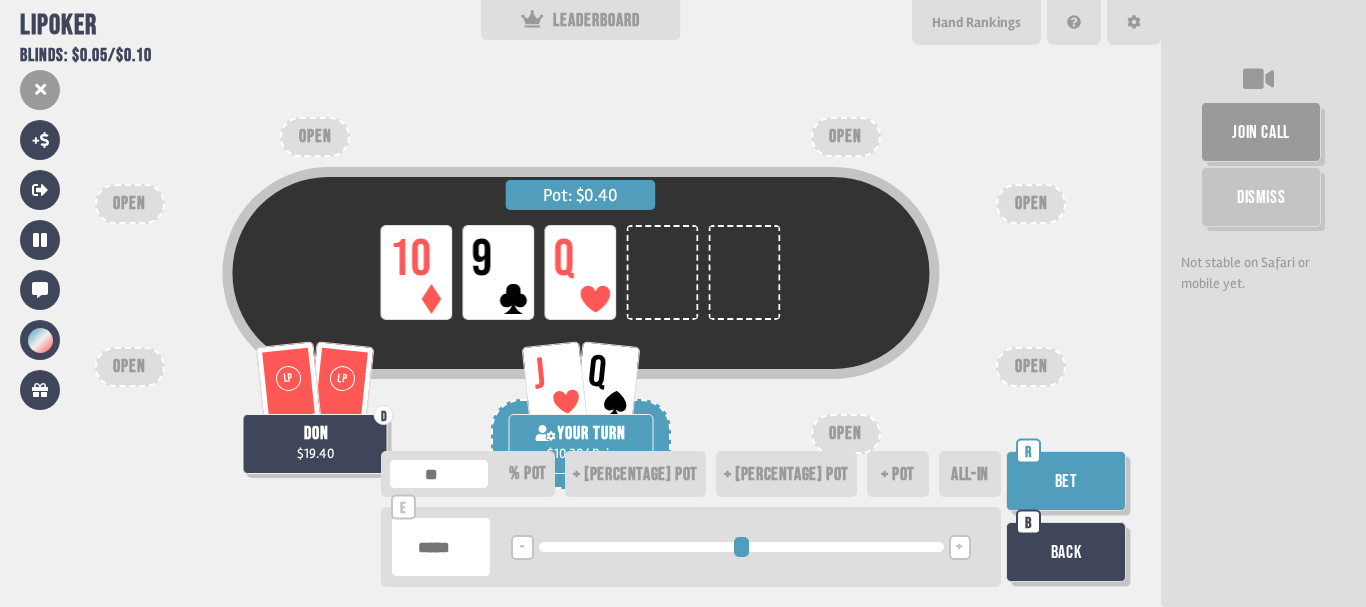 type on "***" 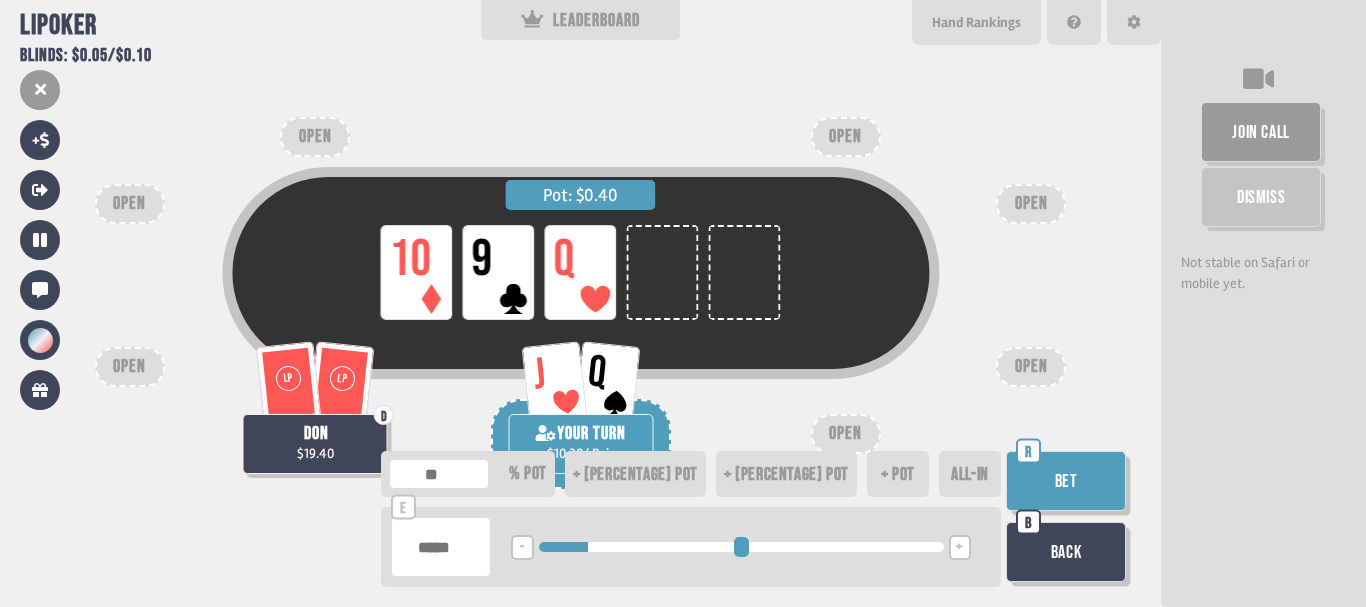 type on "***" 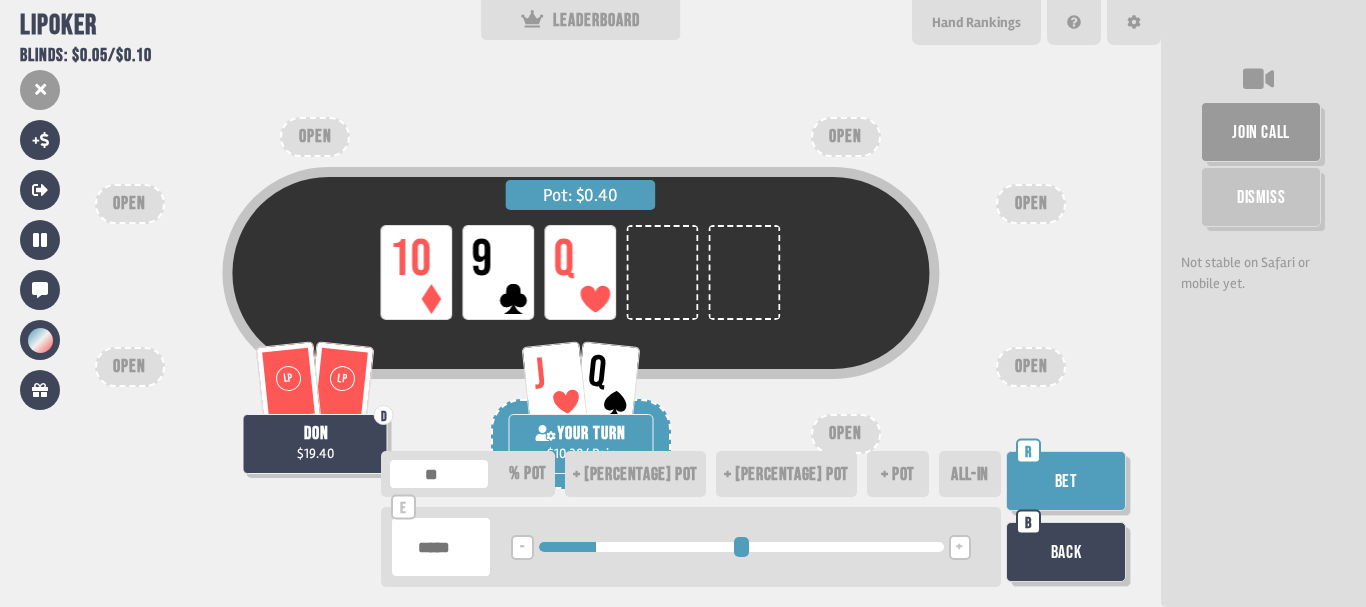 type on "***" 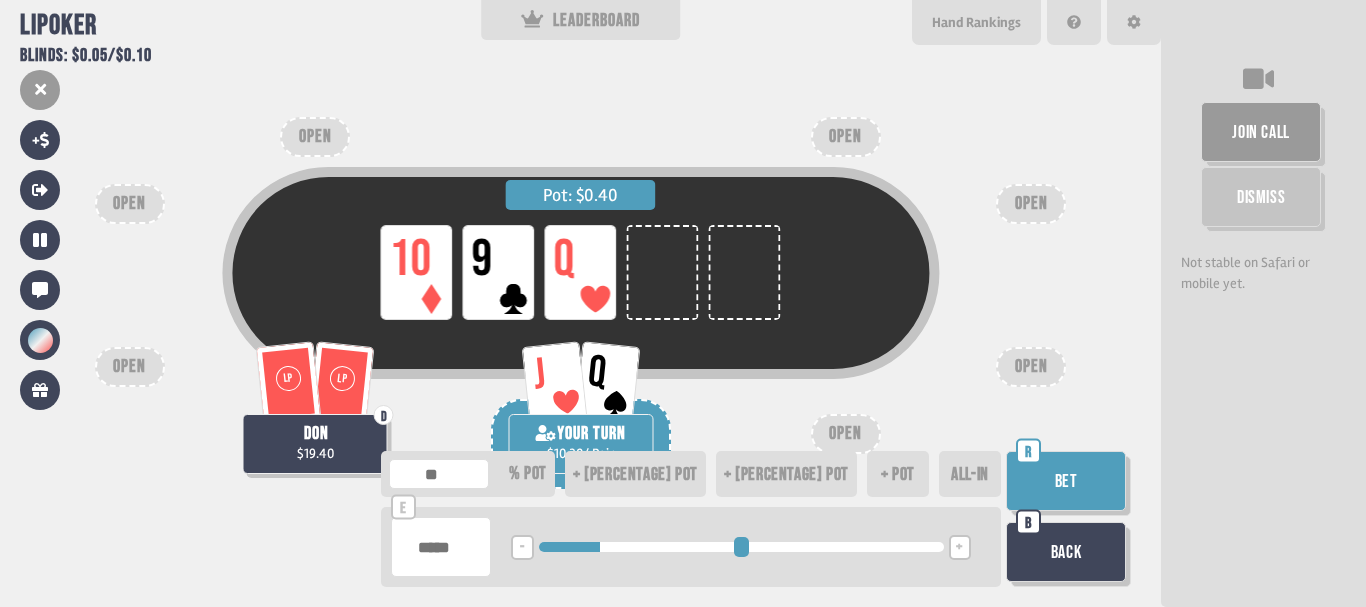 type on "***" 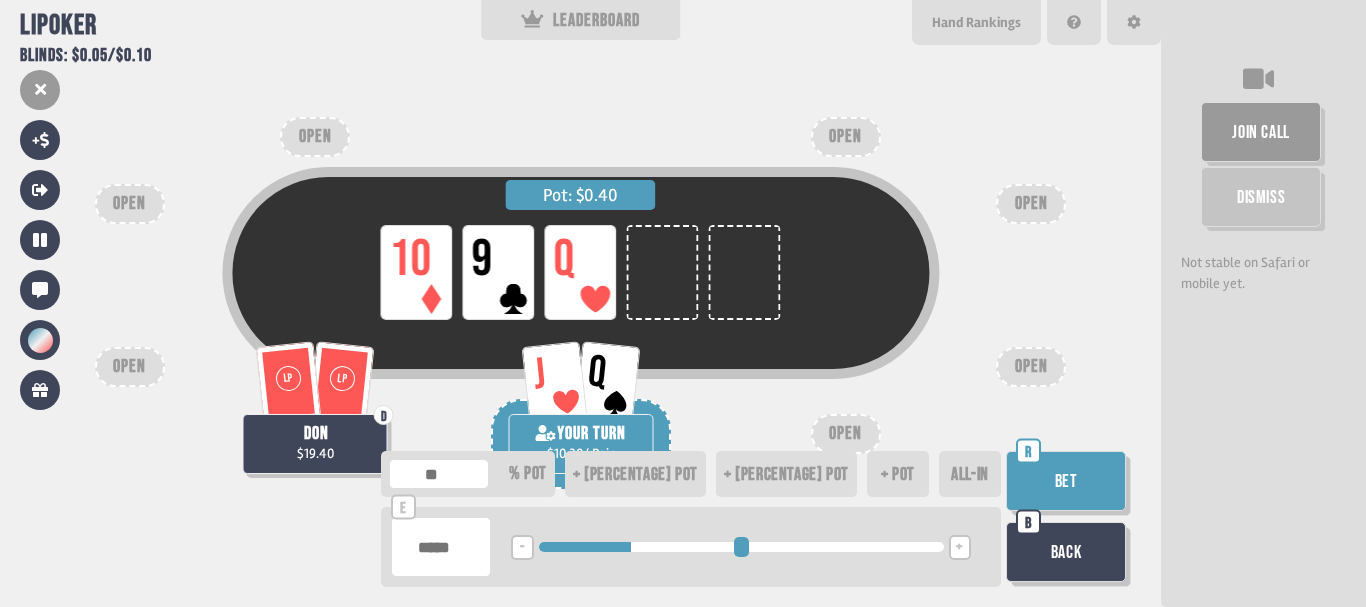 type on "***" 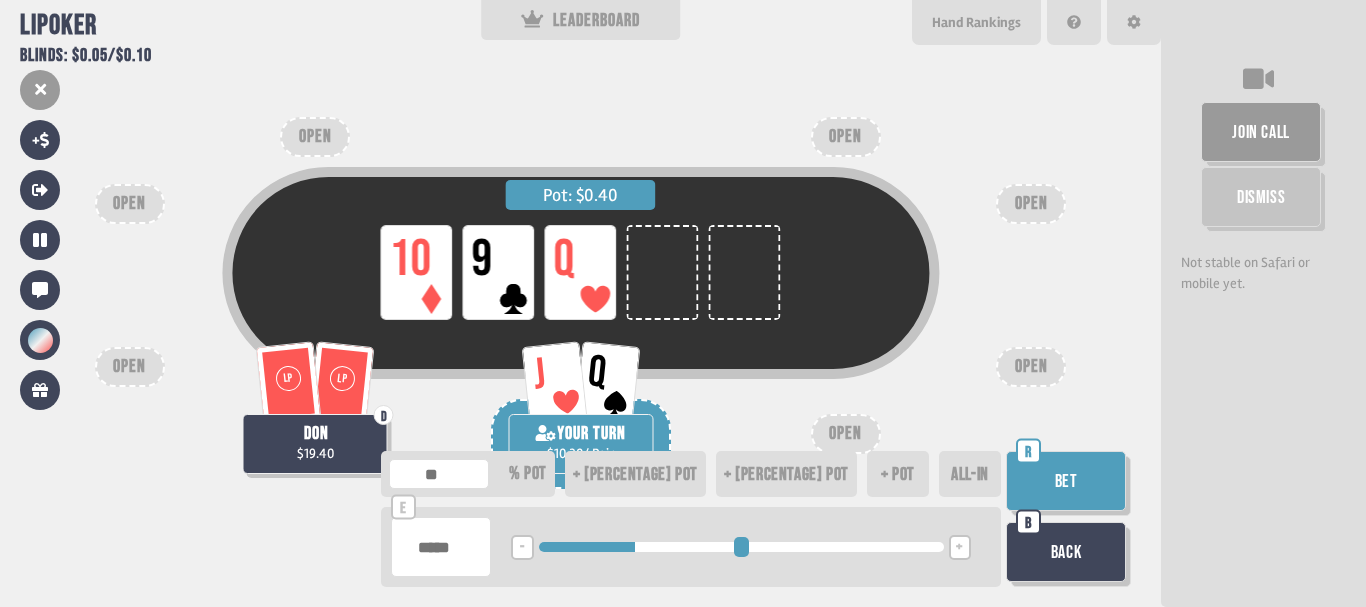 drag, startPoint x: 571, startPoint y: 553, endPoint x: 639, endPoint y: 558, distance: 68.18358 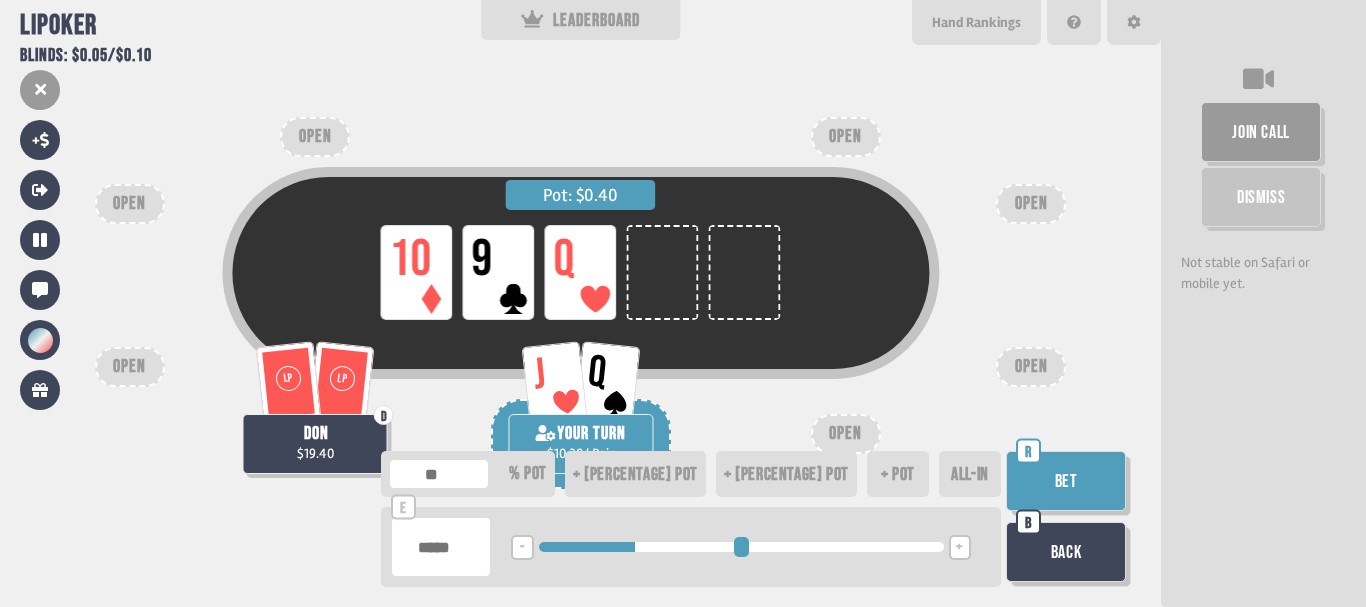 click on "Bet" at bounding box center (1066, 481) 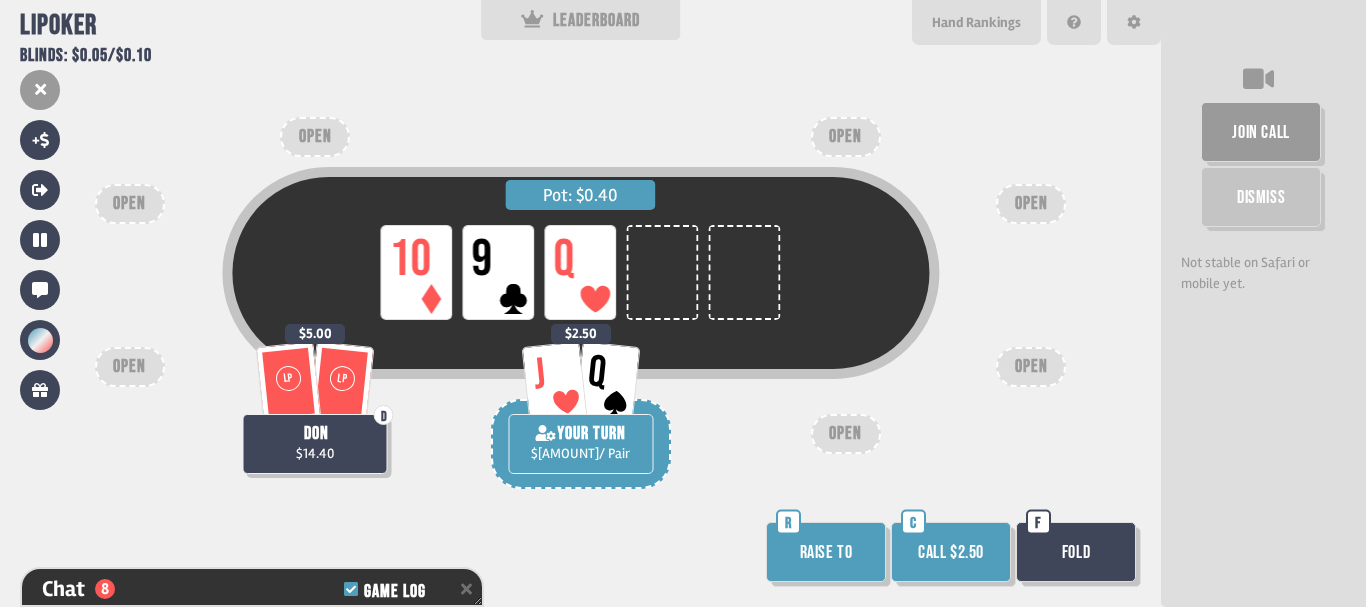 scroll, scrollTop: 1244, scrollLeft: 0, axis: vertical 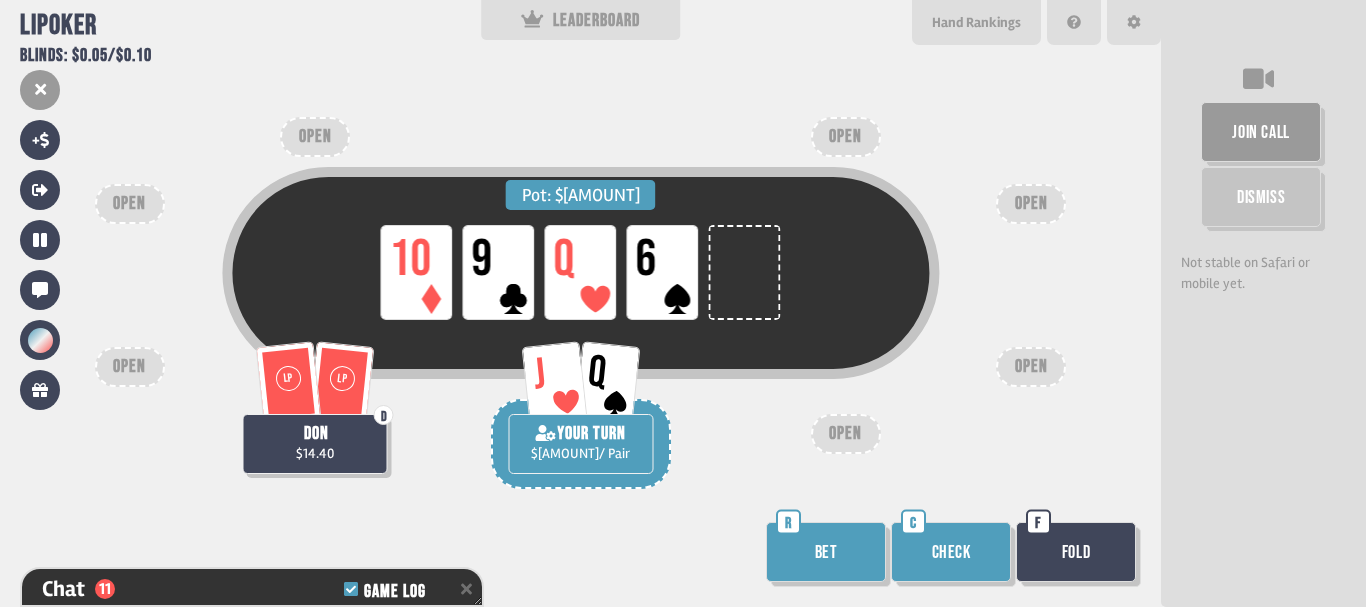 click on "Bet" at bounding box center [826, 552] 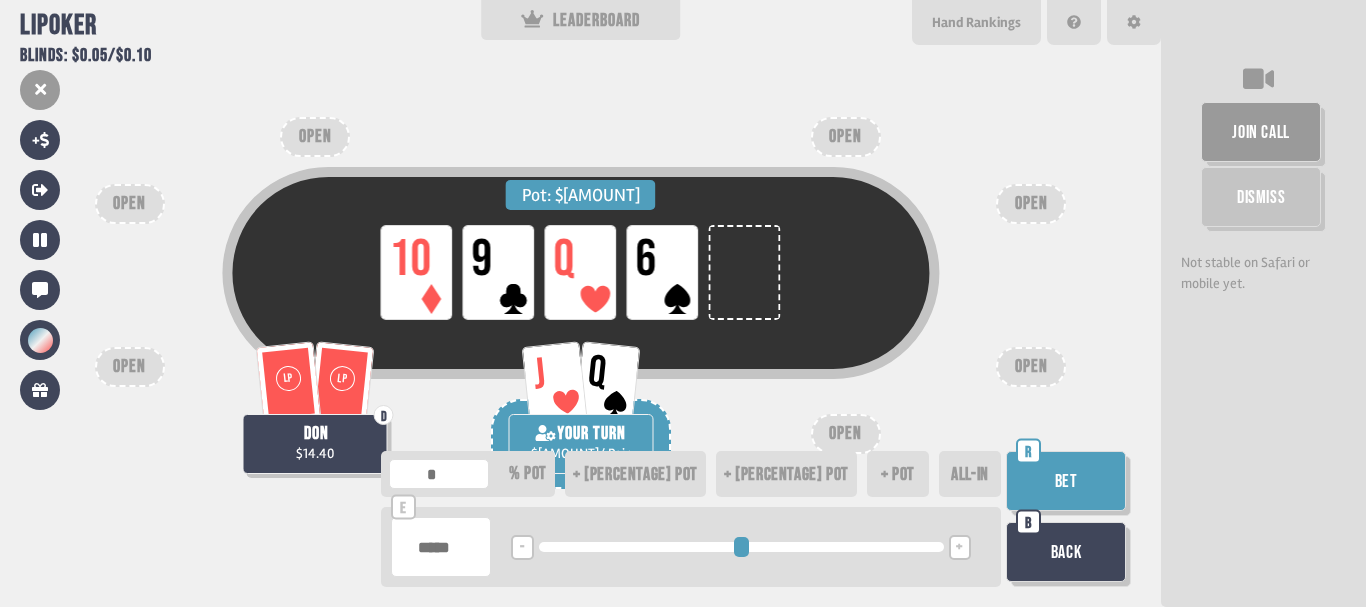 type on "*" 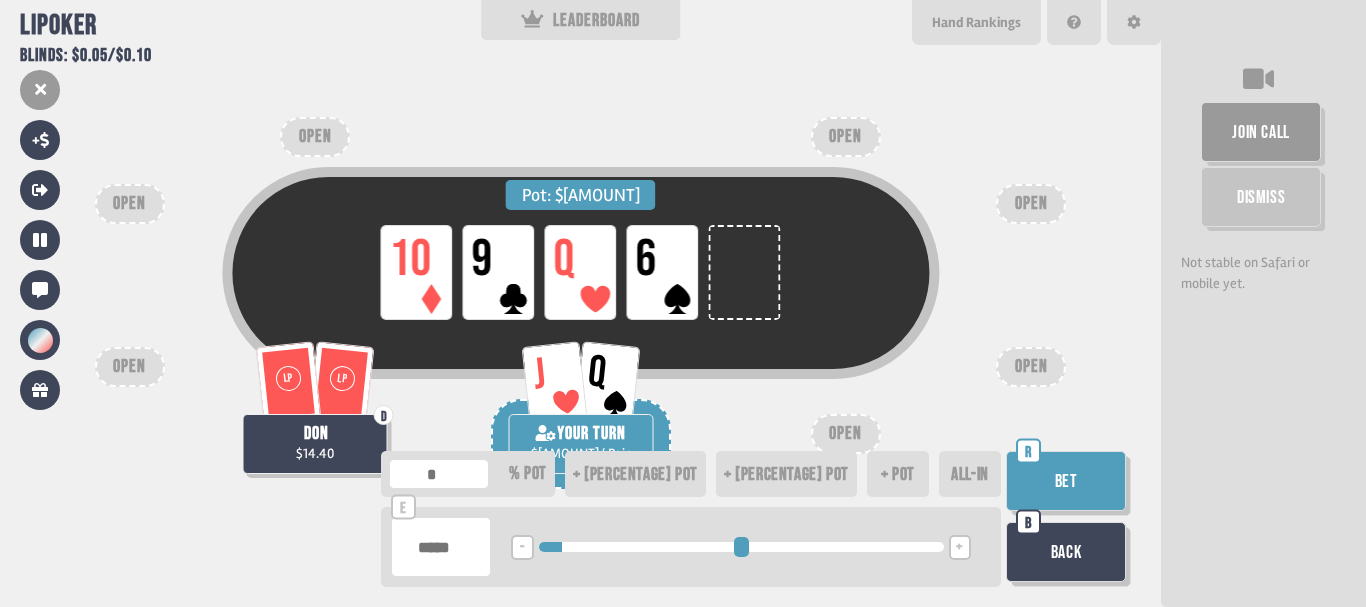 type on "****" 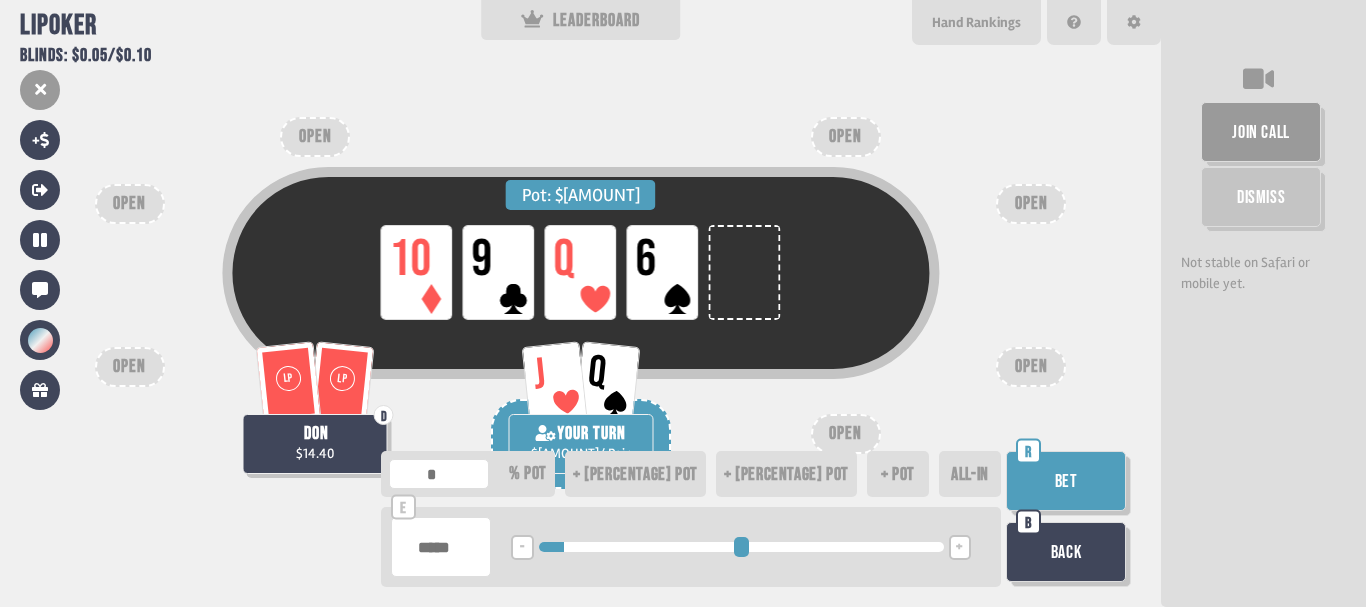 type on "****" 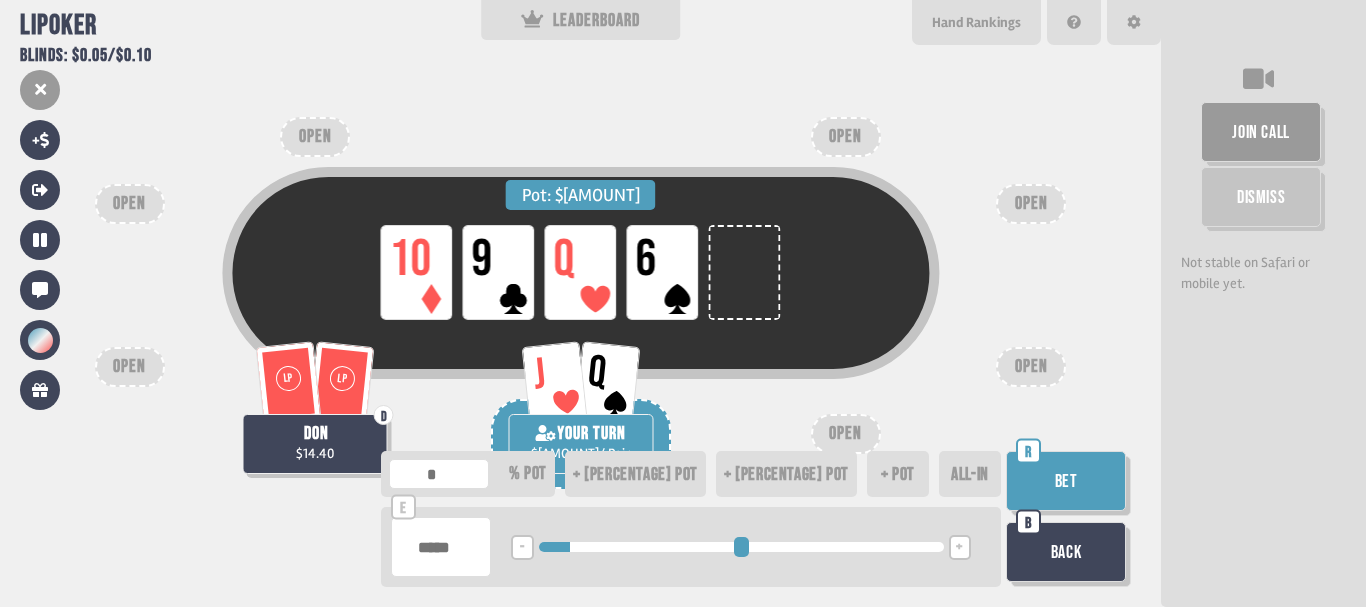 type on "****" 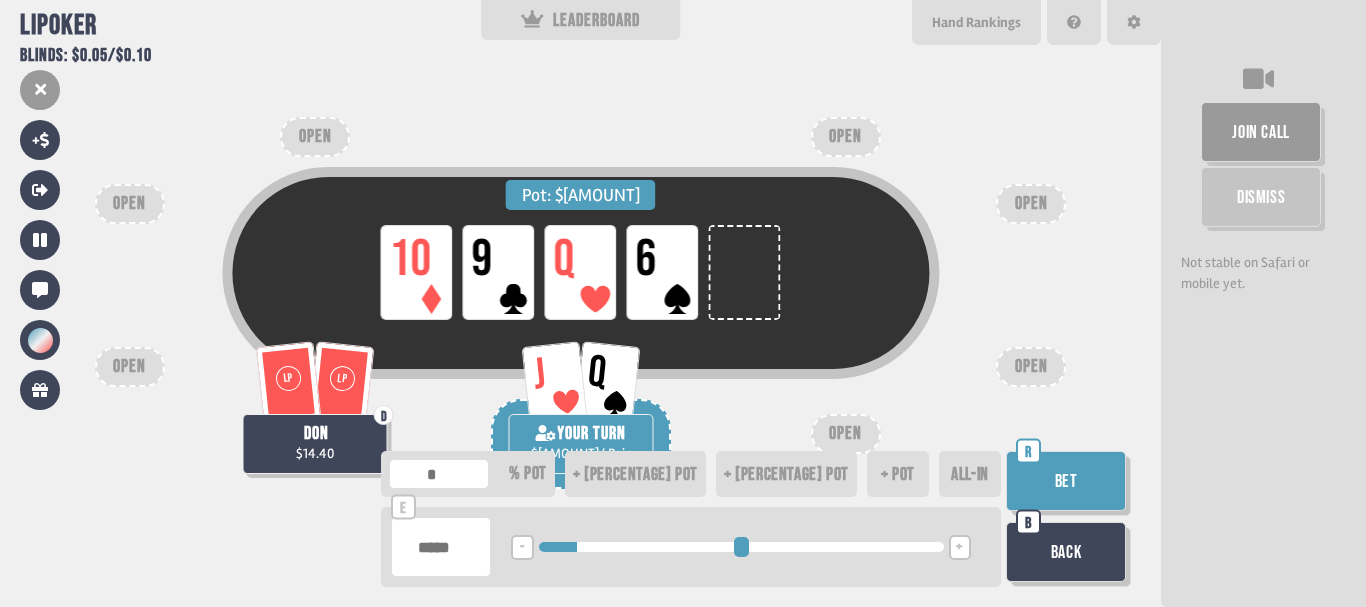 type on "****" 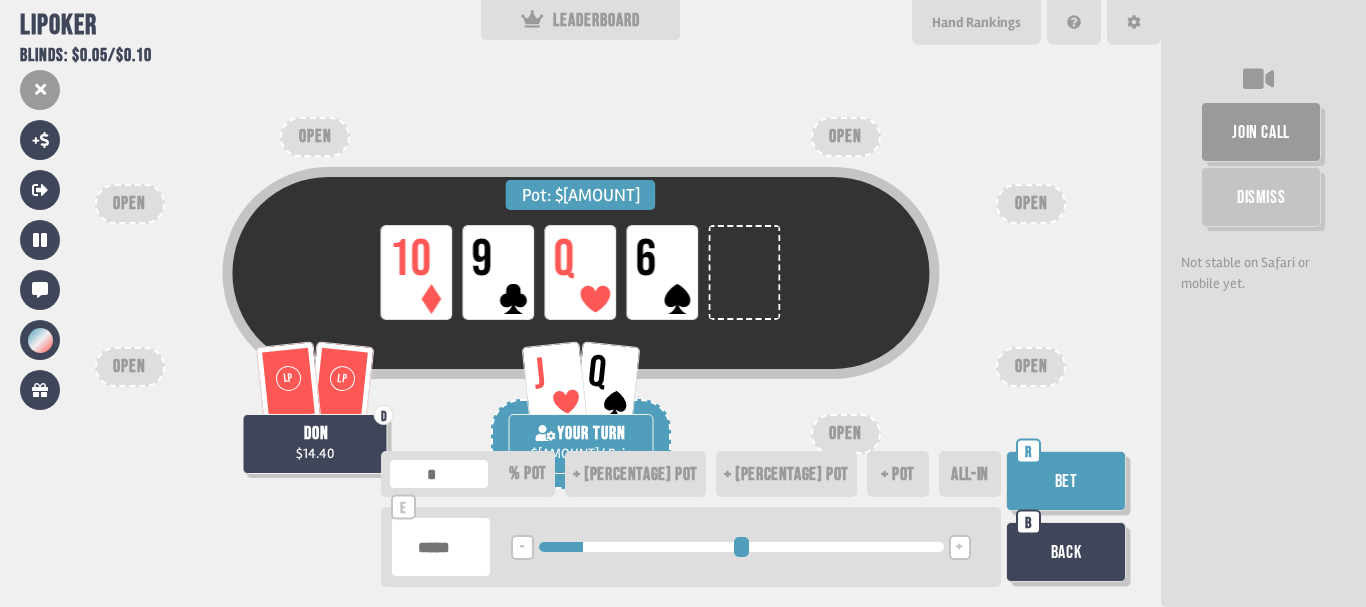 type on "****" 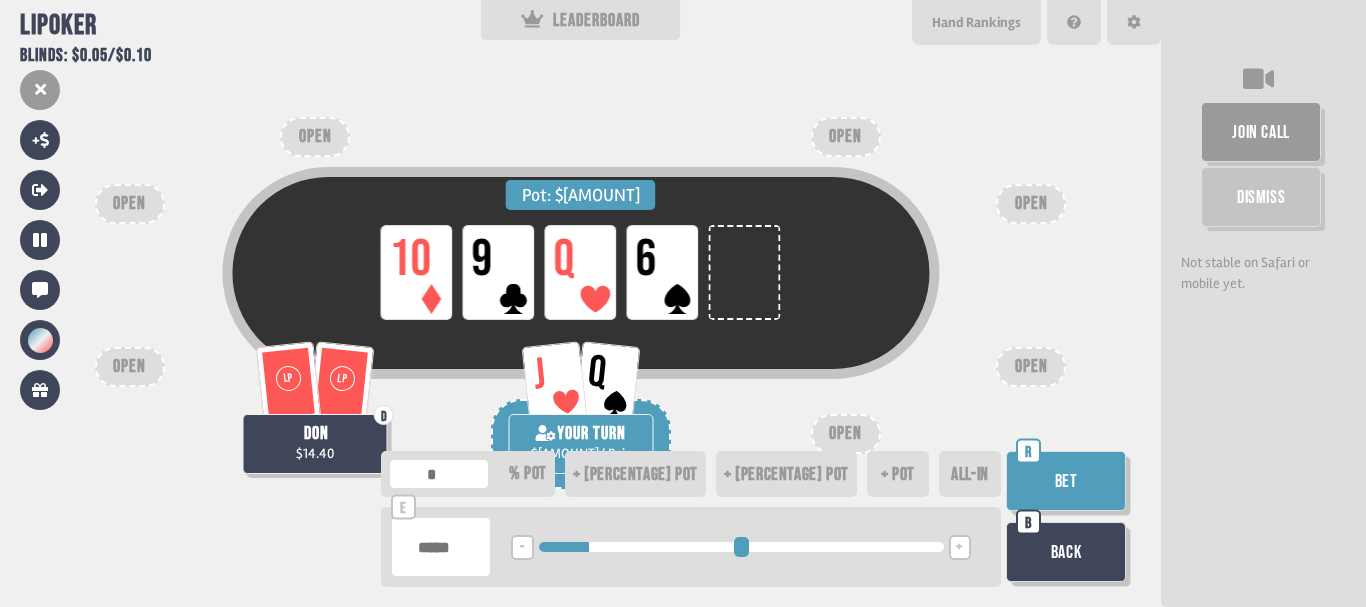 type on "****" 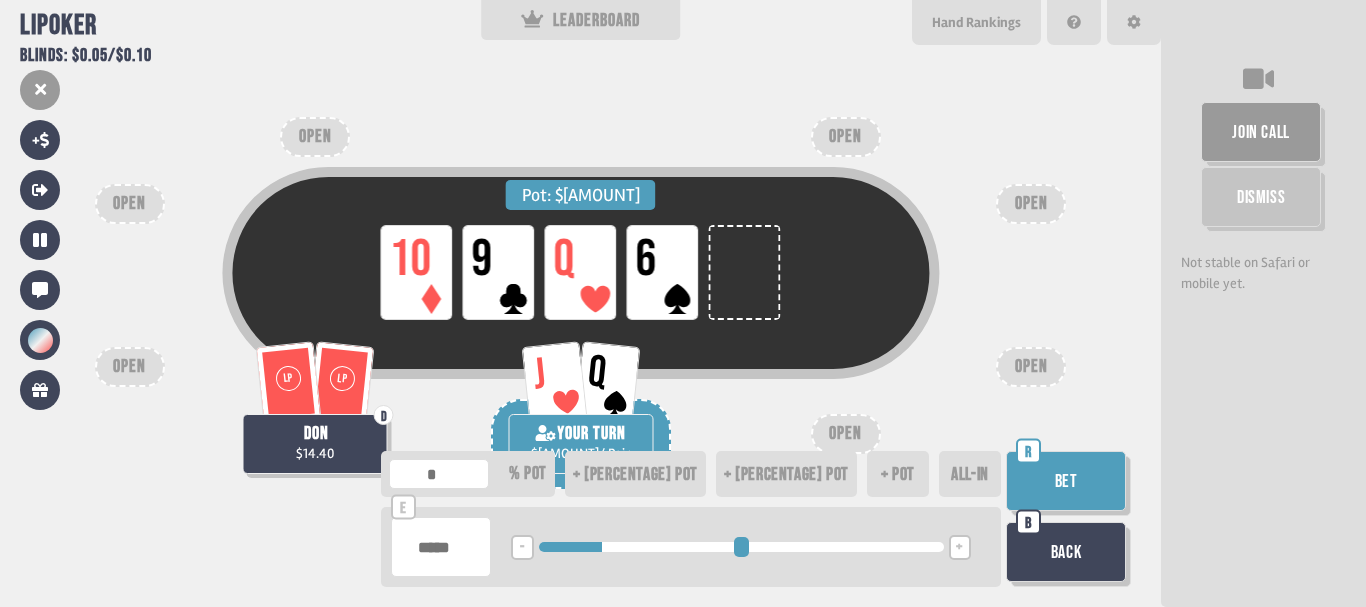 type on "****" 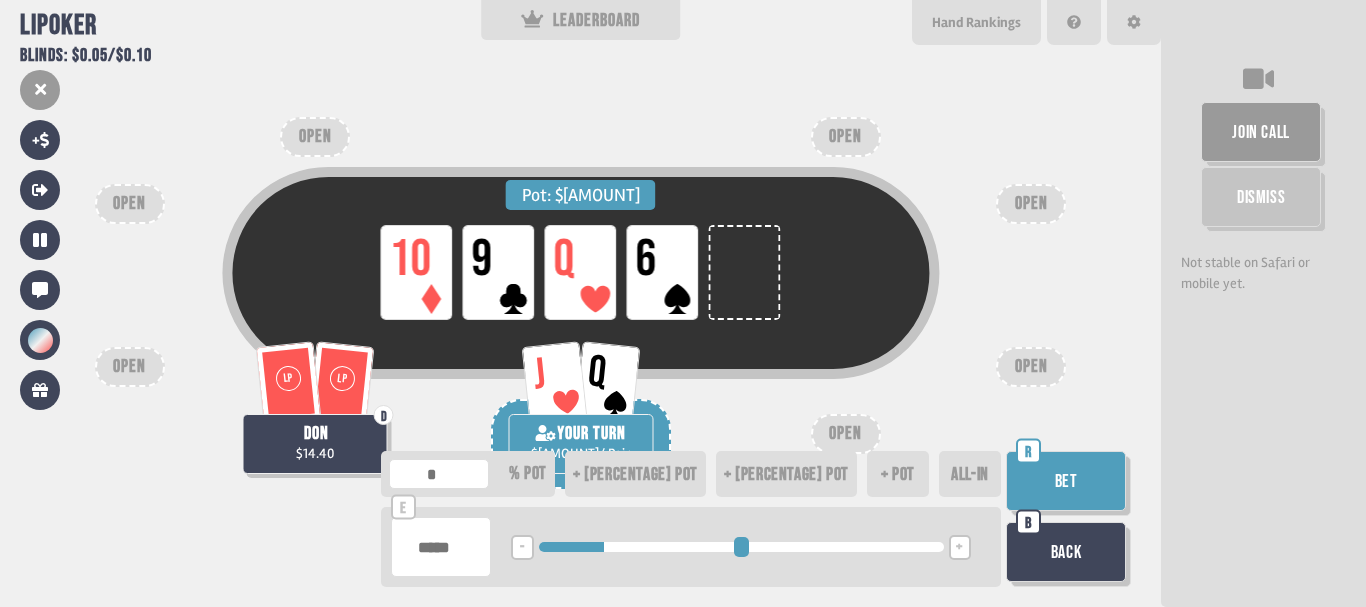 type on "****" 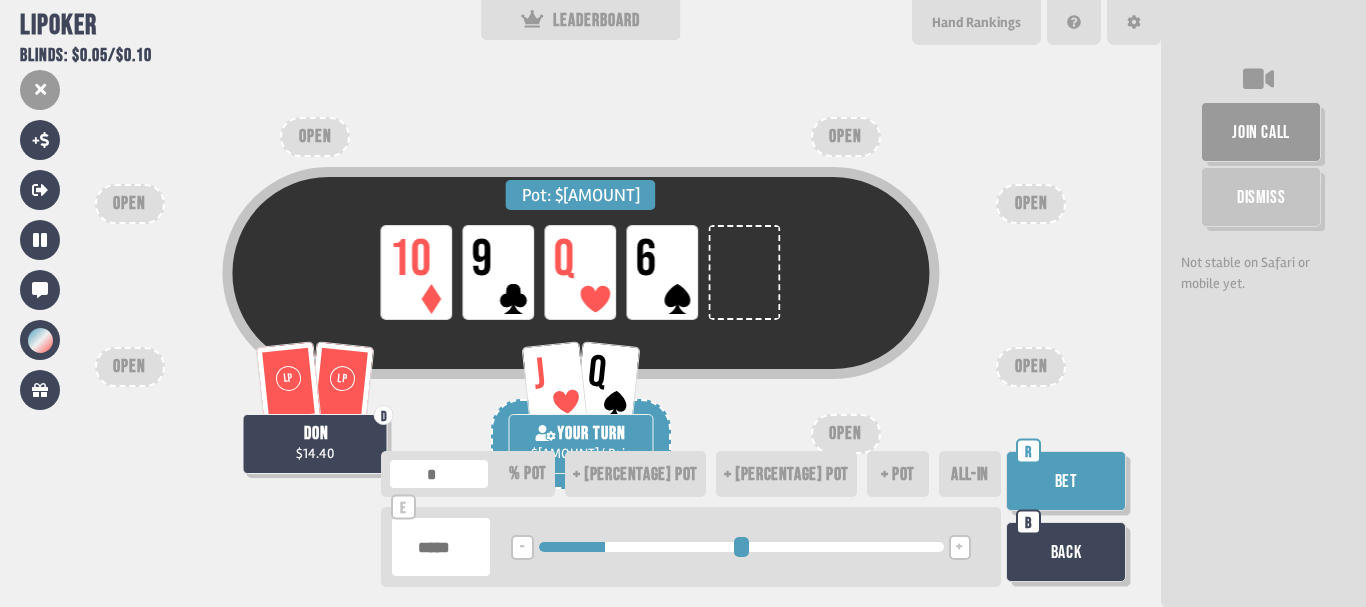 type on "****" 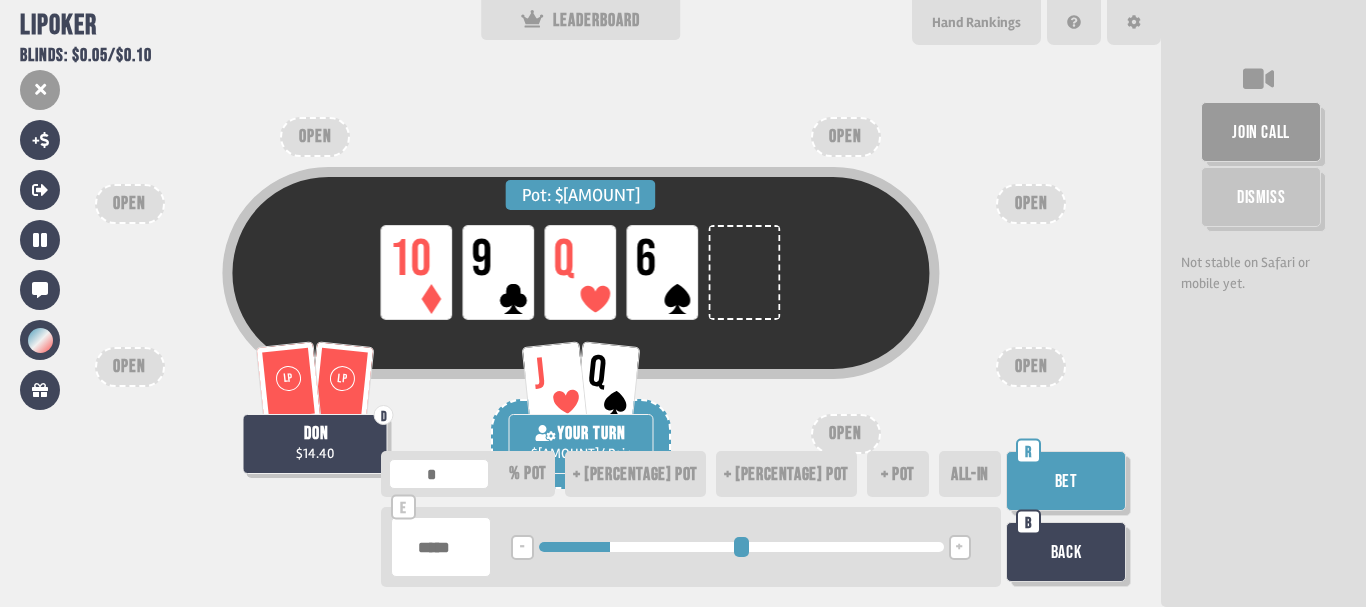 type on "****" 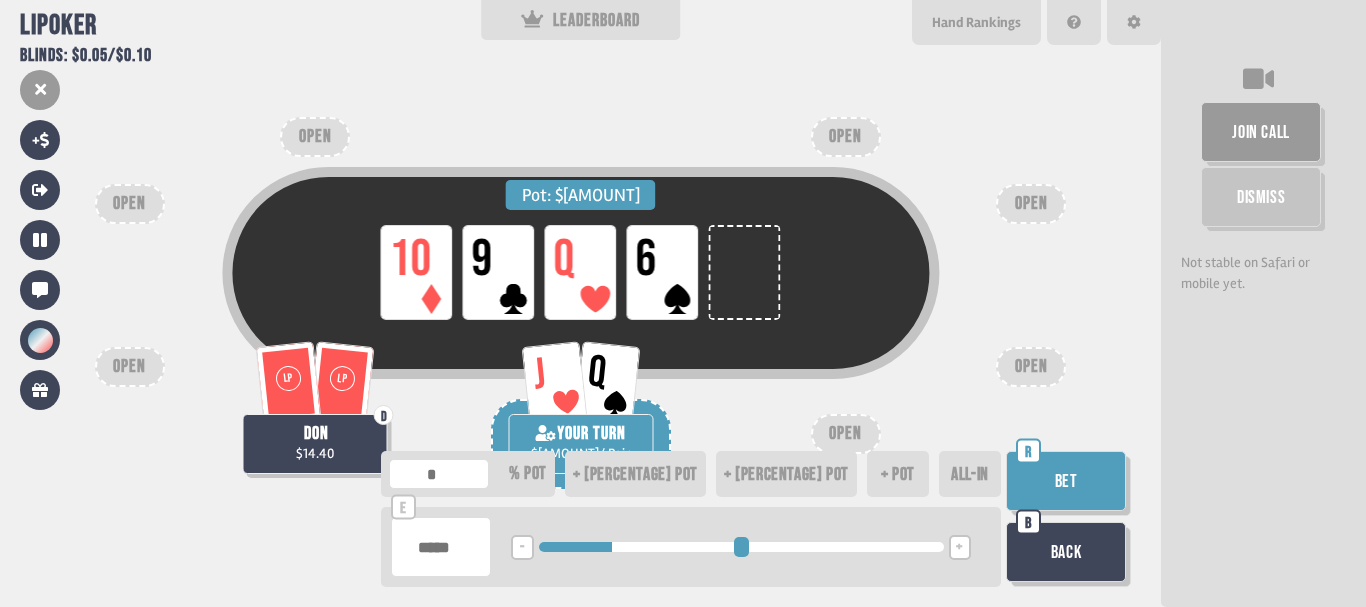 type on "****" 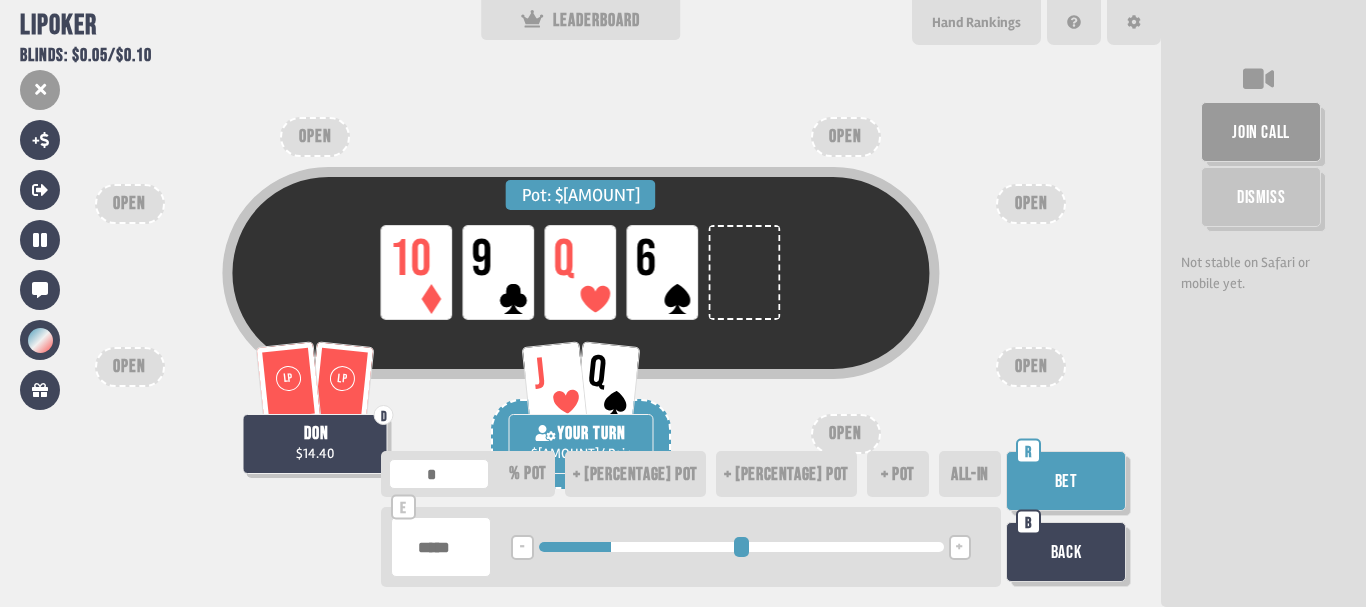 type on "****" 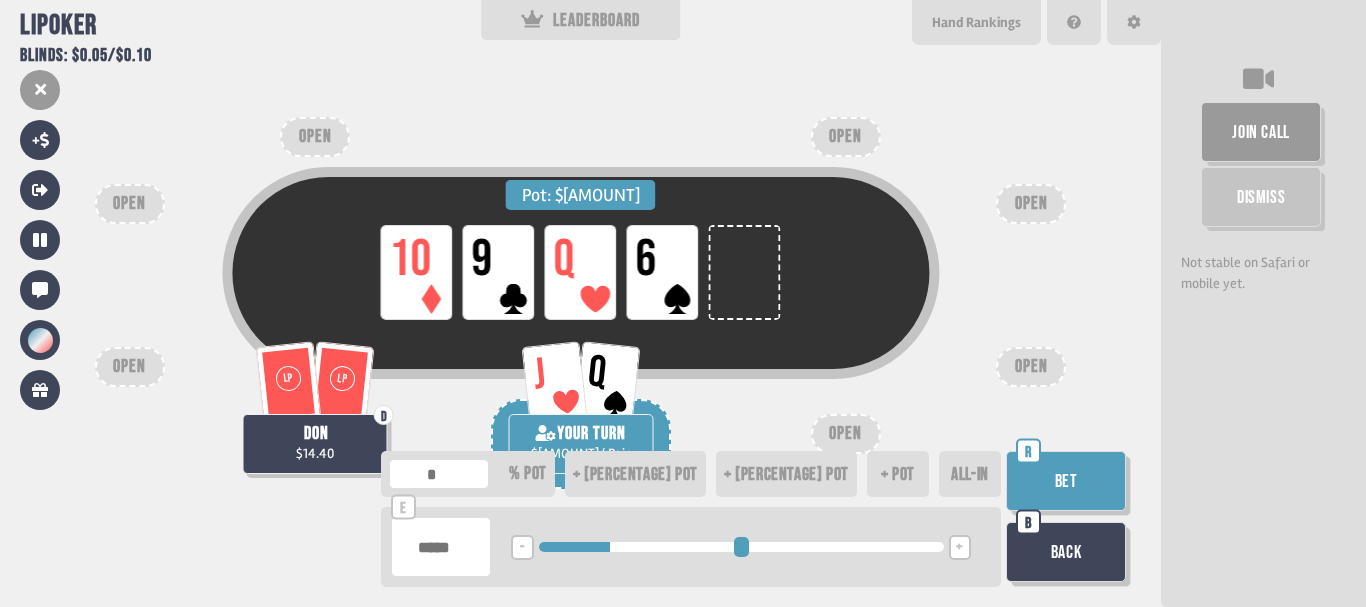 drag, startPoint x: 561, startPoint y: 550, endPoint x: 615, endPoint y: 568, distance: 56.920998 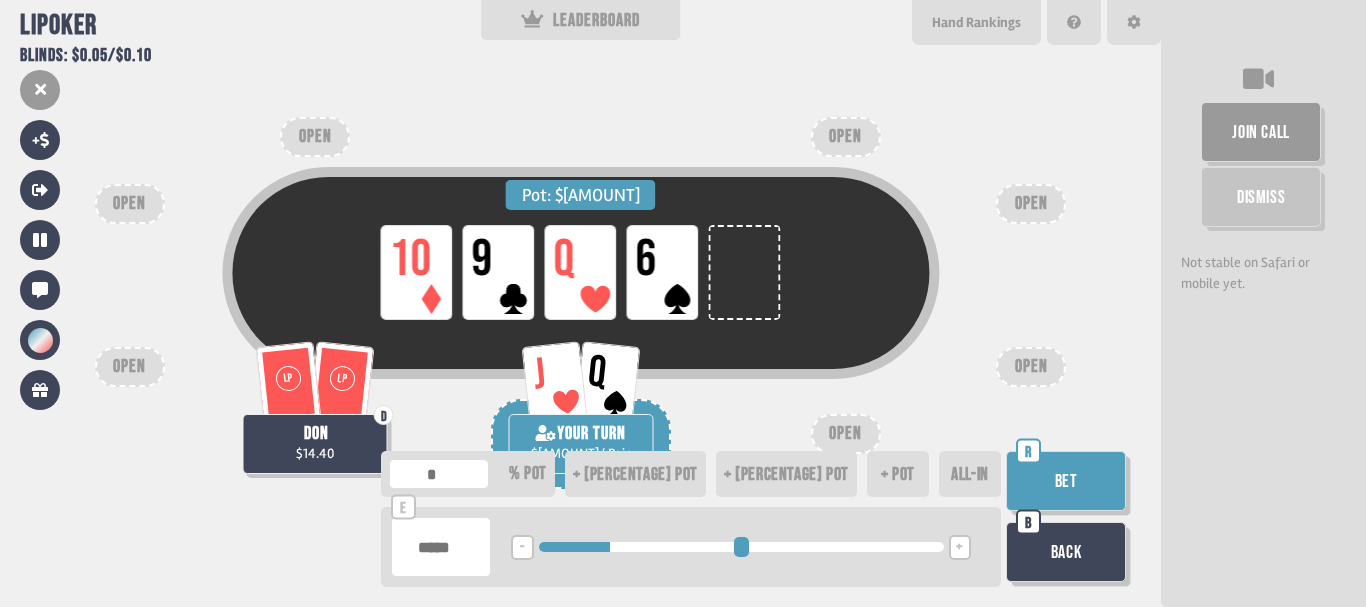 click on "Bet" at bounding box center [1066, 481] 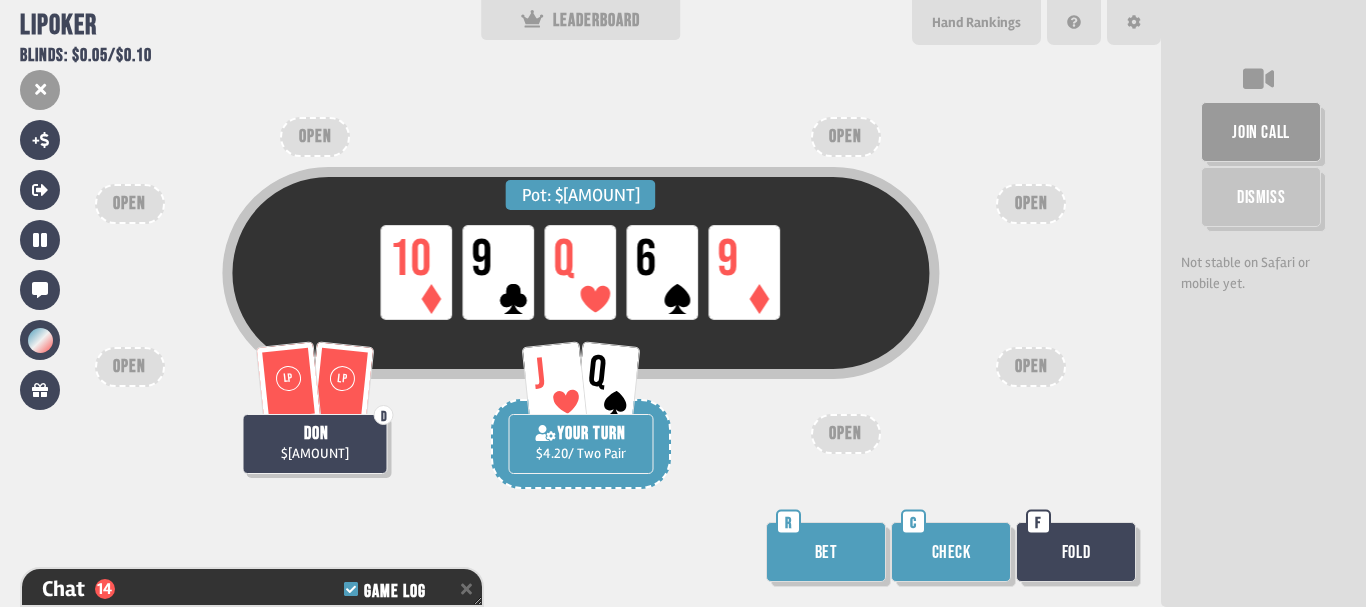 scroll, scrollTop: 1447, scrollLeft: 0, axis: vertical 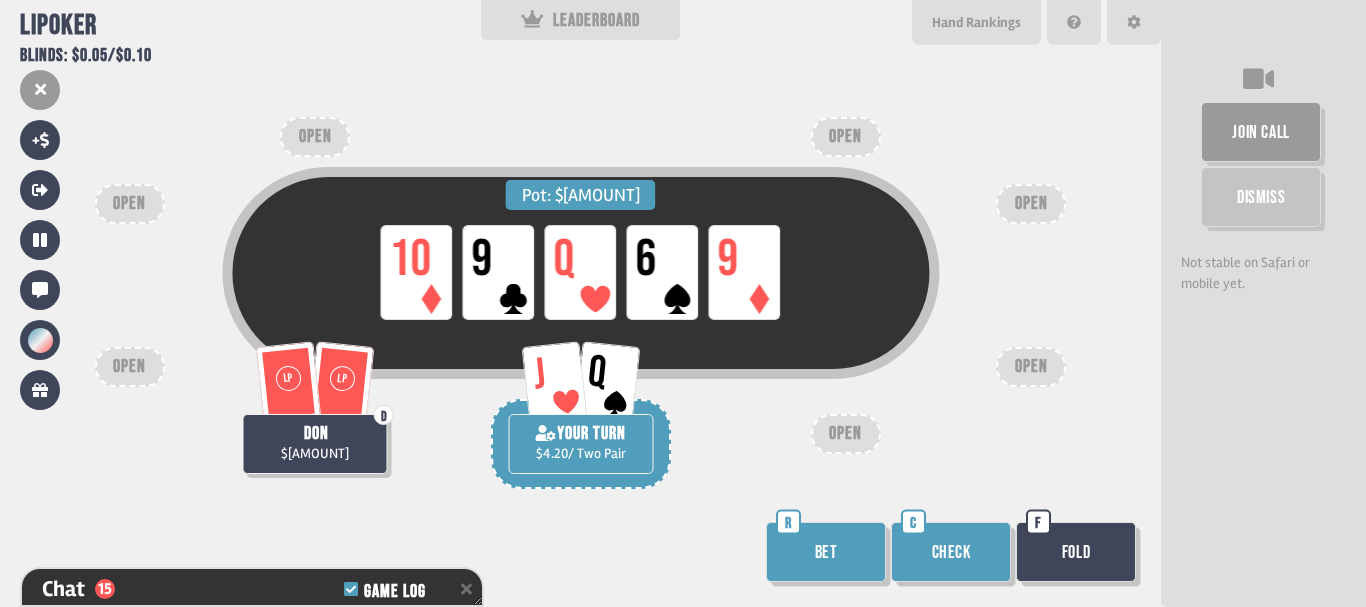 click on "Bet" at bounding box center [826, 552] 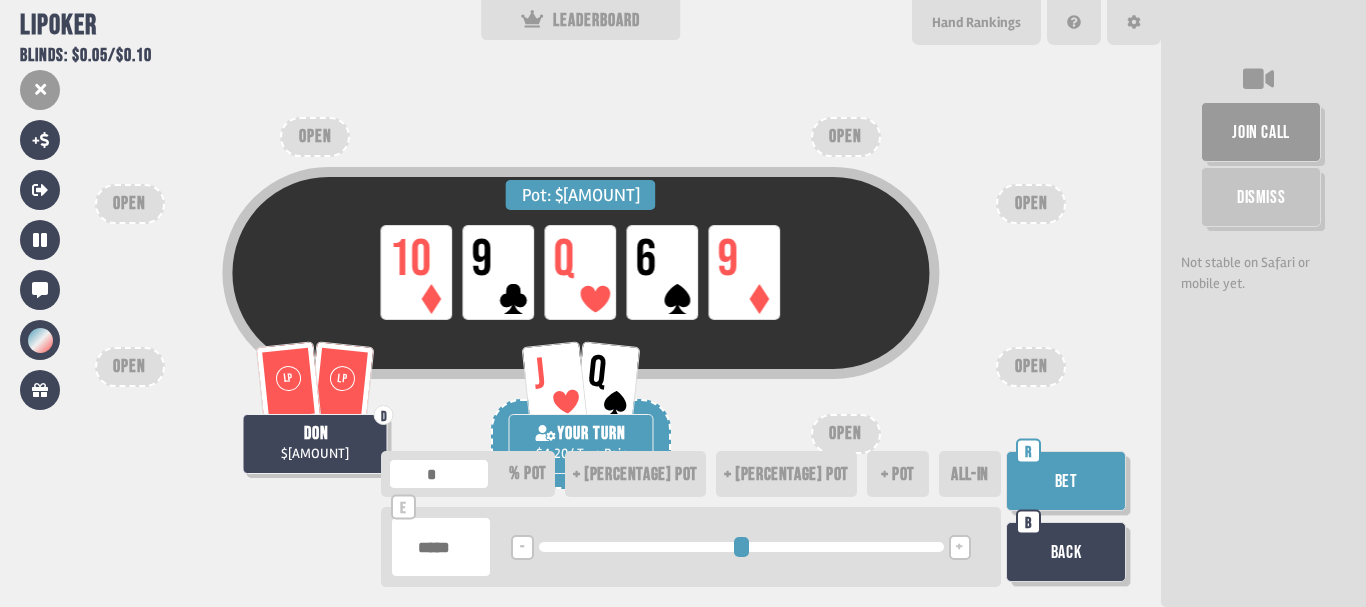 type on "**" 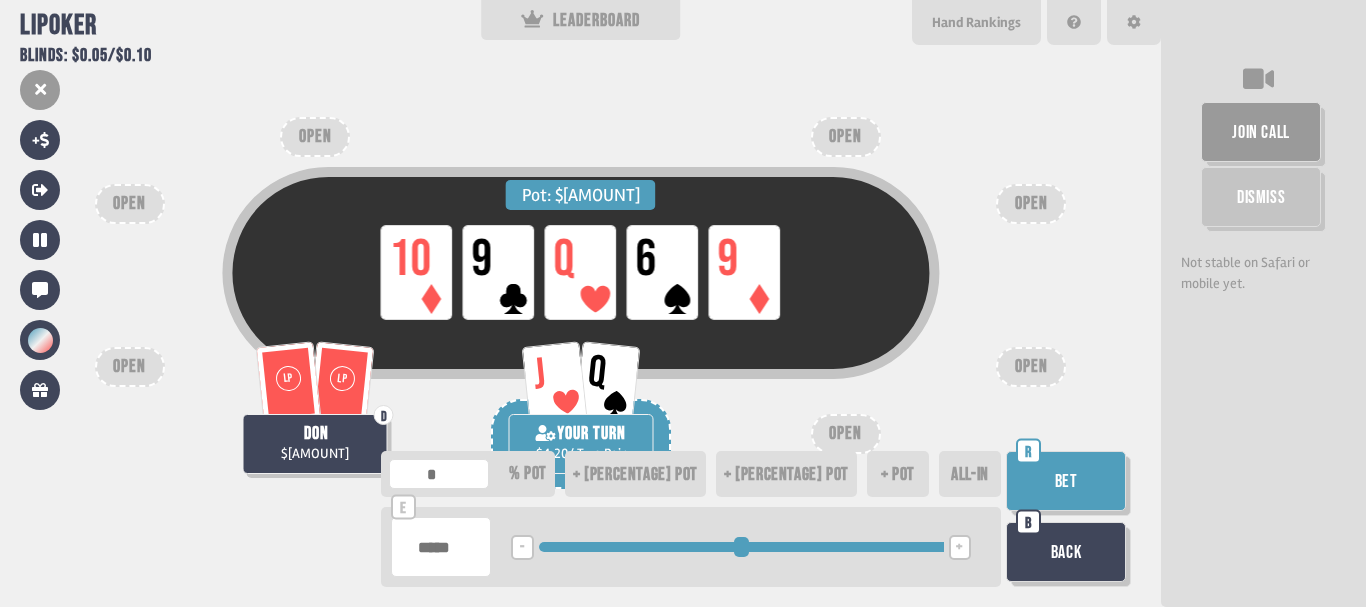 drag, startPoint x: 656, startPoint y: 553, endPoint x: 1015, endPoint y: 552, distance: 359.0014 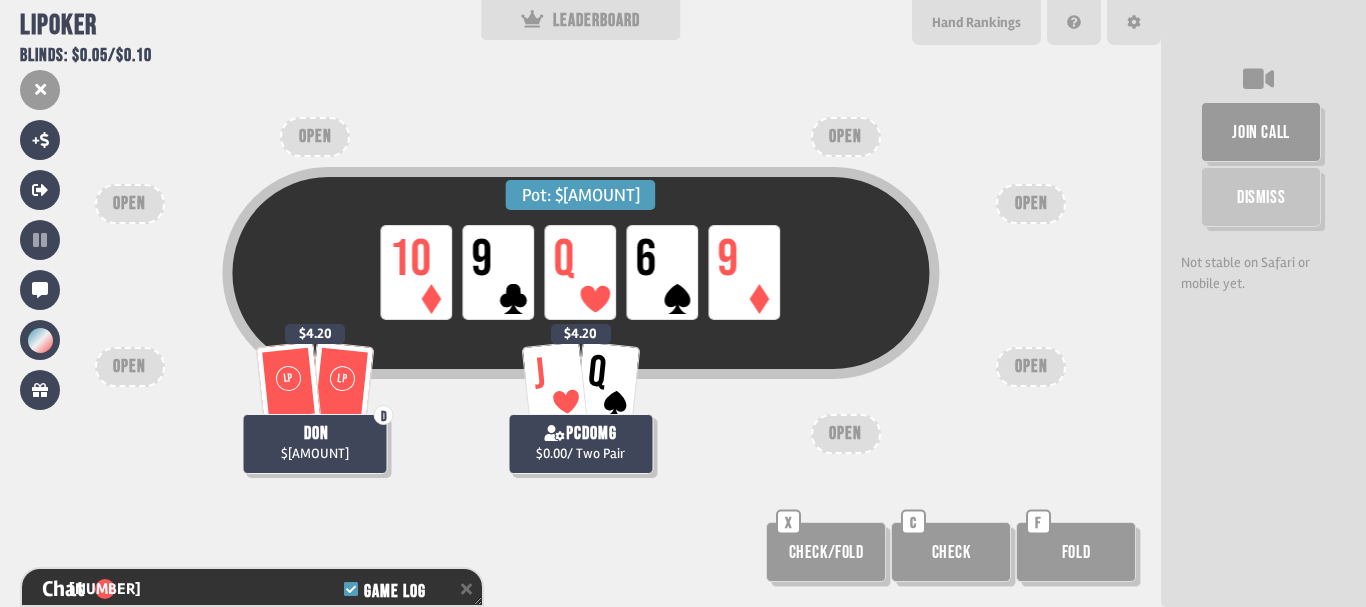 scroll, scrollTop: 1534, scrollLeft: 0, axis: vertical 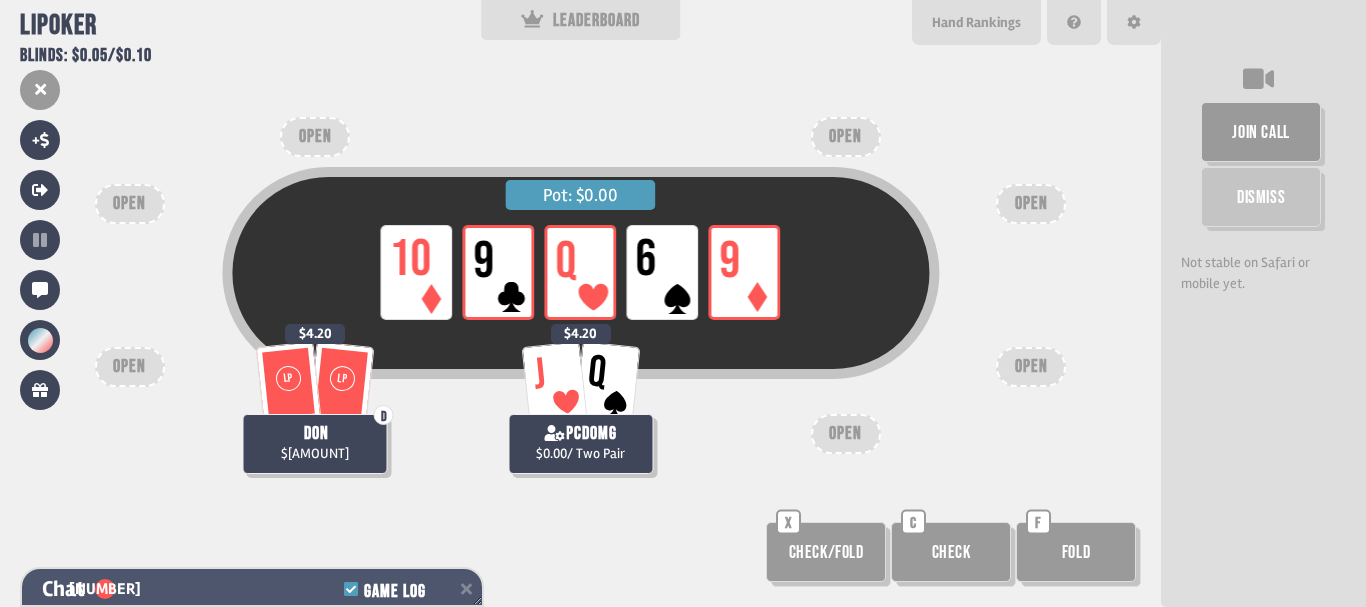 click on "Chat   [NUMBER] Game Log" at bounding box center [252, 589] 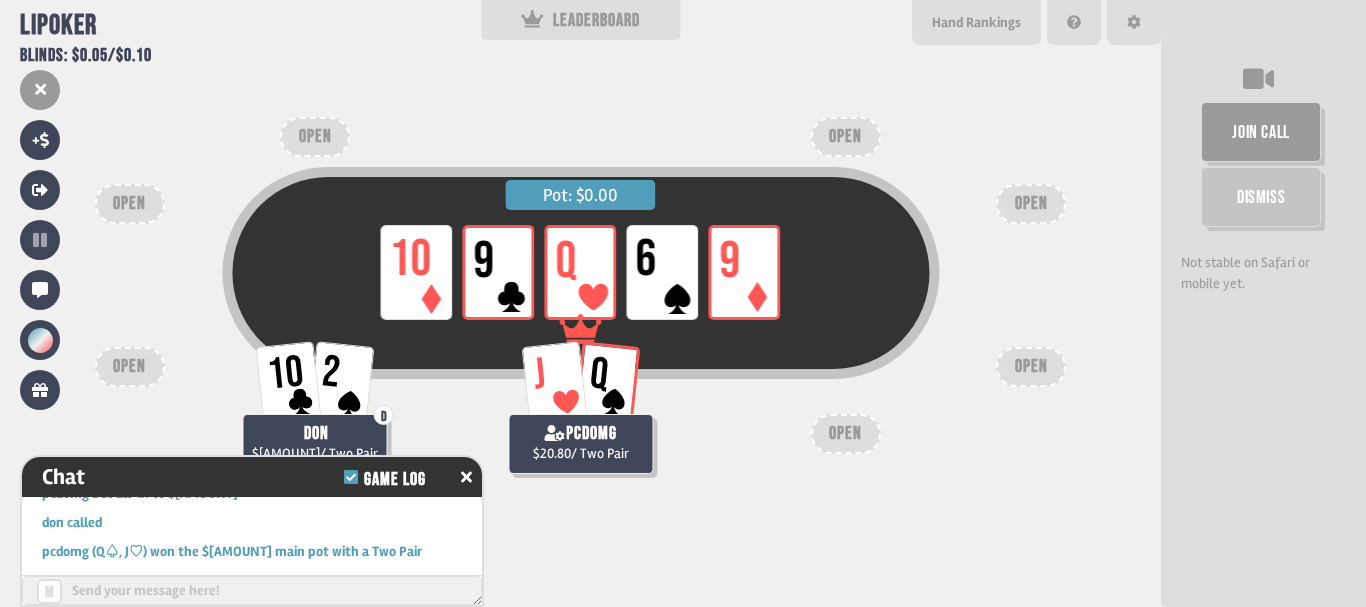 scroll, scrollTop: 1548, scrollLeft: 0, axis: vertical 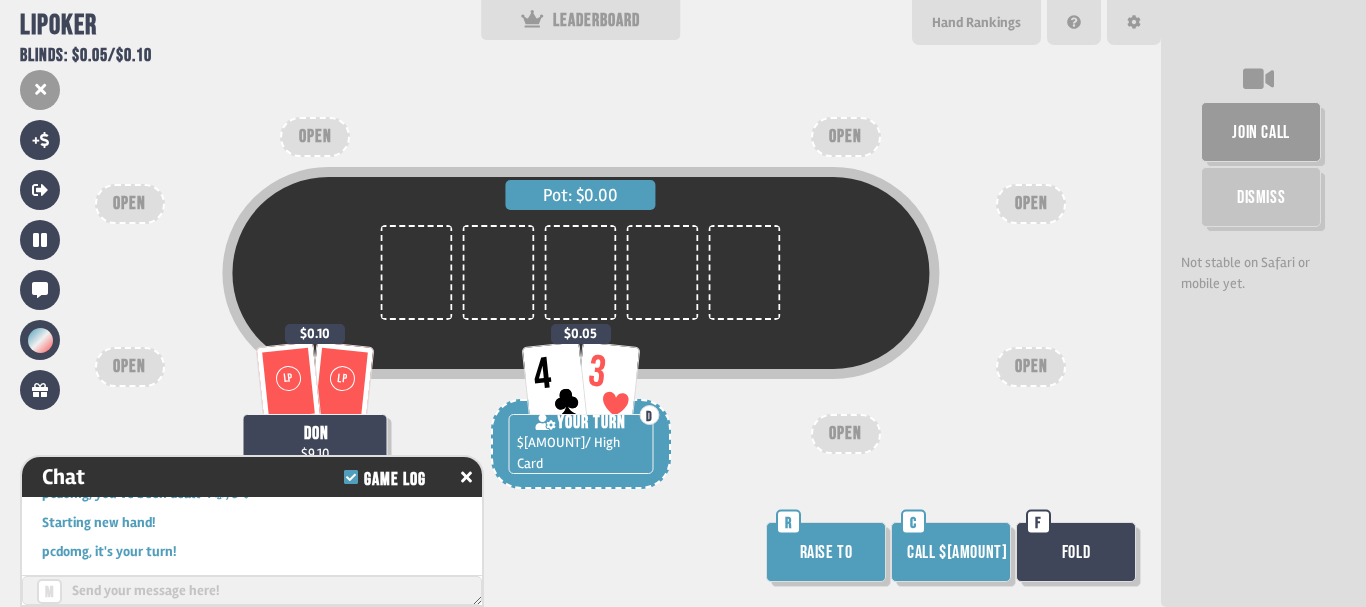 click on "Call $[AMOUNT]" at bounding box center [951, 552] 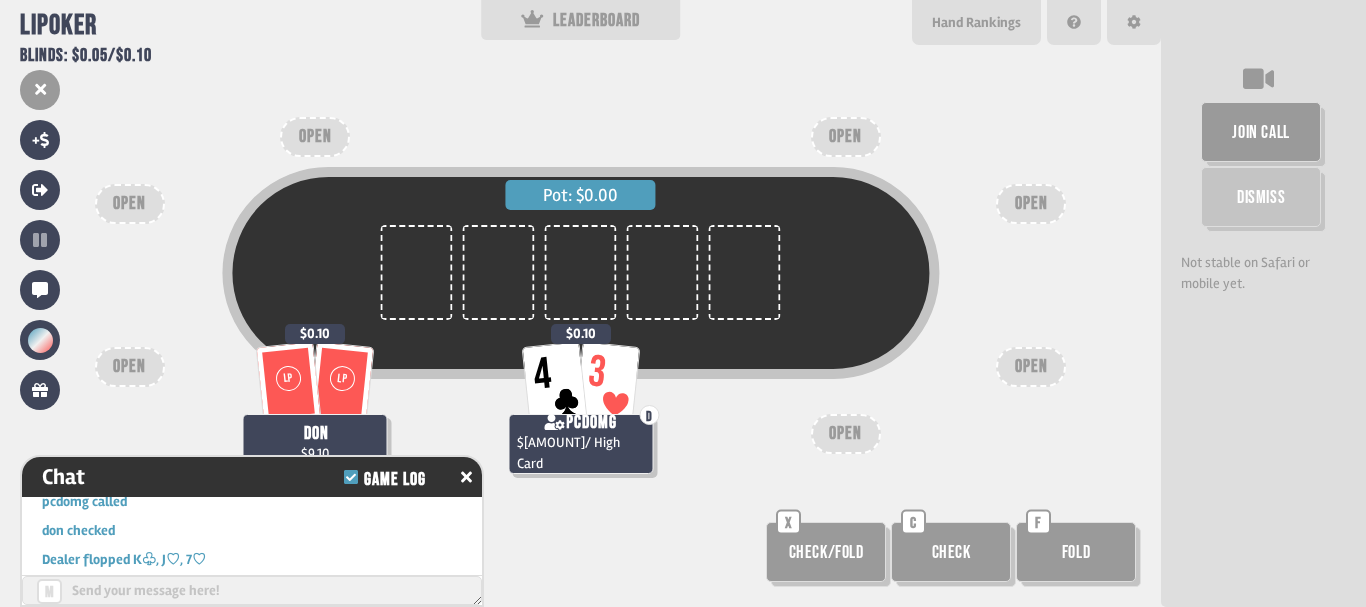 scroll, scrollTop: 1635, scrollLeft: 0, axis: vertical 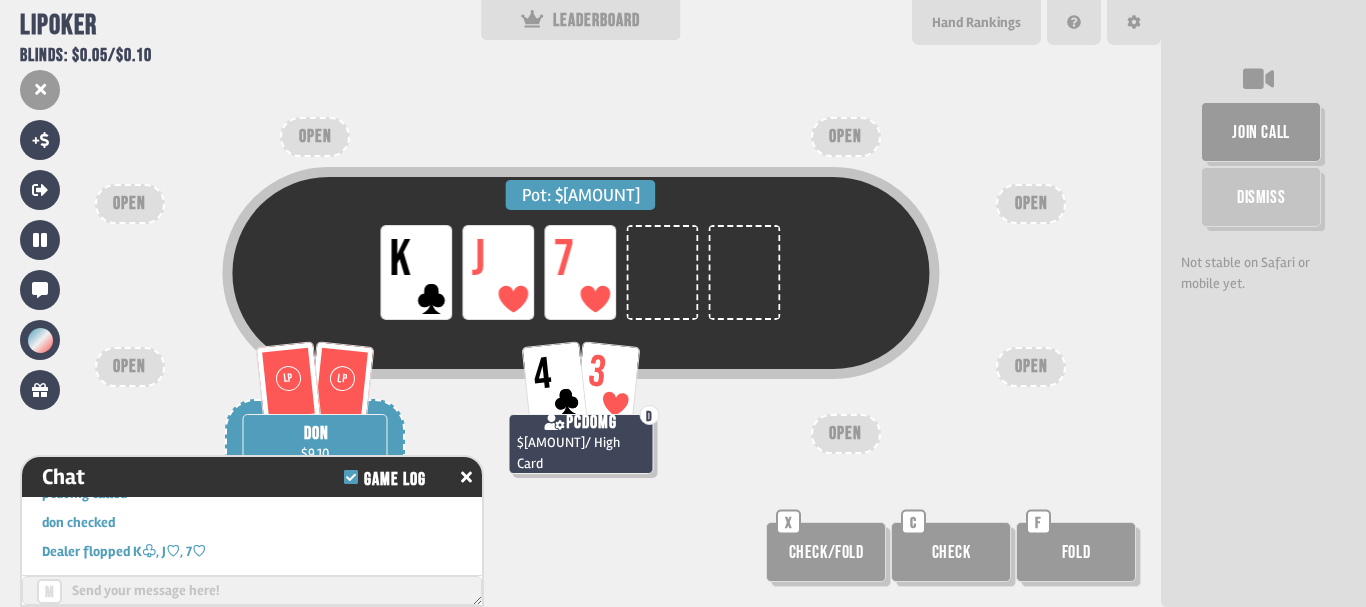 click on "Pot: $[AMOUNT]   LP K LP J LP 7" at bounding box center (580, 303) 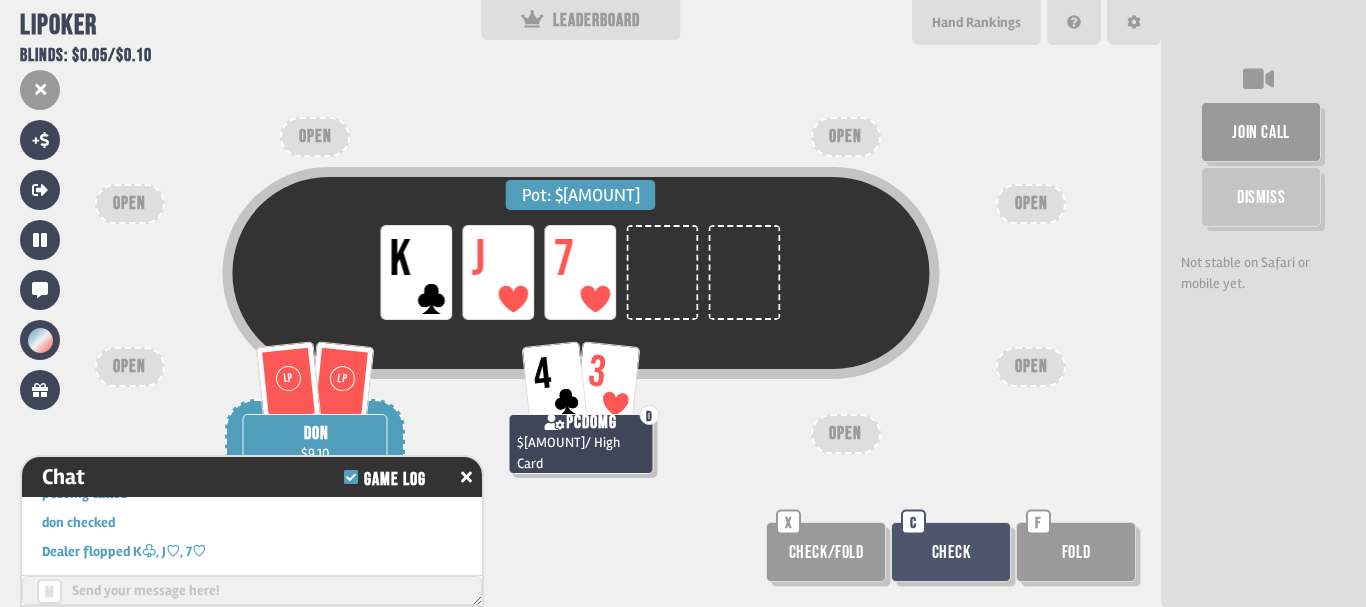 click on "Check" at bounding box center [951, 552] 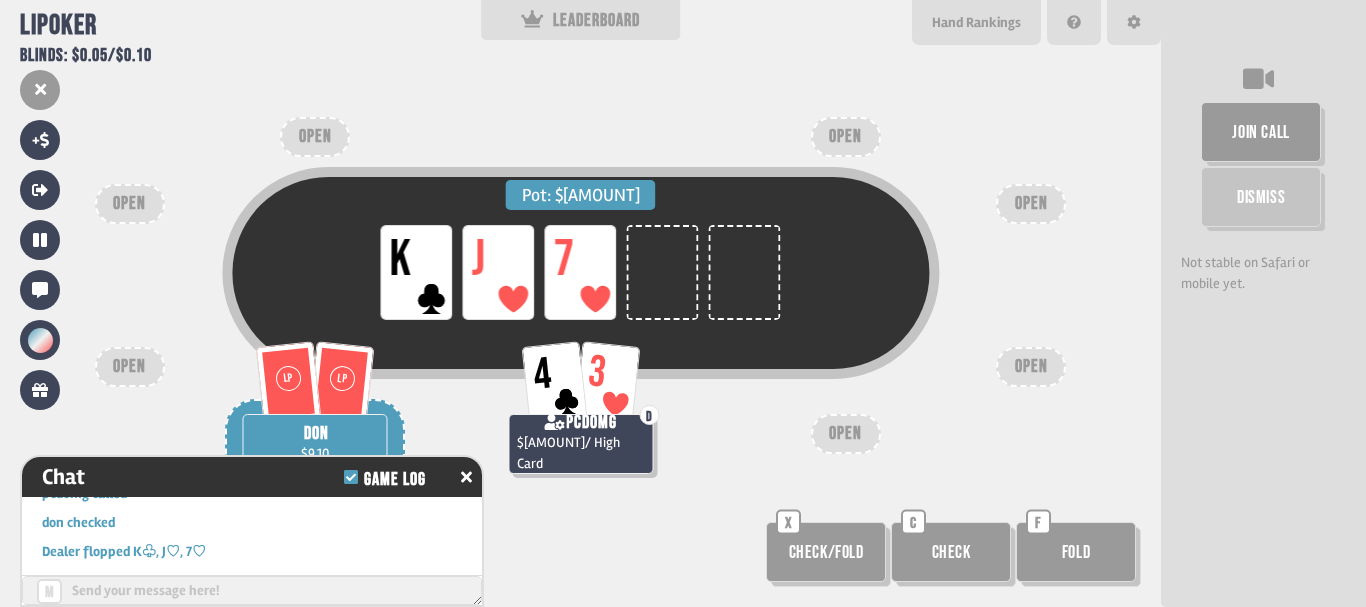 click on "Check/Fold" at bounding box center (826, 552) 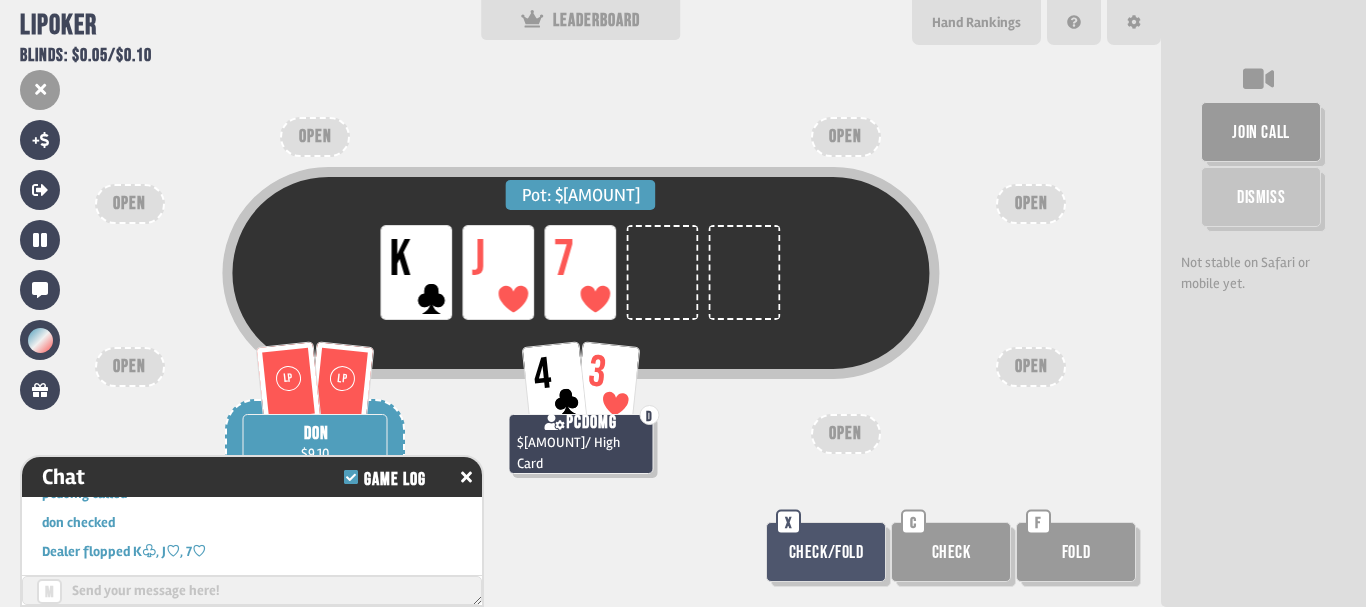 click on "Check/Fold" at bounding box center [826, 552] 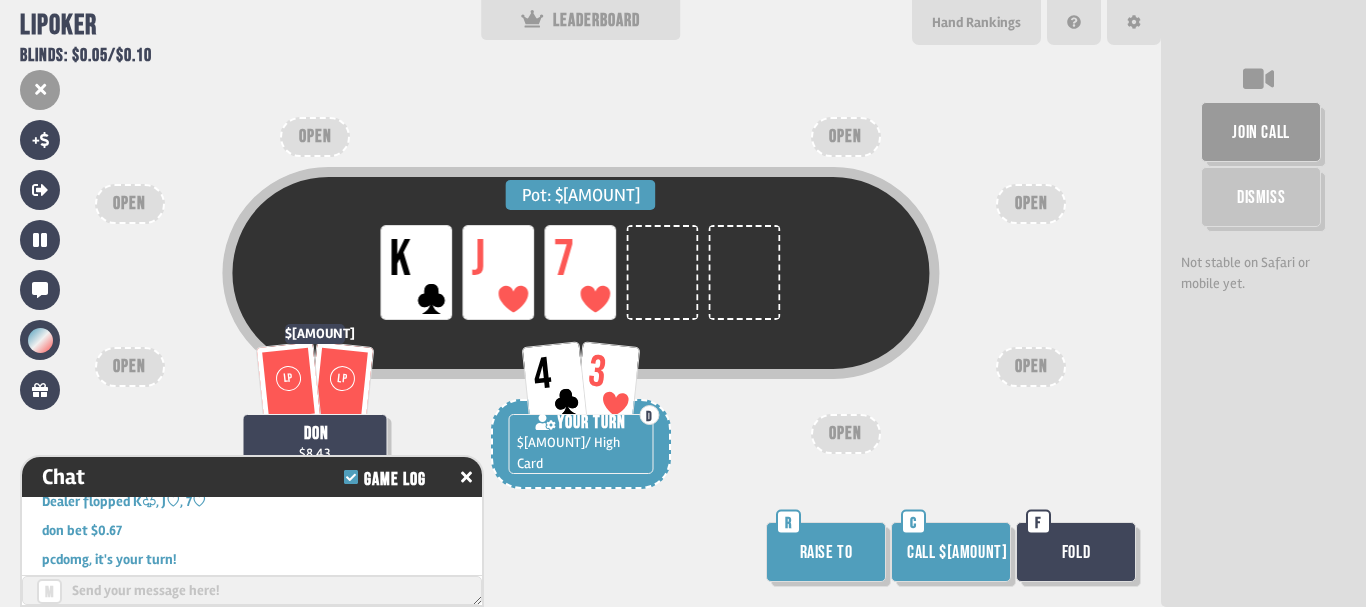 scroll, scrollTop: 1693, scrollLeft: 0, axis: vertical 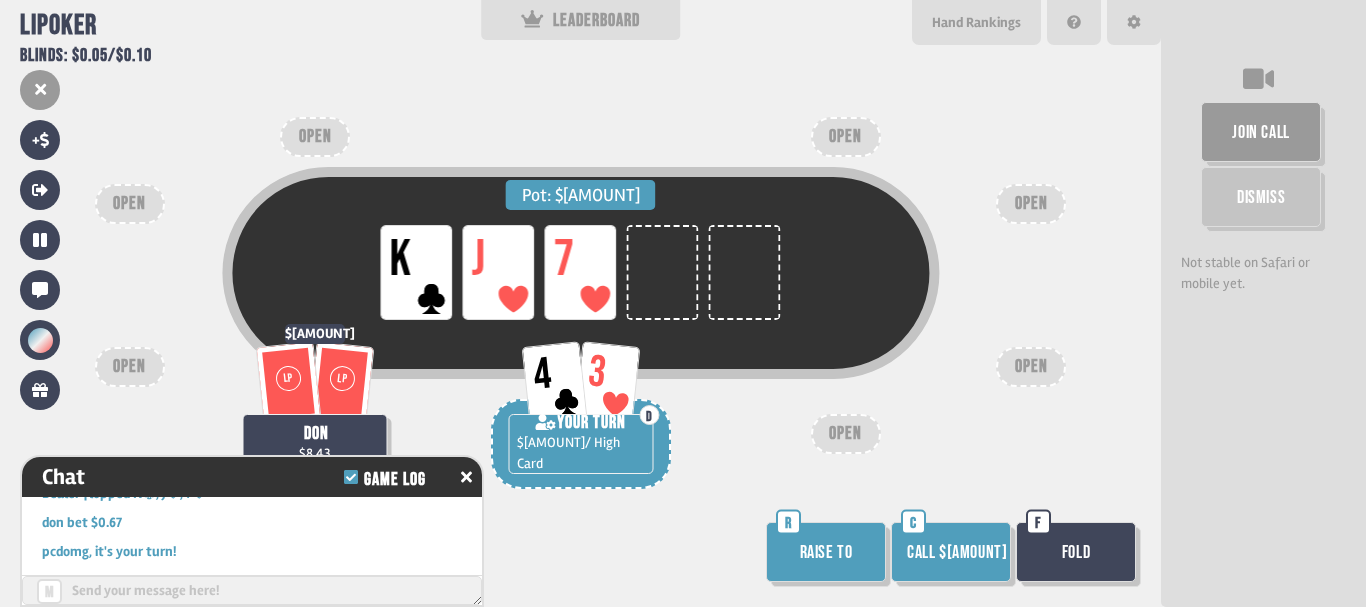 click on "Call $[AMOUNT]" at bounding box center (951, 552) 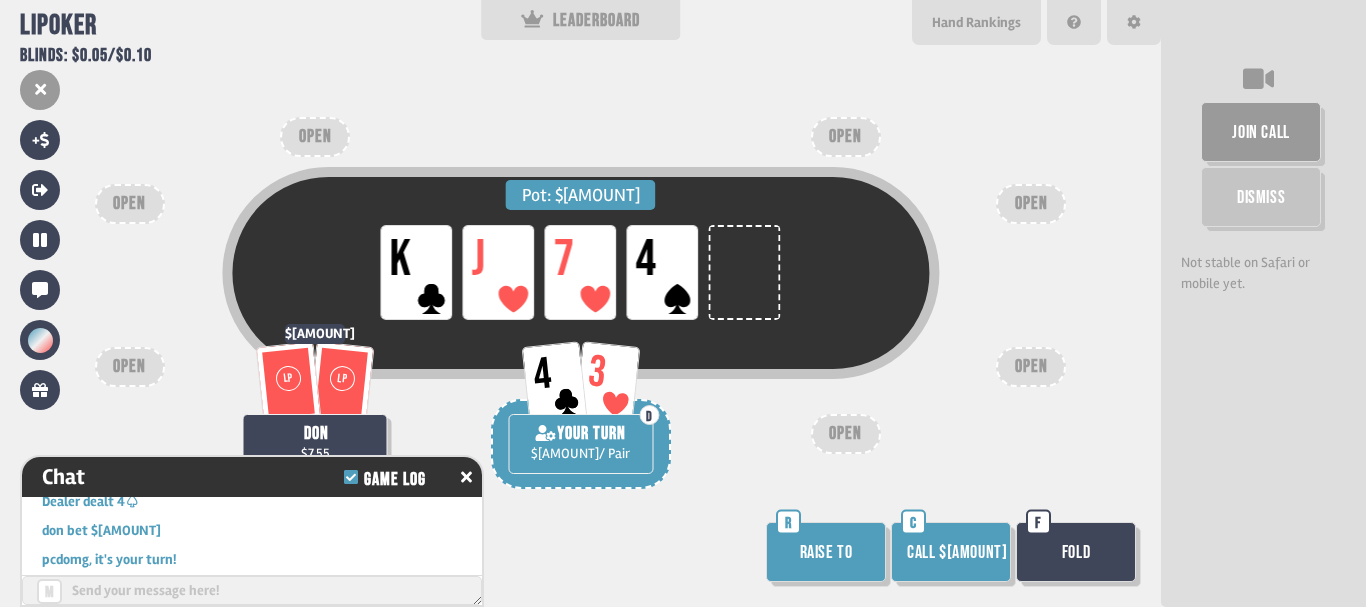 scroll, scrollTop: 1809, scrollLeft: 0, axis: vertical 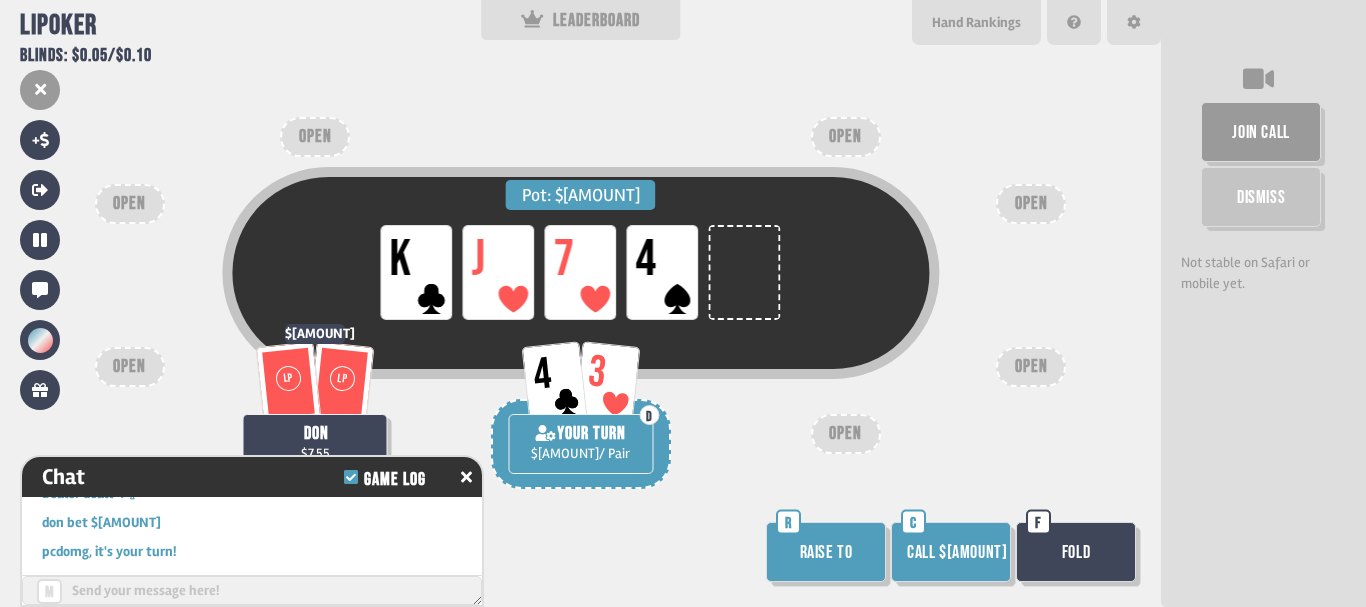 click on "Pot: $[AMOUNT]   LP K LP J LP 7 LP 4" at bounding box center [580, 273] 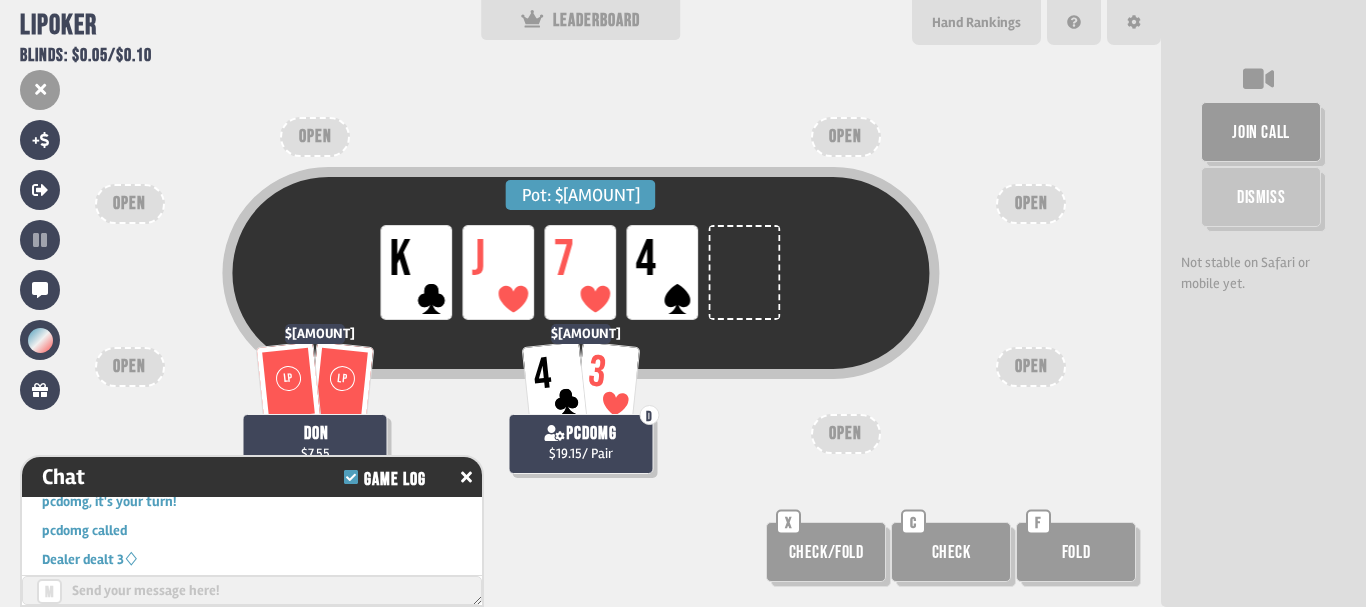 scroll, scrollTop: 1867, scrollLeft: 0, axis: vertical 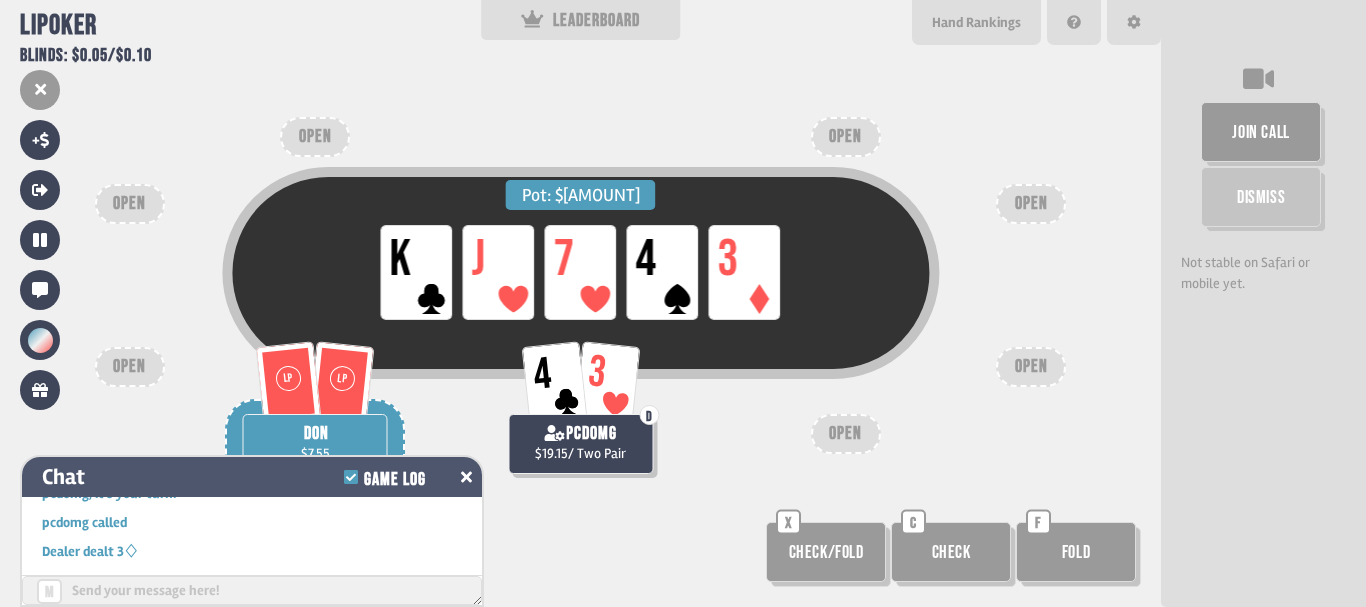 click 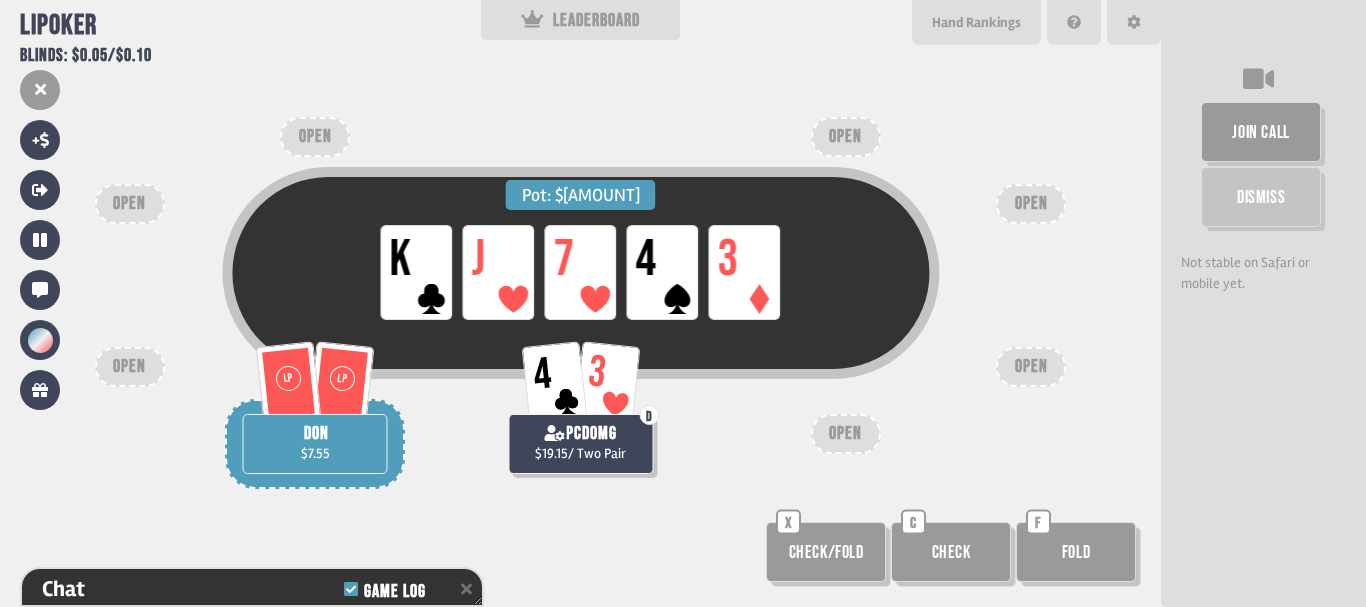 scroll, scrollTop: 1940, scrollLeft: 0, axis: vertical 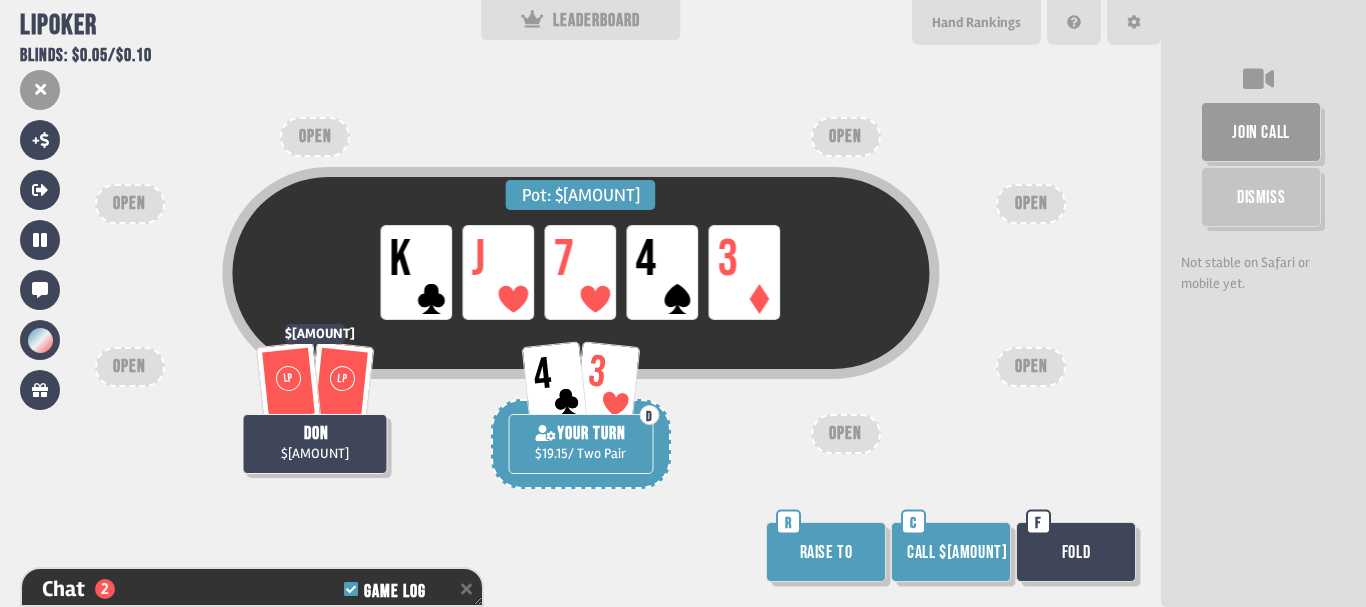 click on "Raise to" at bounding box center (826, 552) 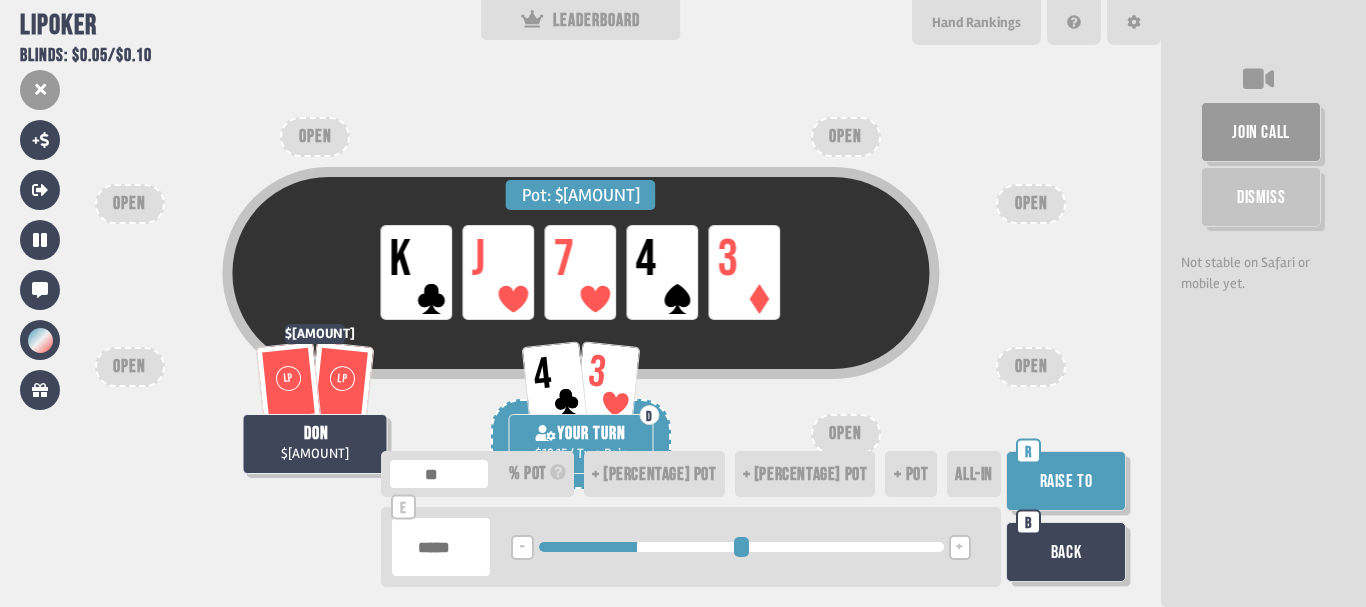 drag, startPoint x: 597, startPoint y: 551, endPoint x: 641, endPoint y: 553, distance: 44.04543 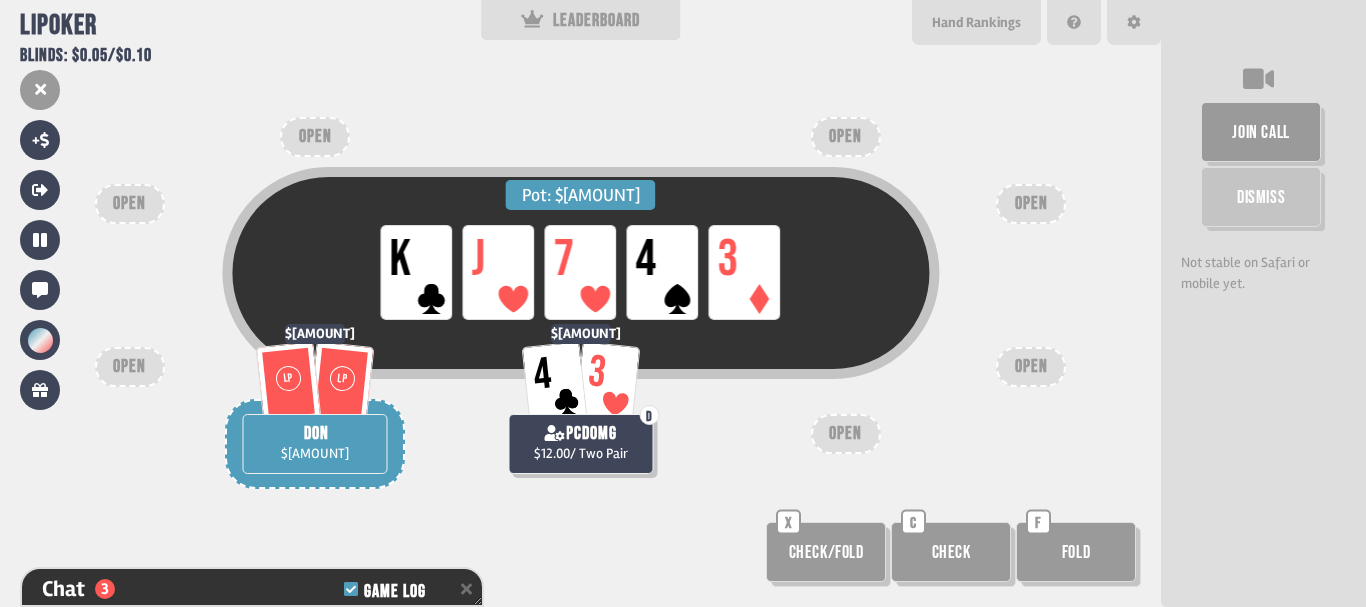 scroll, scrollTop: 2056, scrollLeft: 0, axis: vertical 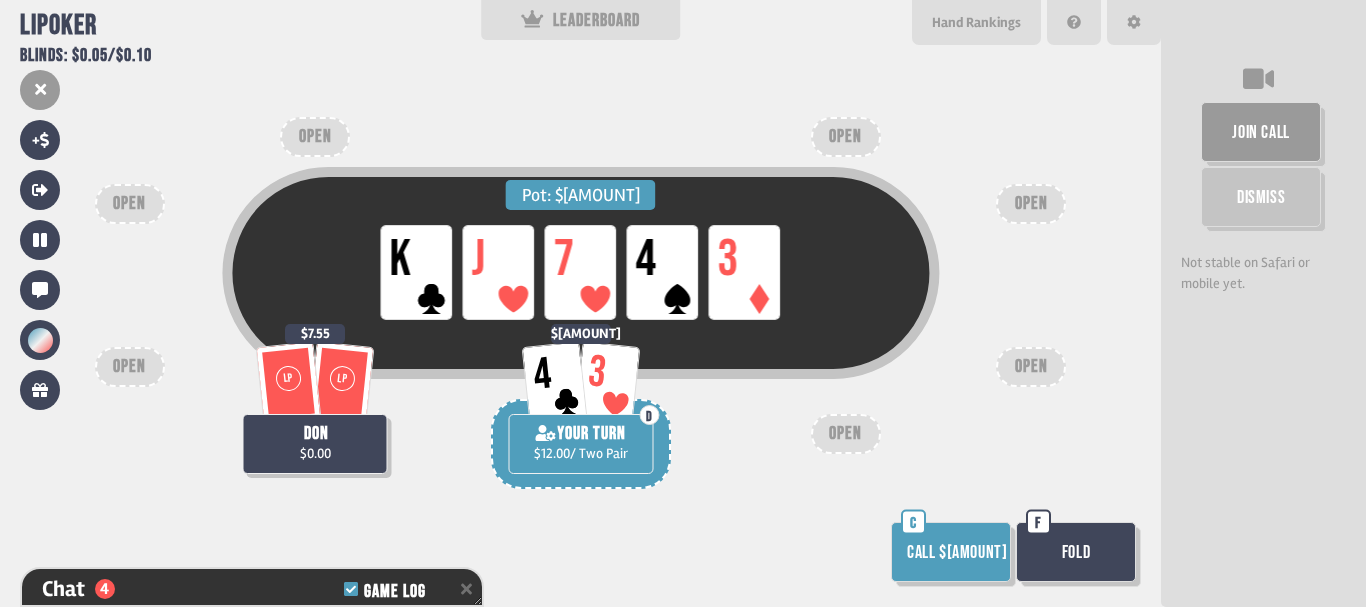 click on "Call $[AMOUNT]" at bounding box center [951, 552] 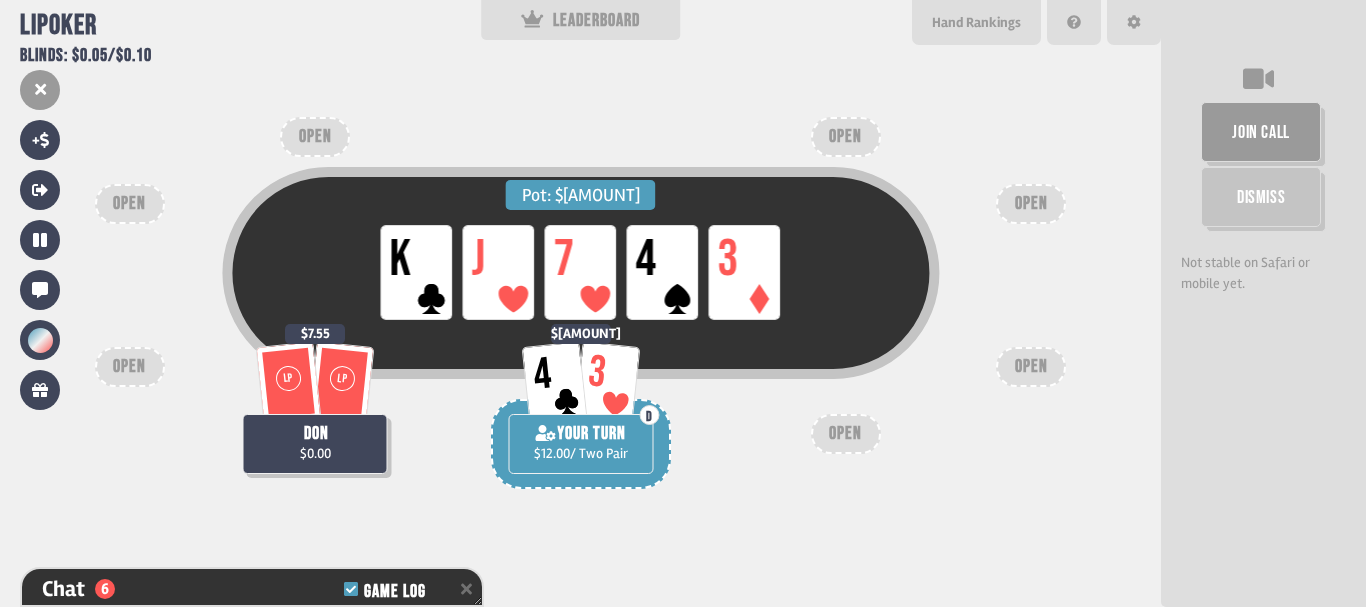 scroll, scrollTop: 2114, scrollLeft: 0, axis: vertical 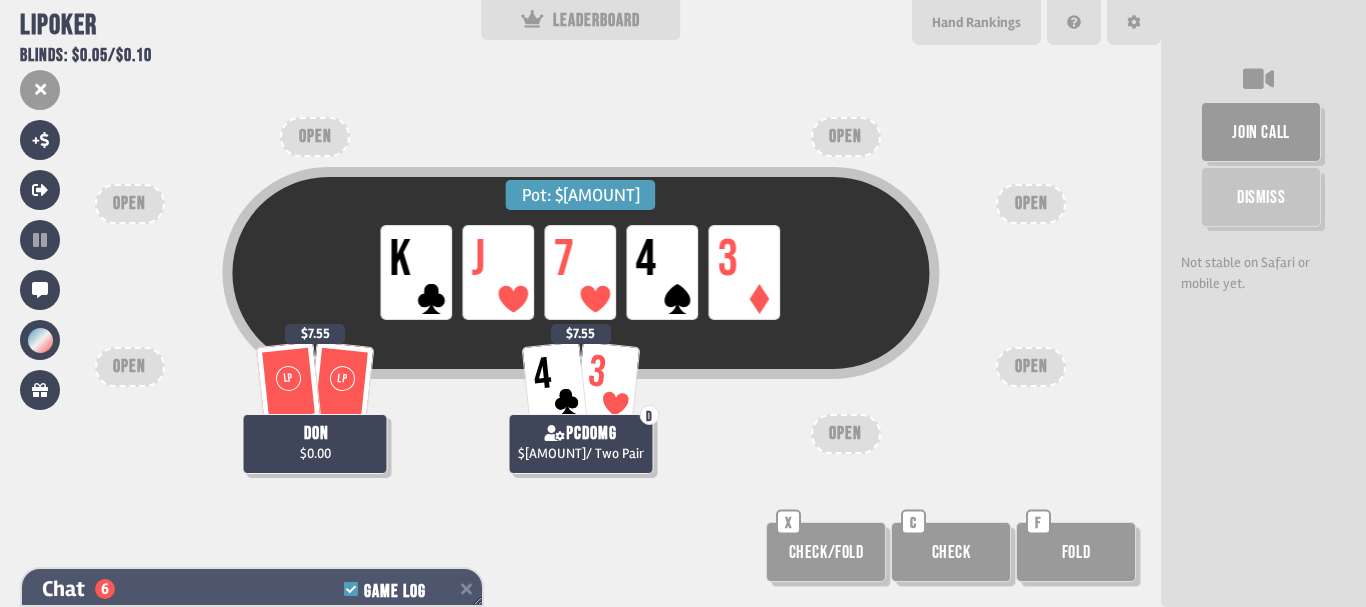 click on "Chat   6 Game Log" at bounding box center (252, 589) 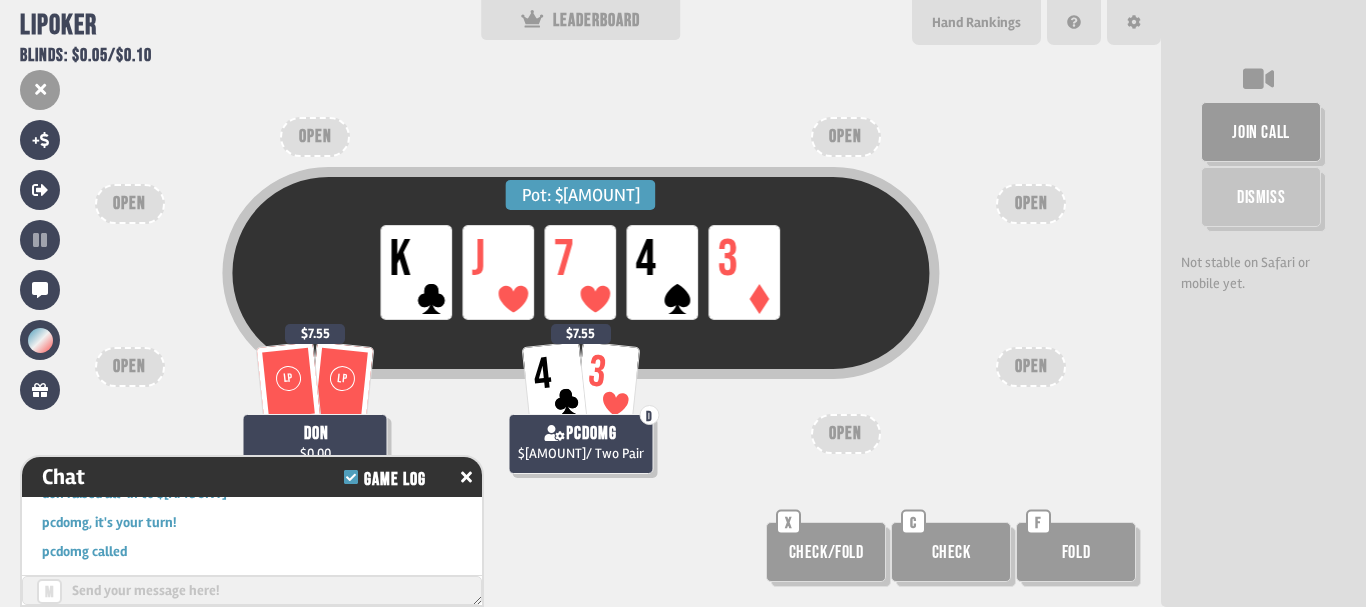scroll, scrollTop: 2070, scrollLeft: 0, axis: vertical 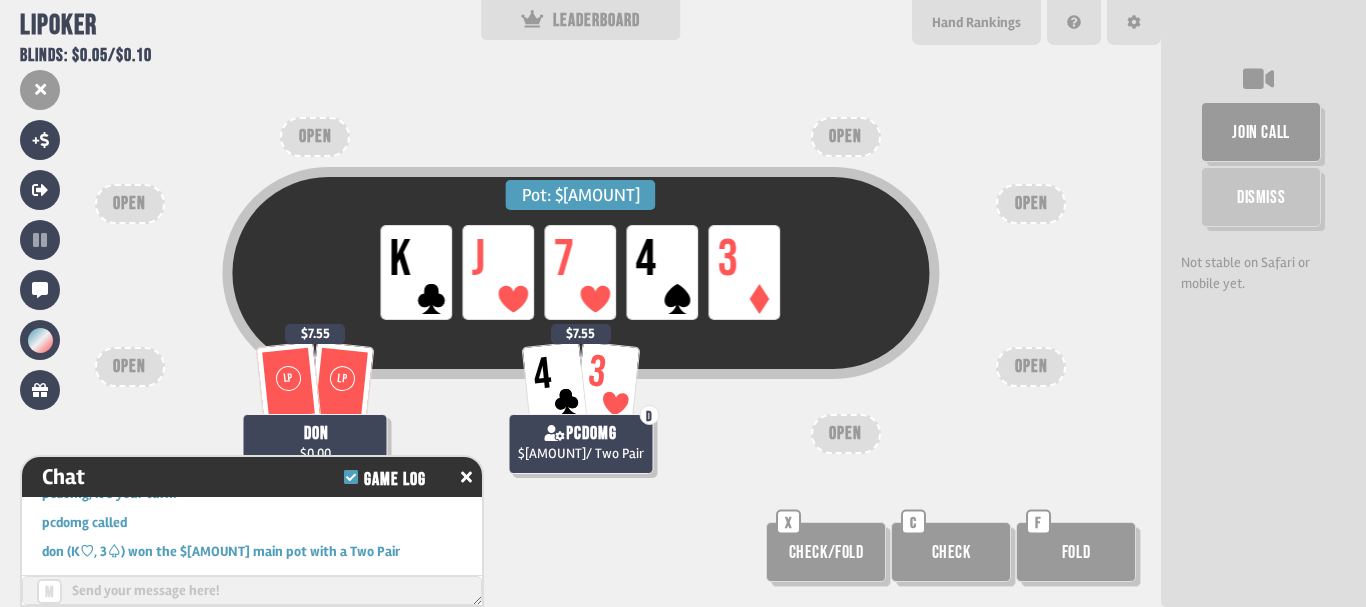 click on "Pot: $[AMOUNT]   LP K LP J LP 7 LP 4 LP 3 LP LP don $[AMOUNT]  $[AMOUNT]  4 3 D pcdomg $[AMOUNT]   / Two Pair $[AMOUNT]  OPEN OPEN OPEN OPEN OPEN OPEN OPEN Check/Fold X Check C Fold F" at bounding box center [580, 303] 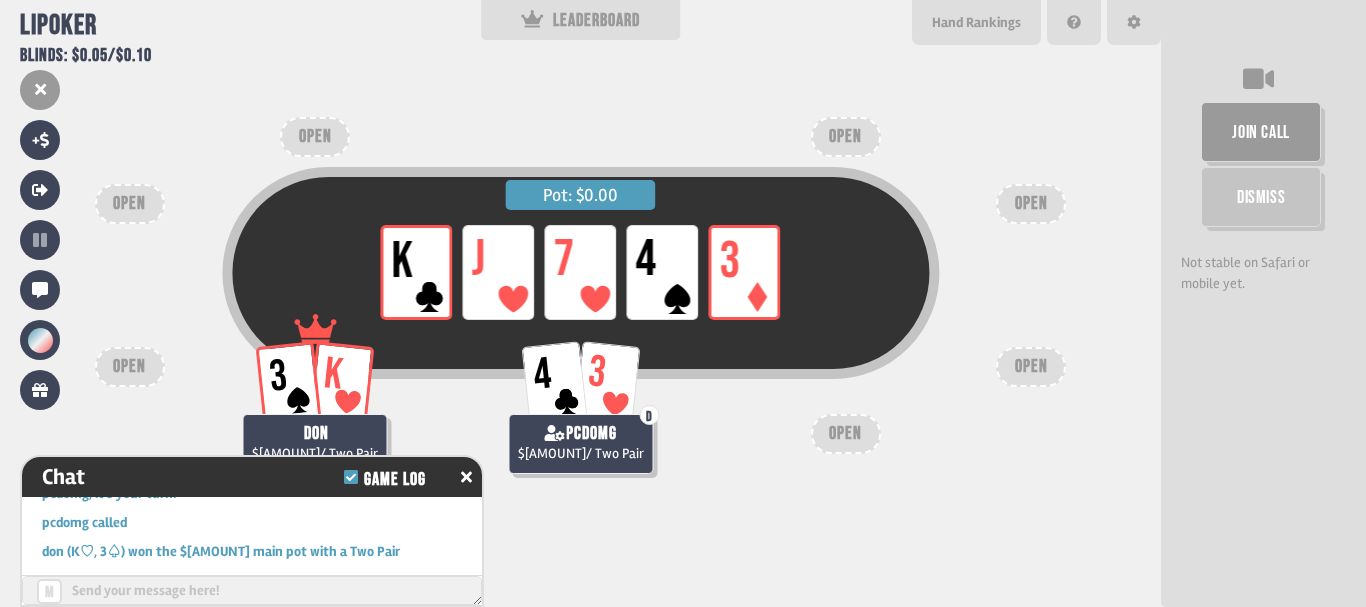 scroll, scrollTop: 2128, scrollLeft: 0, axis: vertical 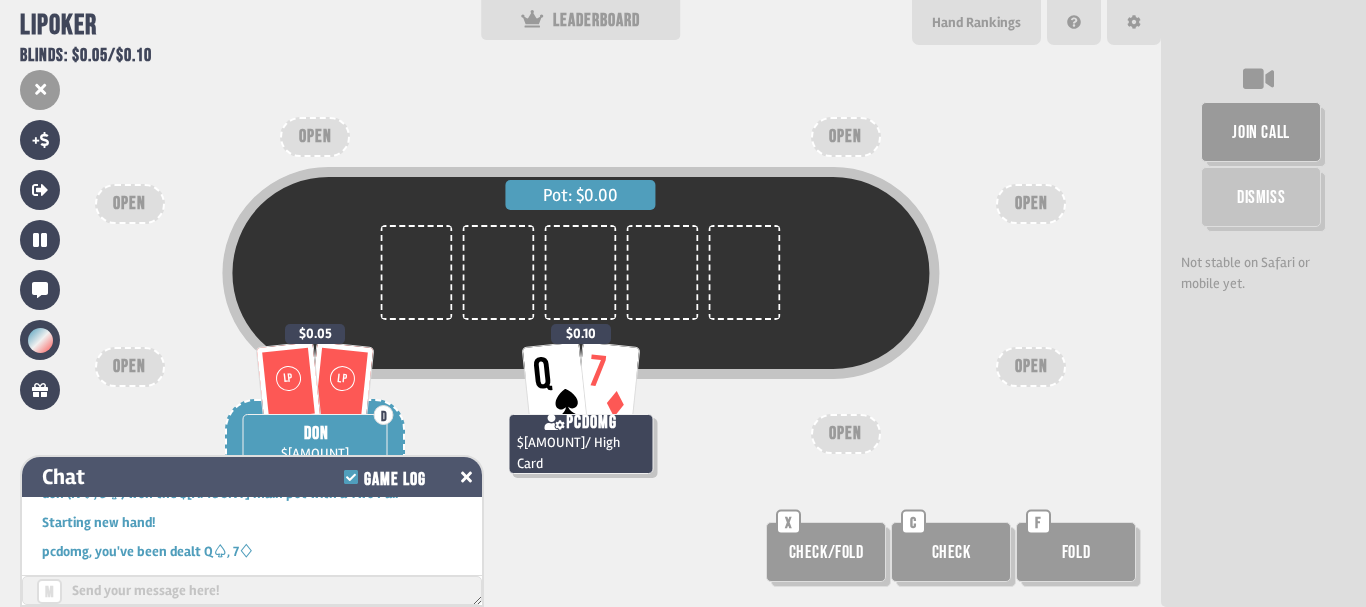 click 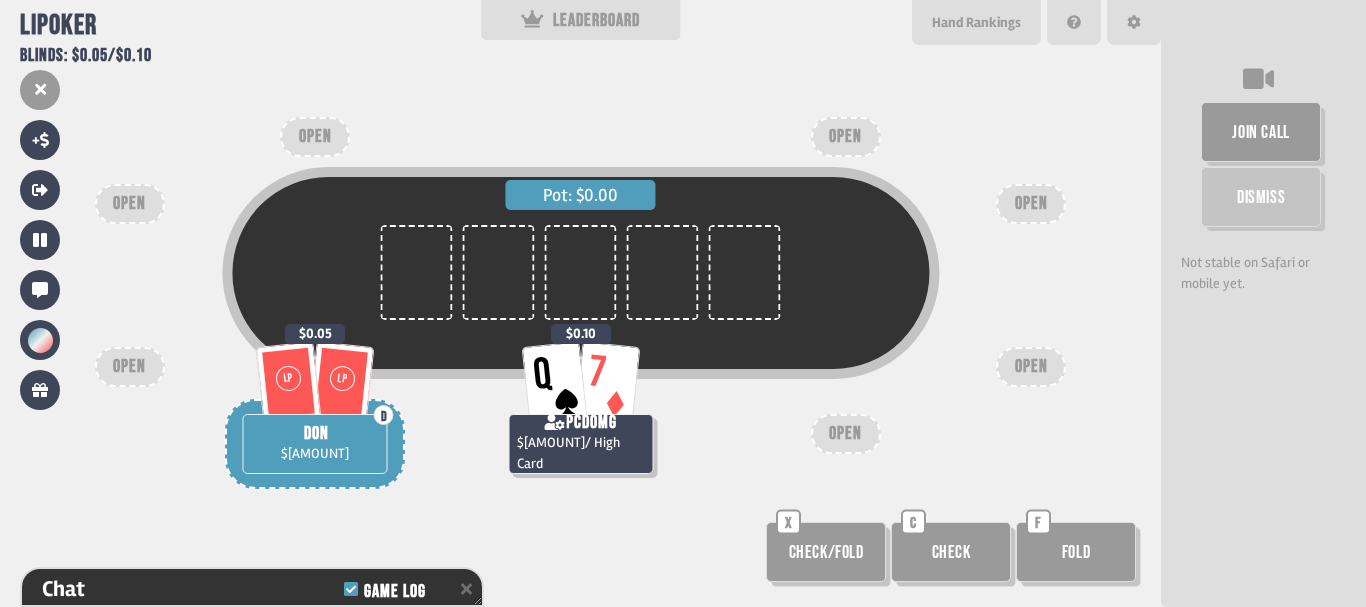 scroll, scrollTop: 2201, scrollLeft: 0, axis: vertical 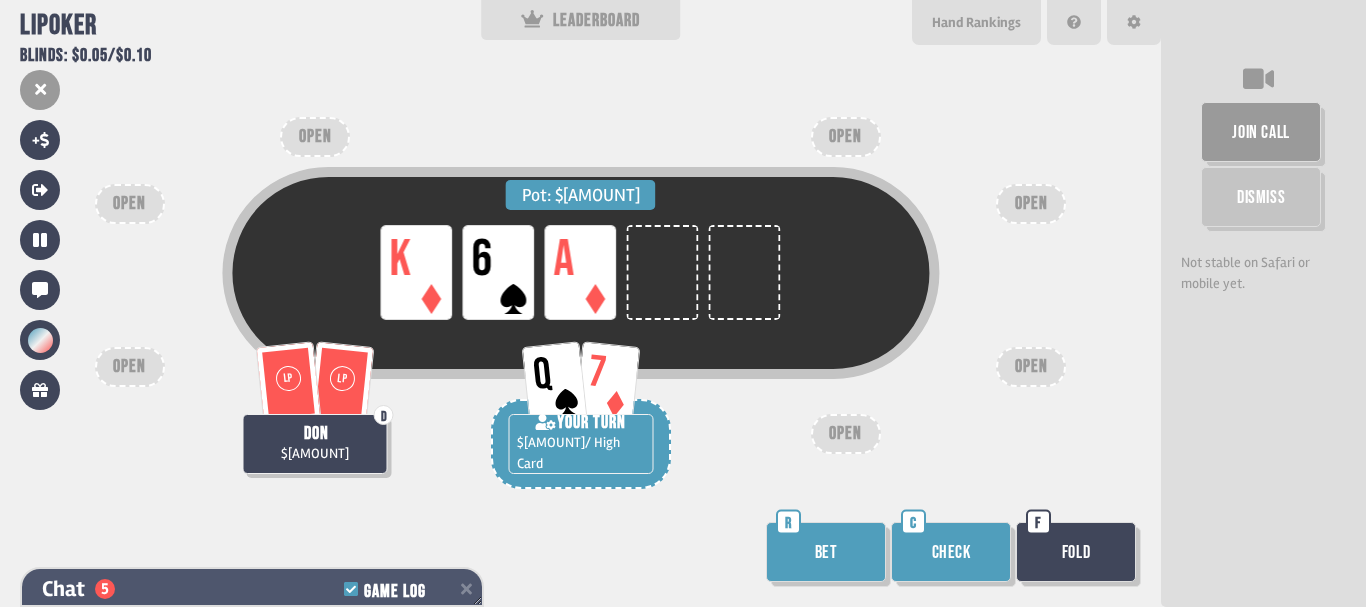 click on "Chat   [NUMBER] Game Log" at bounding box center [252, 589] 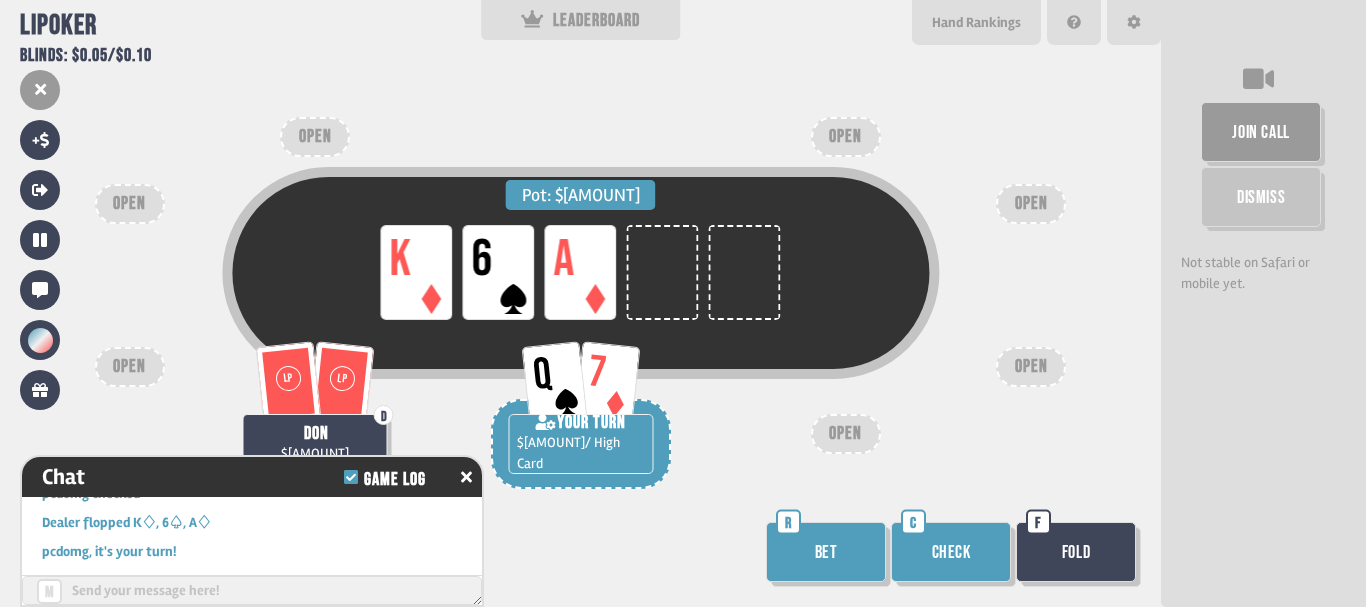 scroll, scrollTop: 2273, scrollLeft: 0, axis: vertical 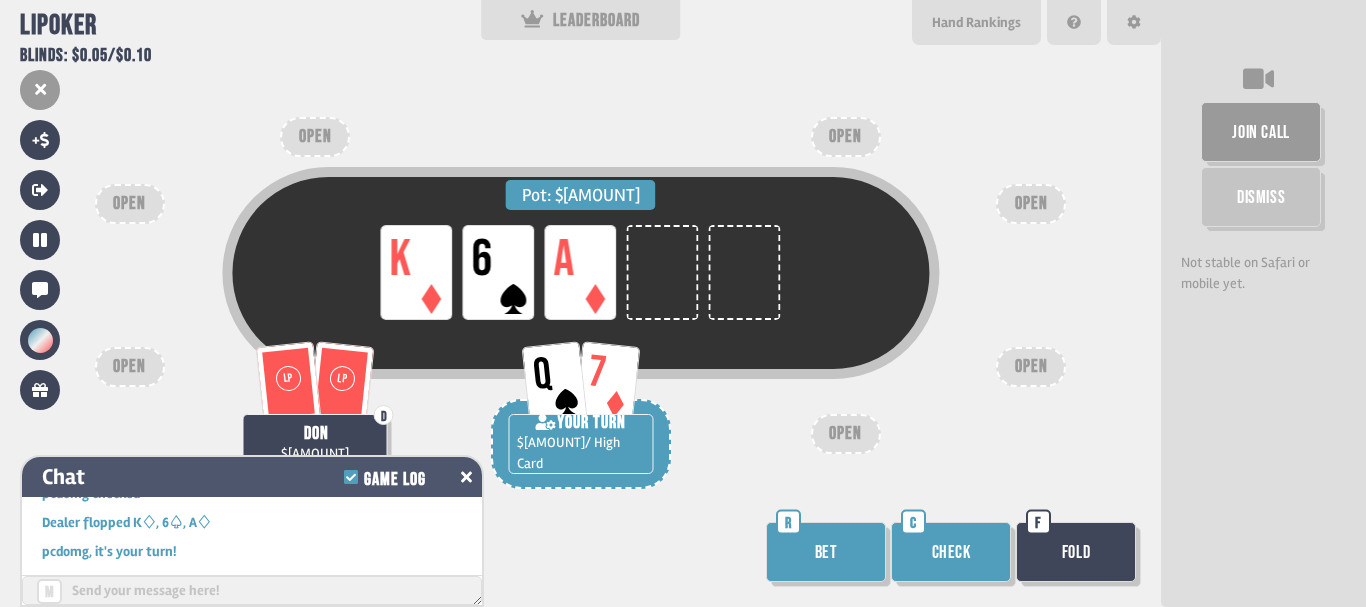 click on "Chat   Game Log" at bounding box center [252, 477] 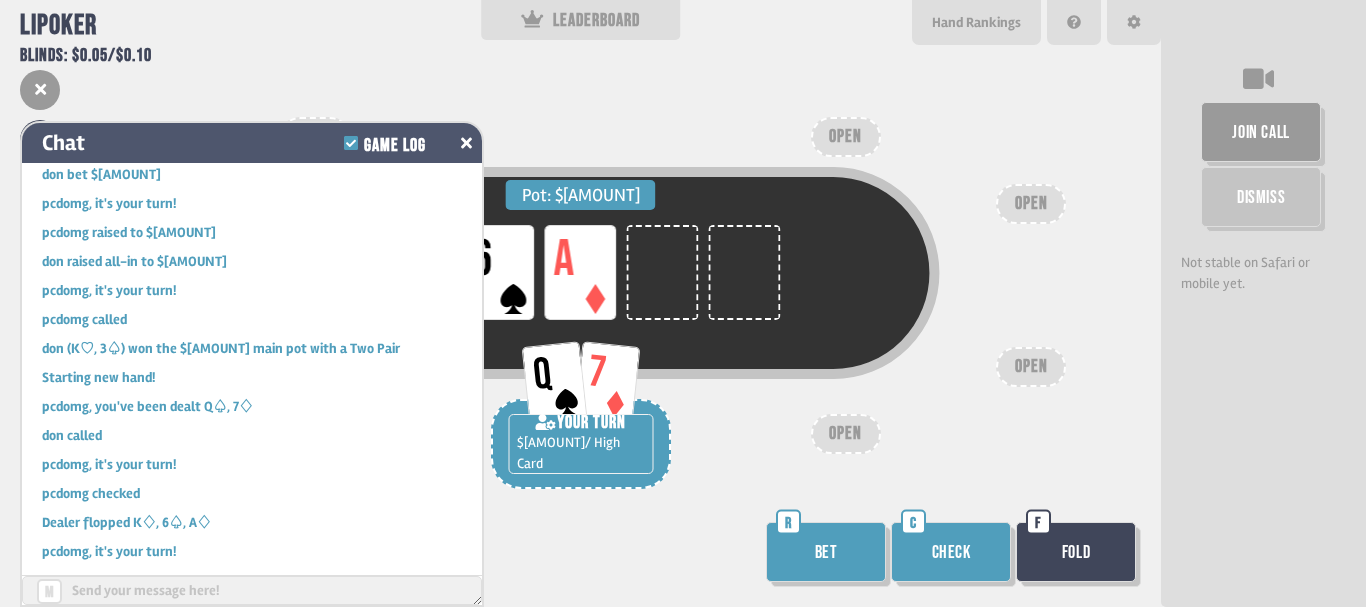 scroll, scrollTop: 1939, scrollLeft: 0, axis: vertical 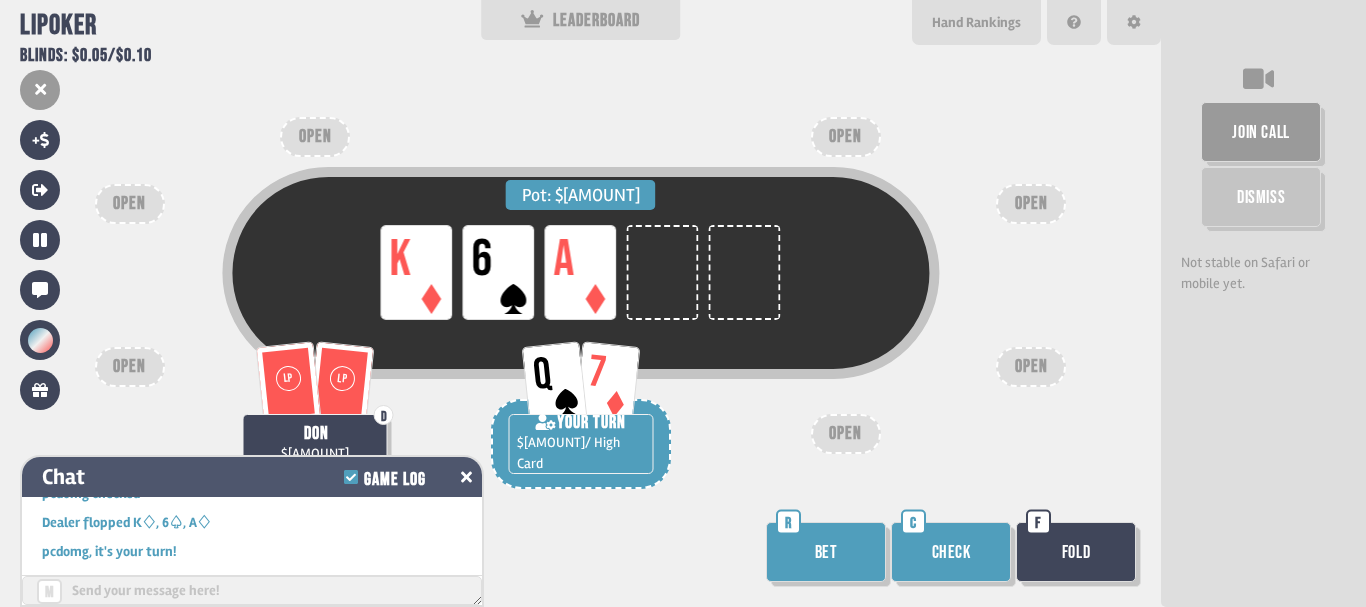 click 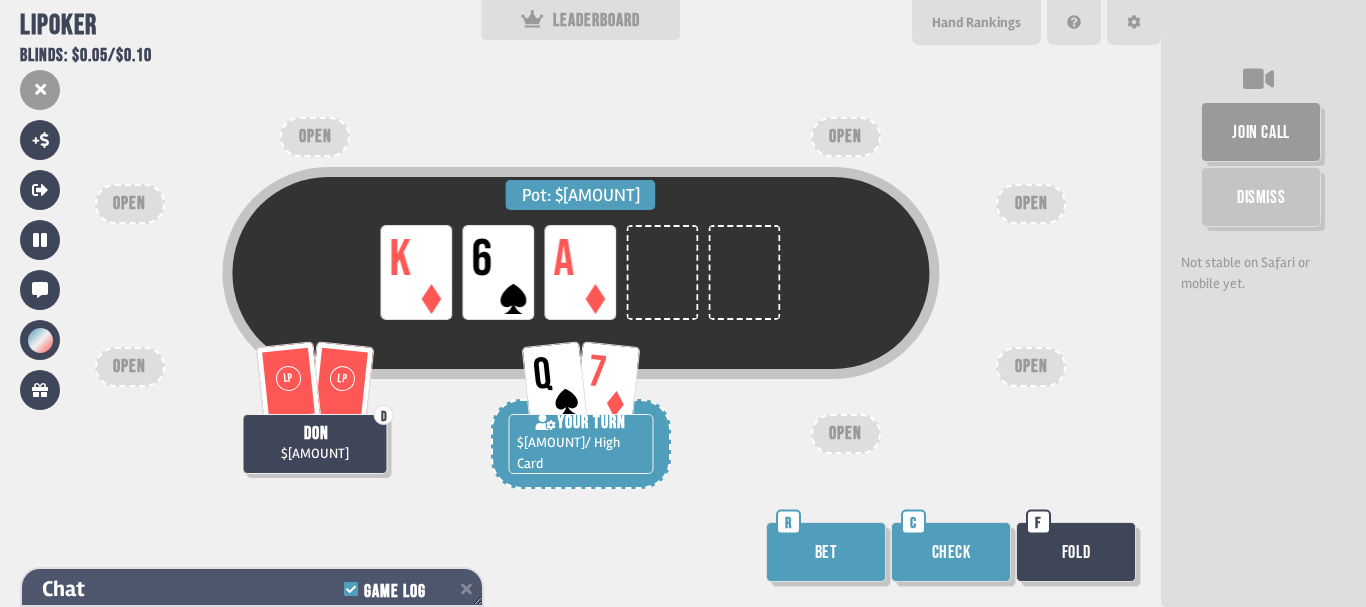 scroll, scrollTop: 2333, scrollLeft: 0, axis: vertical 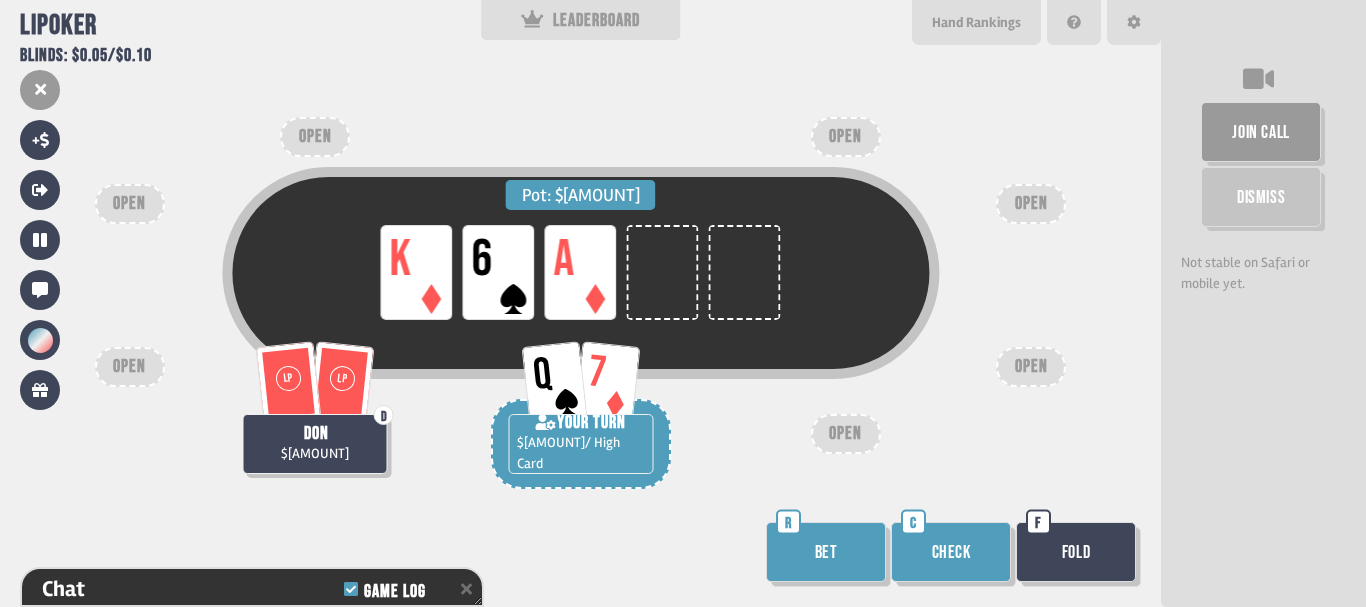 click on "Bet" at bounding box center [826, 552] 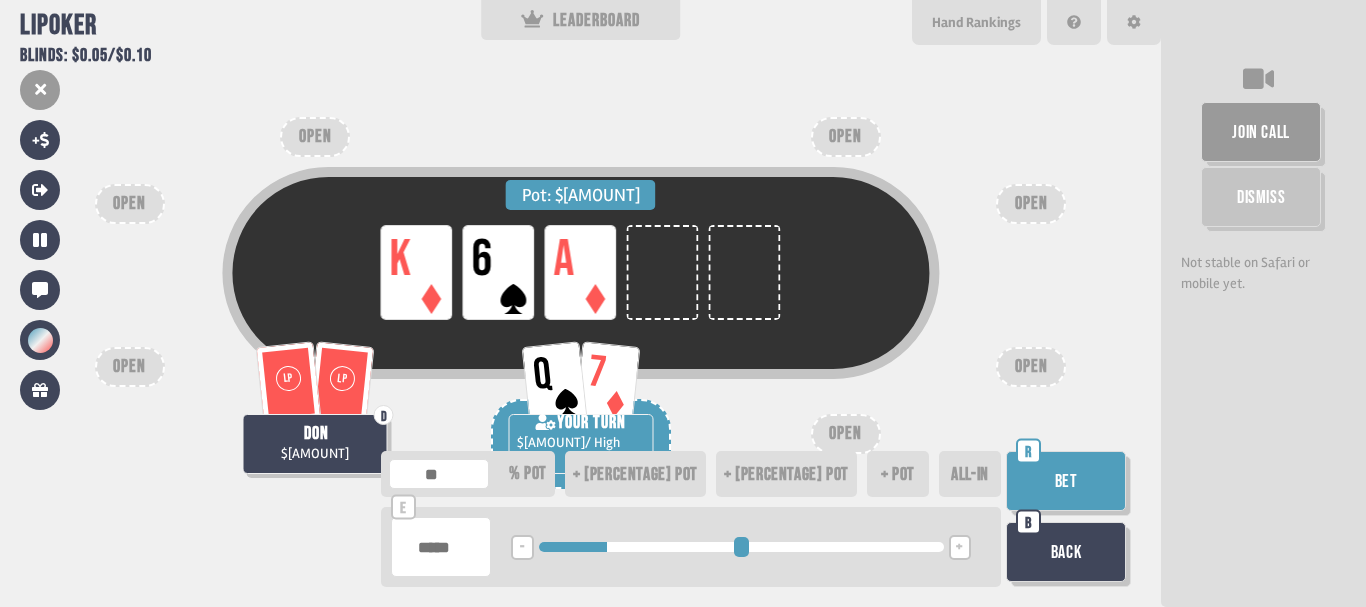 drag, startPoint x: 573, startPoint y: 550, endPoint x: 612, endPoint y: 554, distance: 39.20459 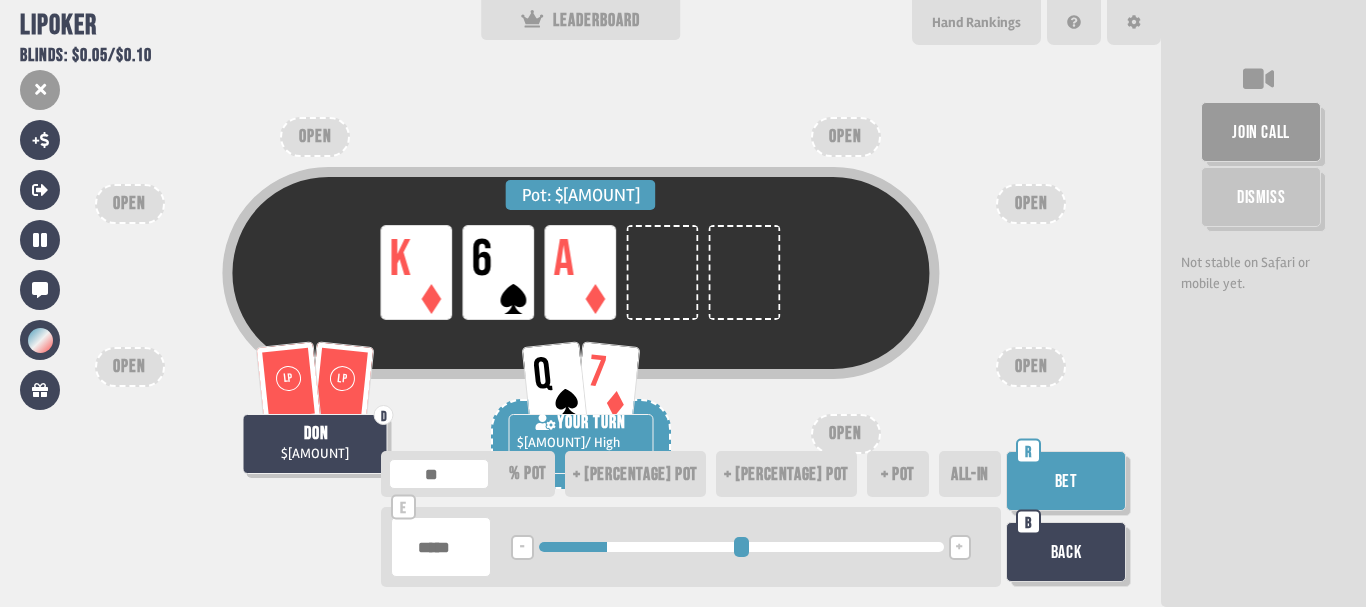 click on "-" at bounding box center (522, 548) 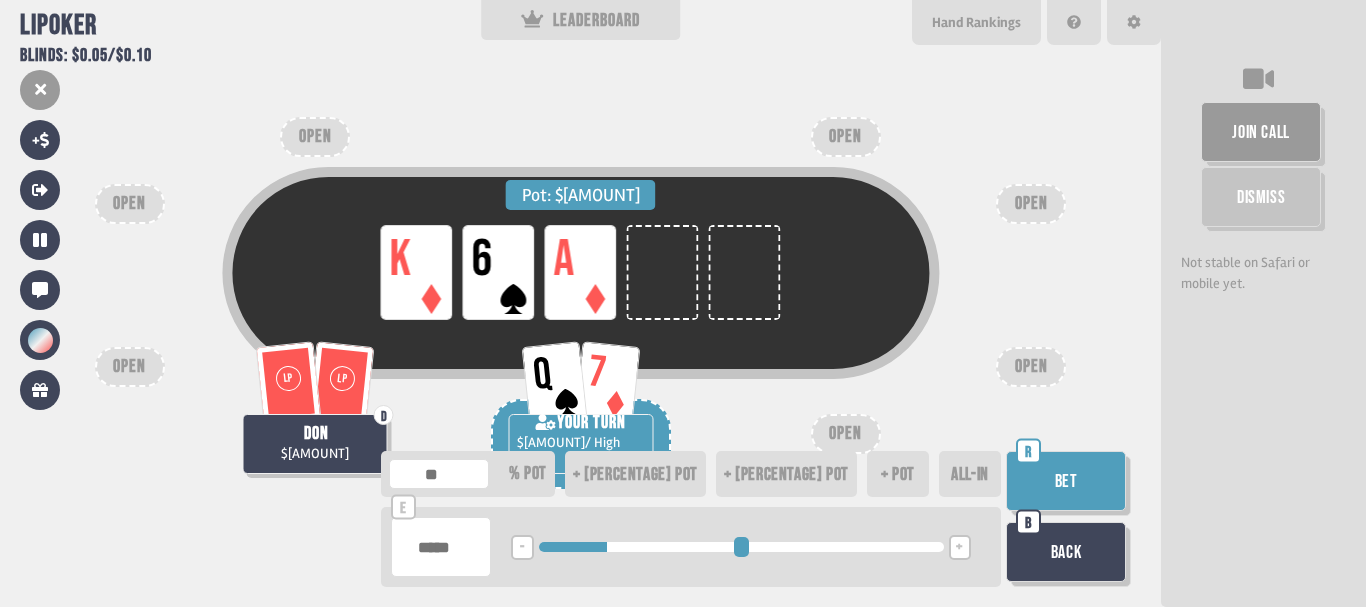 click at bounding box center (741, 547) 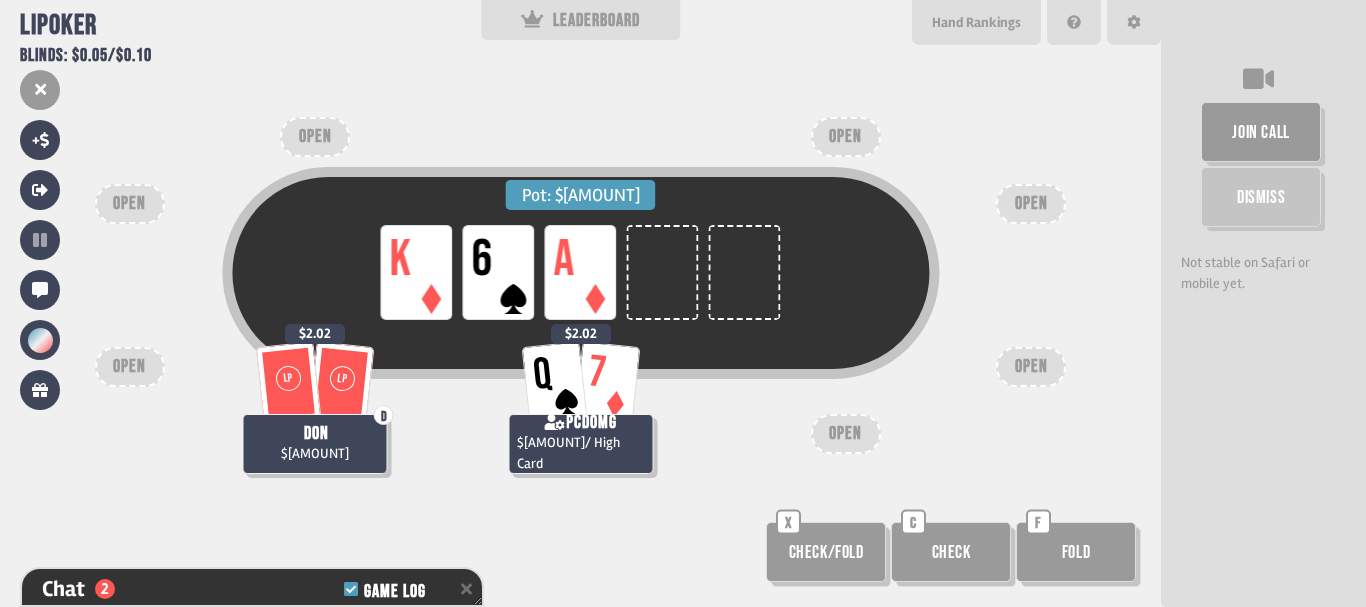 scroll, scrollTop: 2433, scrollLeft: 0, axis: vertical 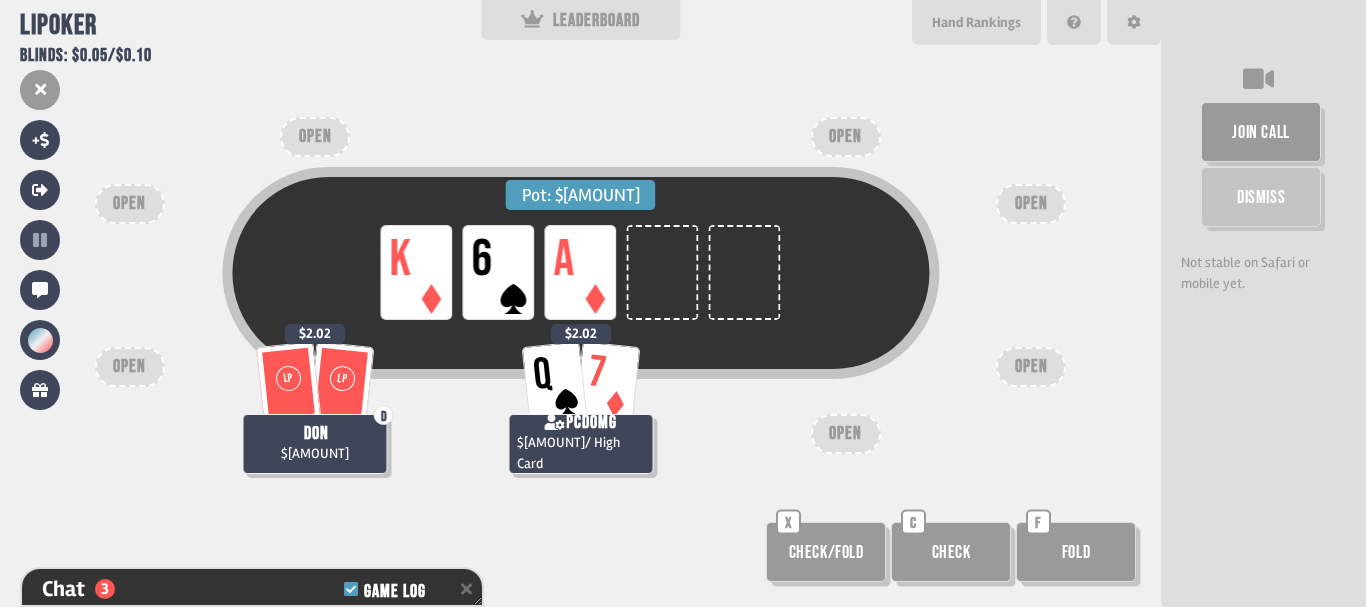 click on "Pot: $[AMOUNT]   LP K LP 6 LP A LP LP D don $[AMOUNT]  $[AMOUNT]  Q 7 pcdomg $[AMOUNT]   / High Card $[AMOUNT]  OPEN OPEN OPEN OPEN OPEN OPEN OPEN Check/Fold X Check C Fold F" at bounding box center [580, 303] 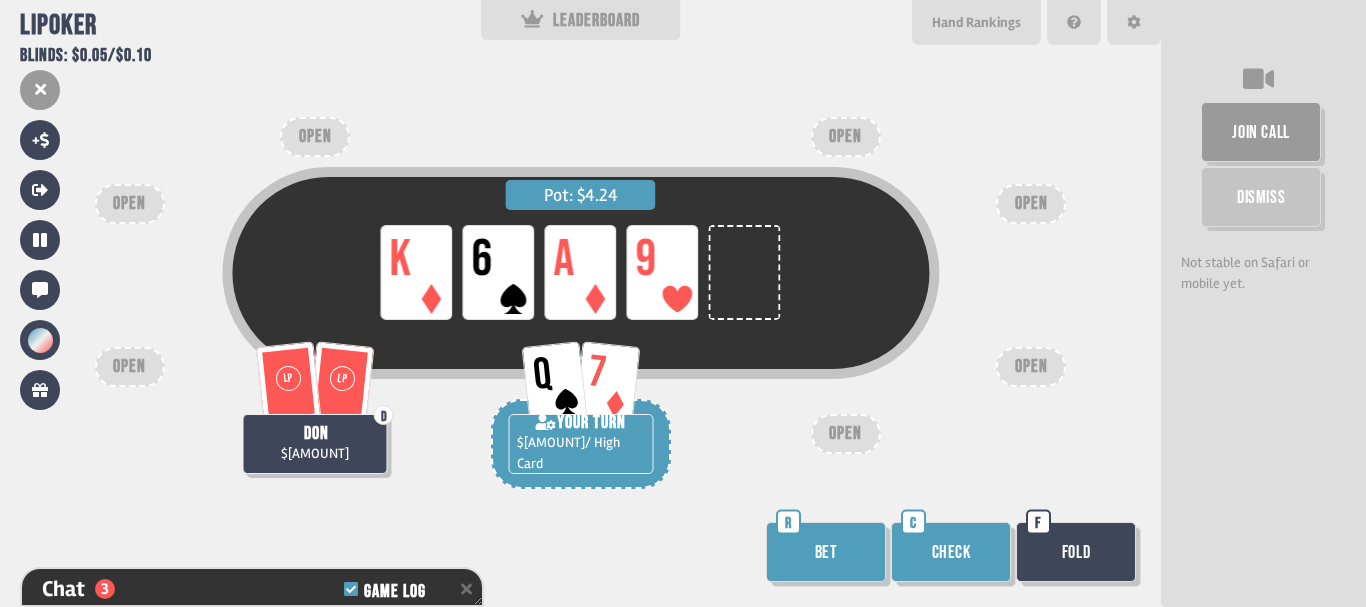scroll, scrollTop: 2462, scrollLeft: 0, axis: vertical 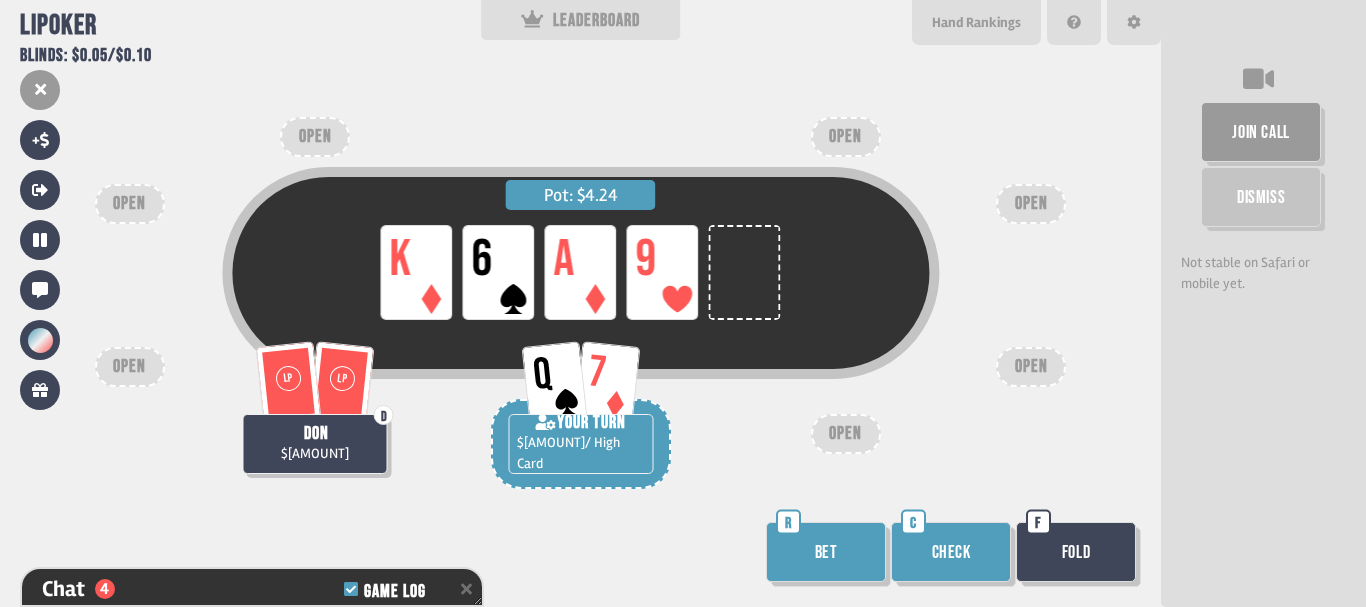 click on "Bet" at bounding box center [826, 552] 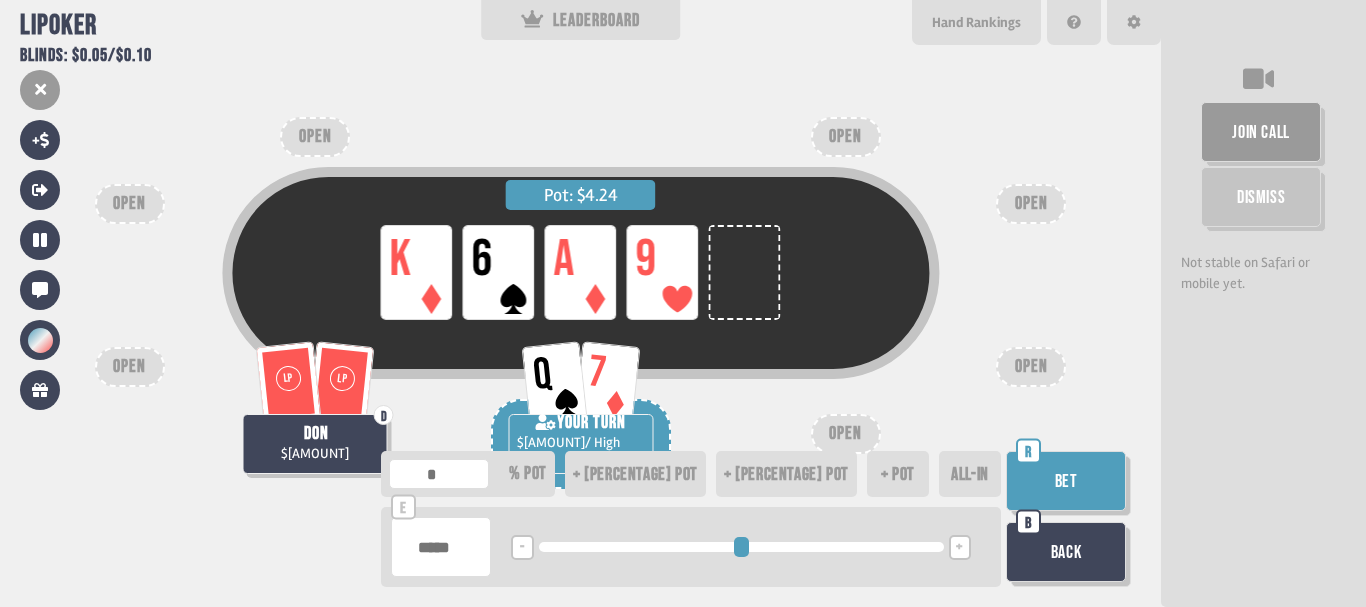 click on "Back" at bounding box center (1066, 552) 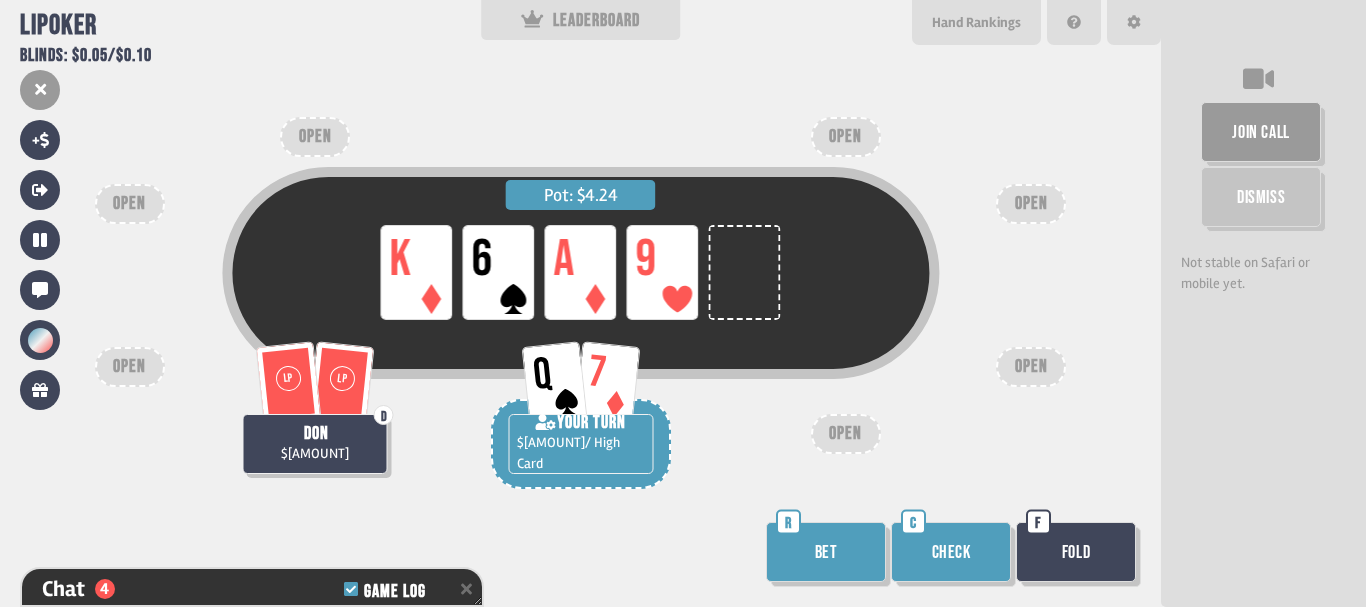 scroll, scrollTop: 2462, scrollLeft: 0, axis: vertical 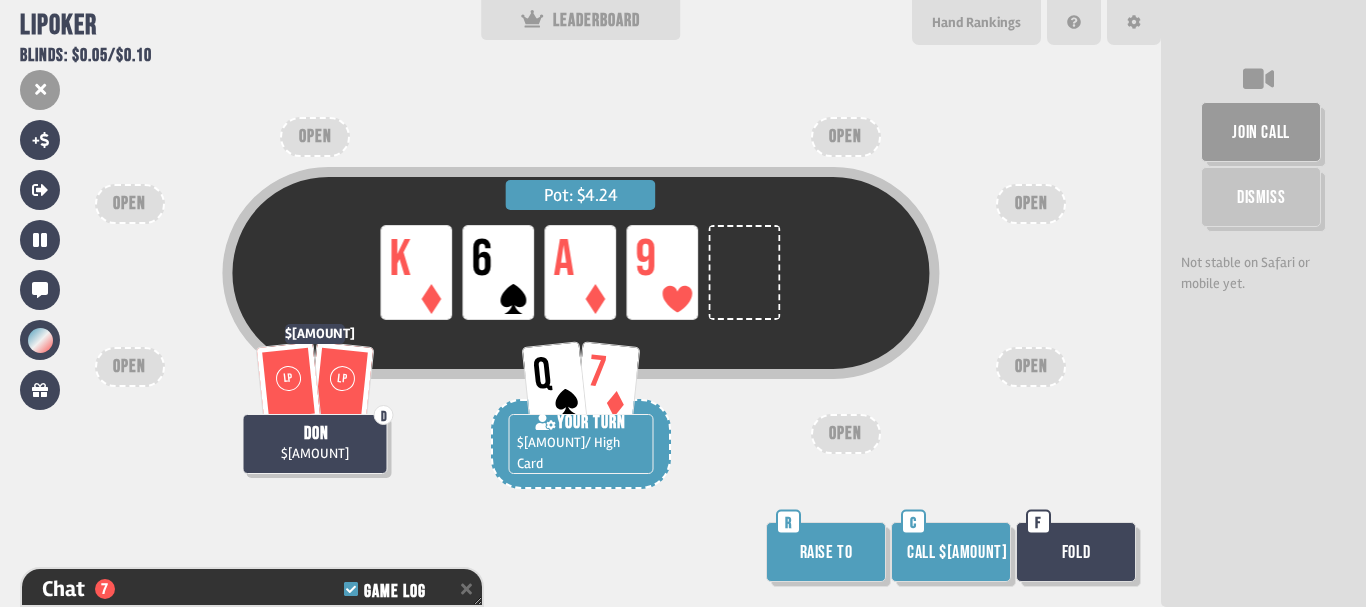 click on "Call $[AMOUNT]" at bounding box center [951, 552] 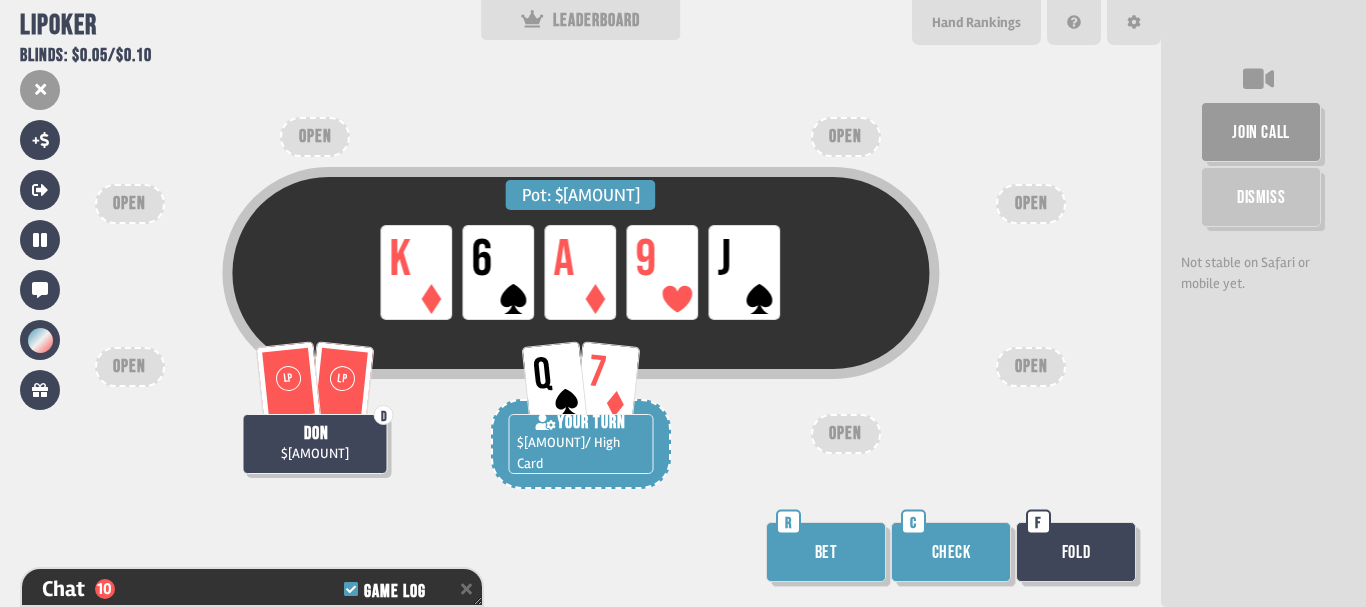scroll, scrollTop: 2636, scrollLeft: 0, axis: vertical 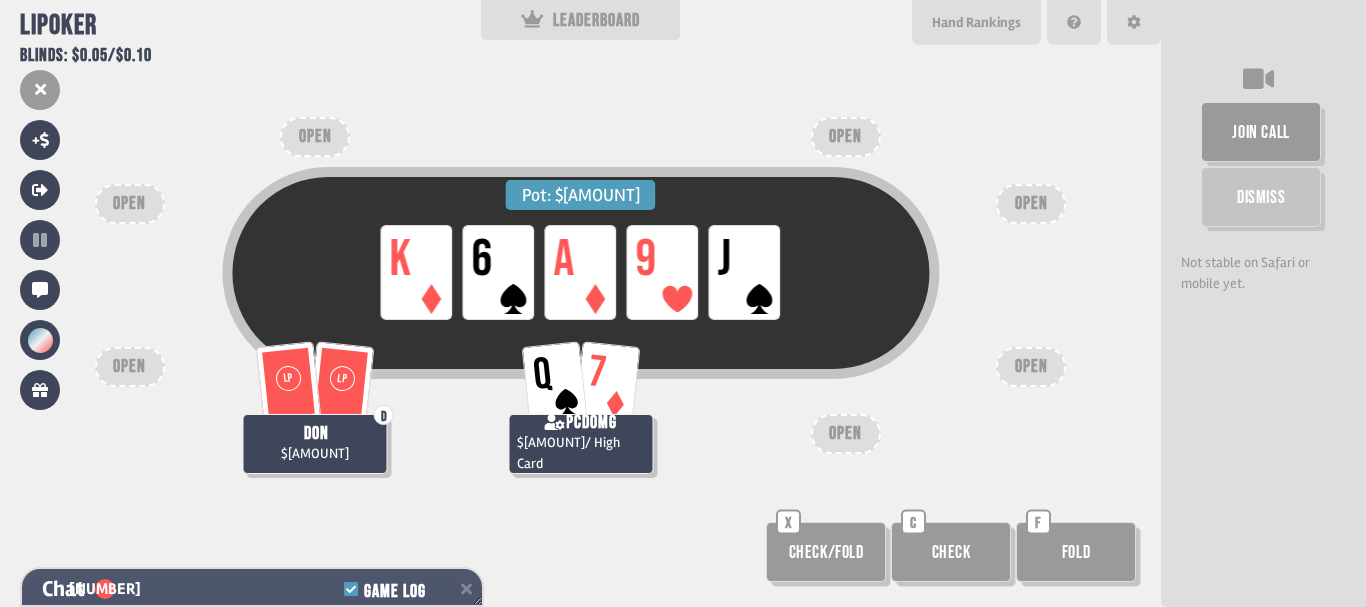 click on "Chat   [NUMBER] Game Log" at bounding box center [252, 589] 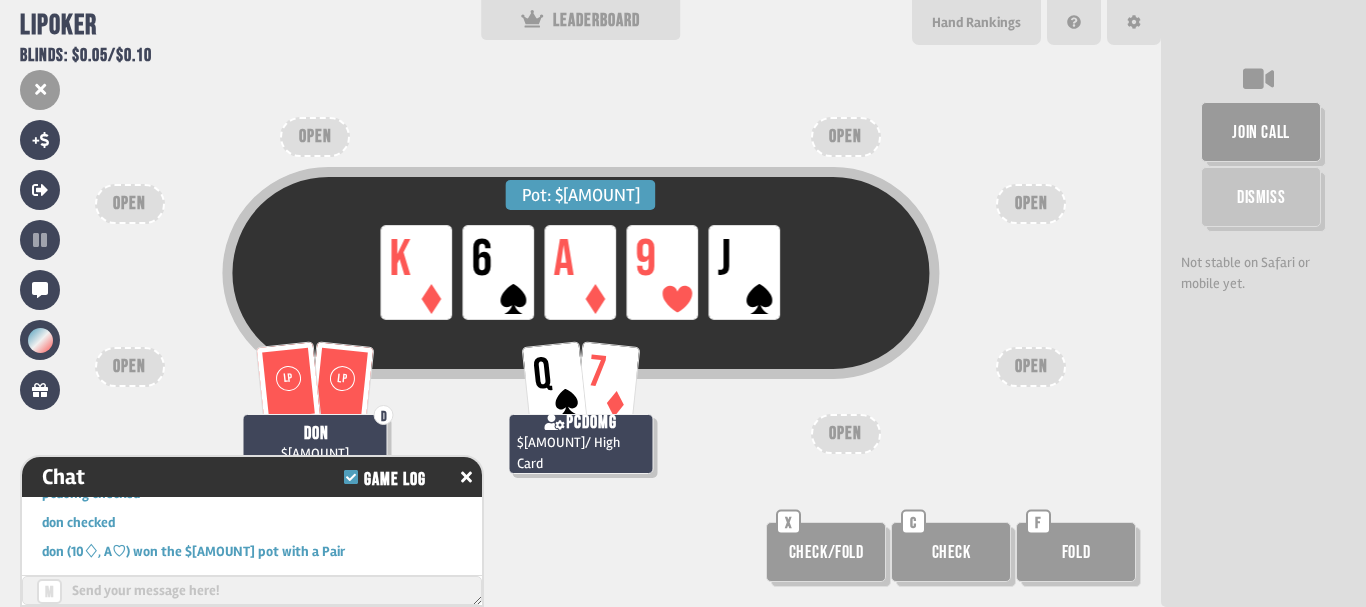 scroll, scrollTop: 2650, scrollLeft: 0, axis: vertical 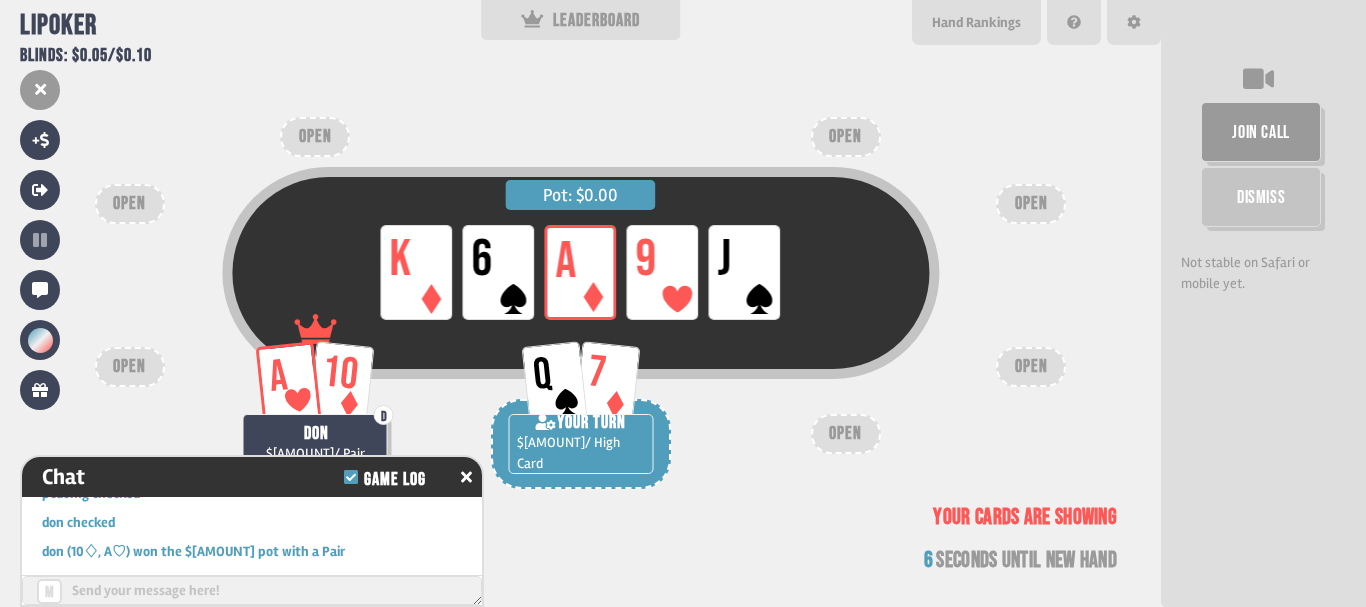 click on "Pot: $0.00   LP K LP 6 LP A LP 9 LP J" at bounding box center [580, 303] 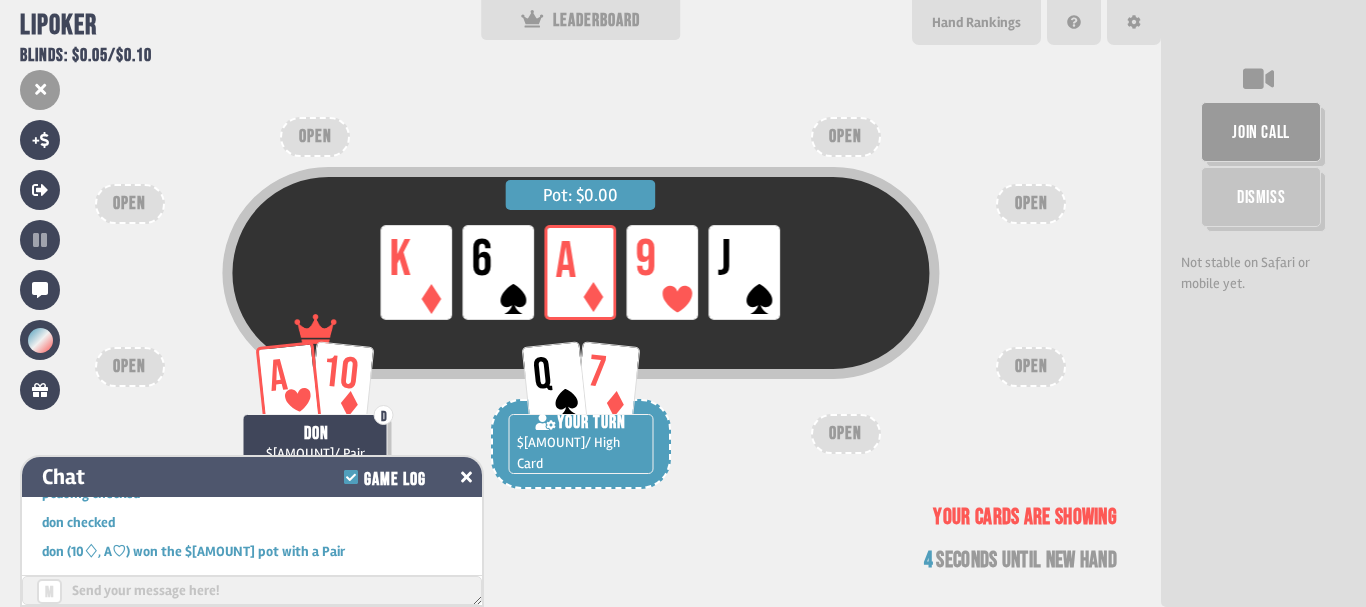 click on "Chat   Game Log" at bounding box center (252, 477) 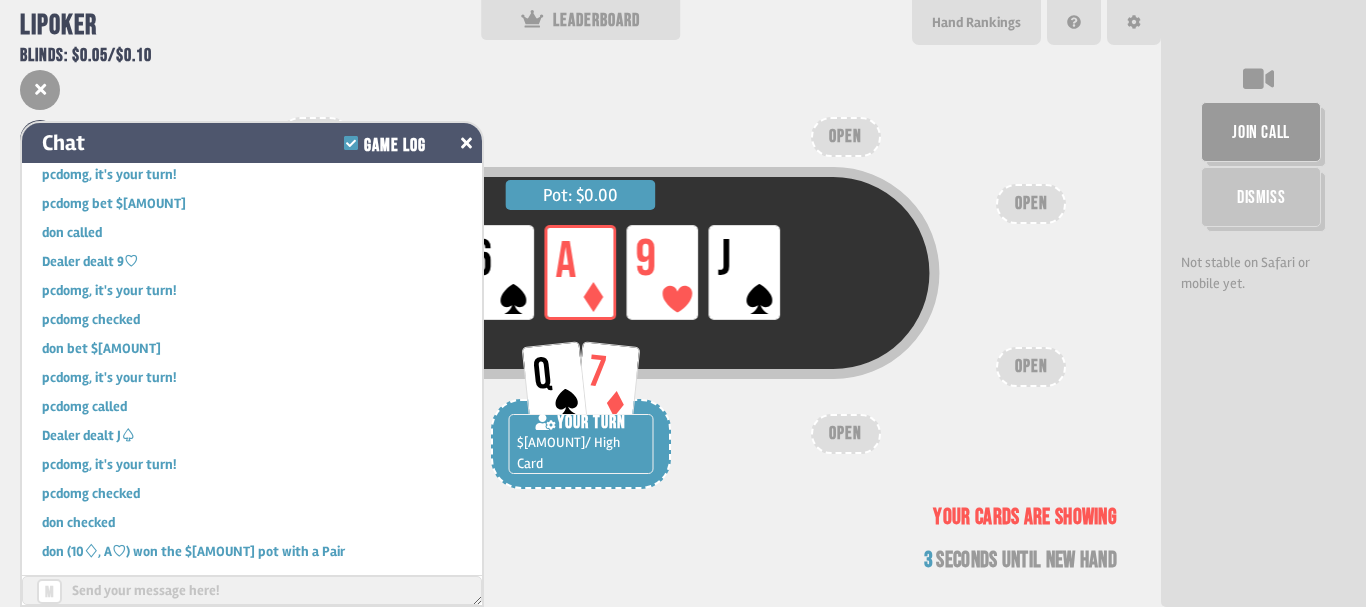 click on "Chat   Game Log" at bounding box center [252, 143] 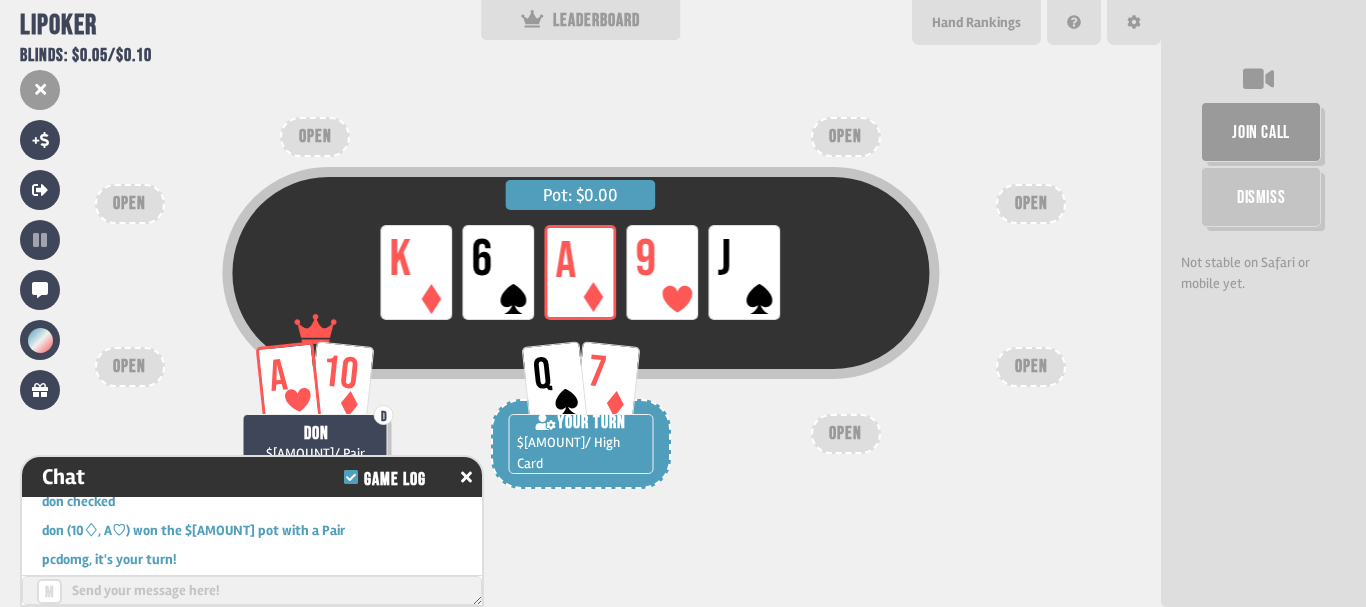 scroll, scrollTop: 2737, scrollLeft: 0, axis: vertical 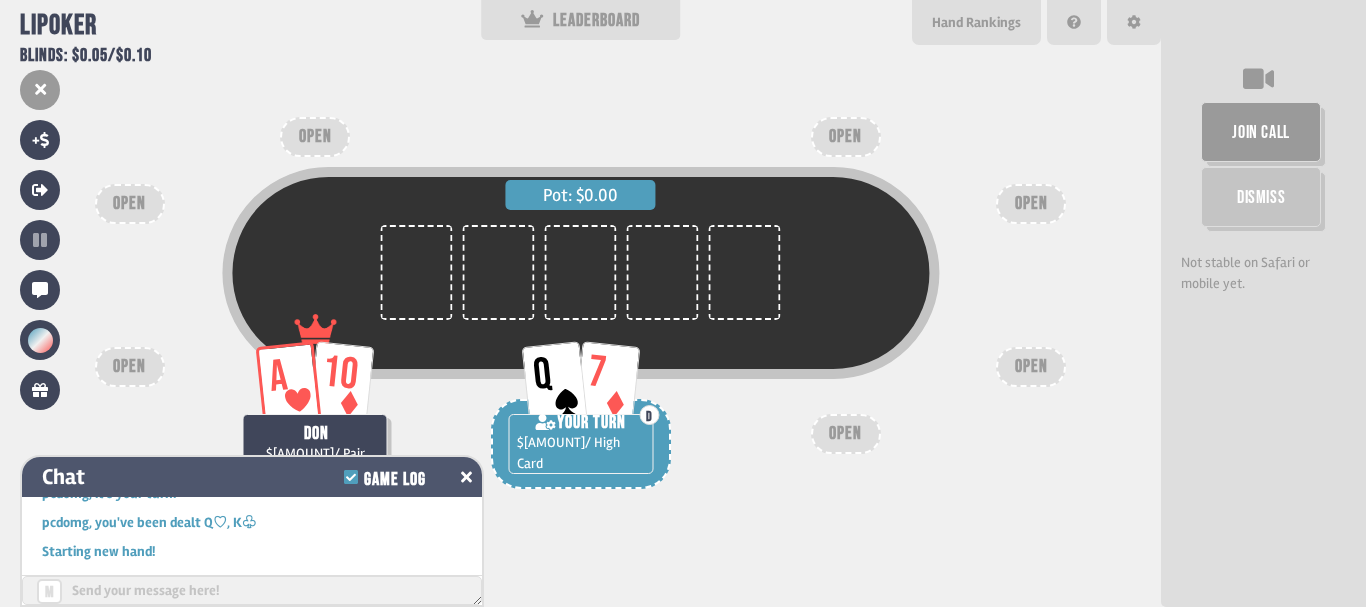 click 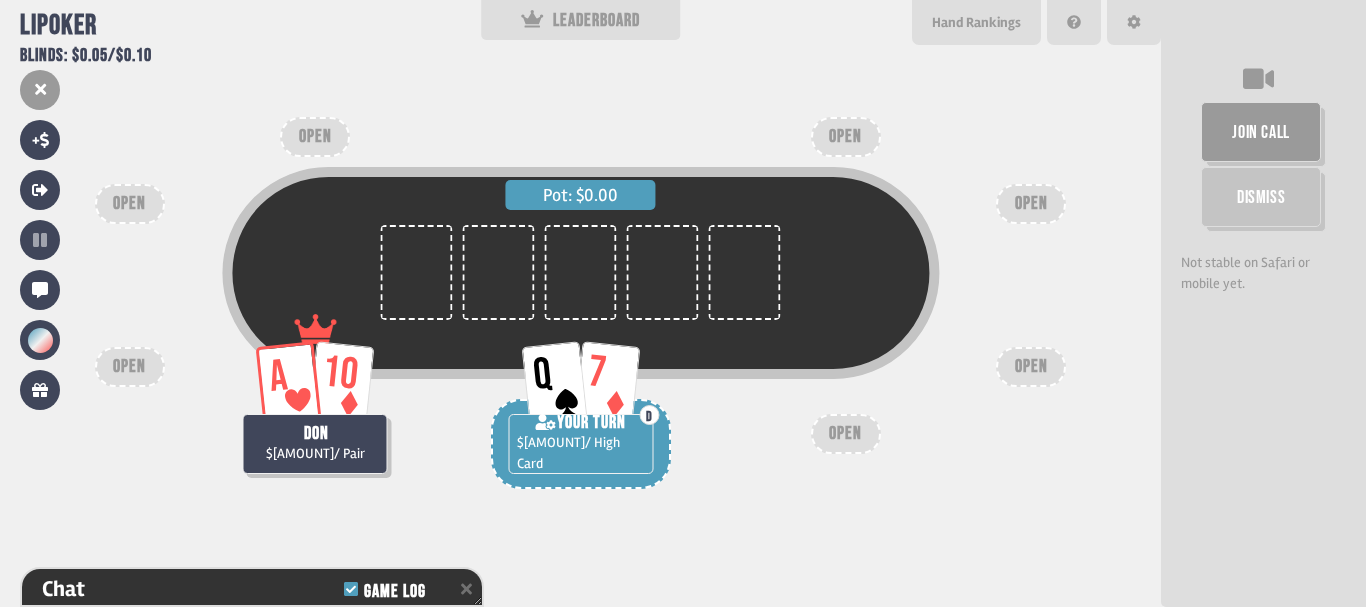 scroll, scrollTop: 2810, scrollLeft: 0, axis: vertical 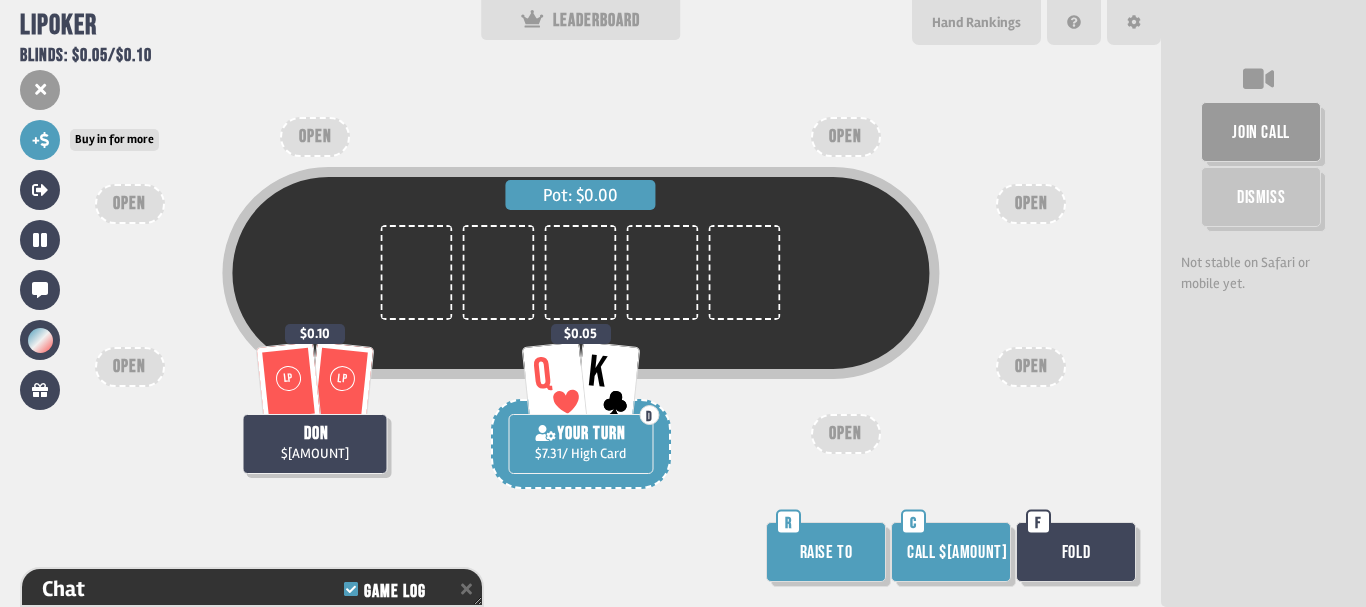 click 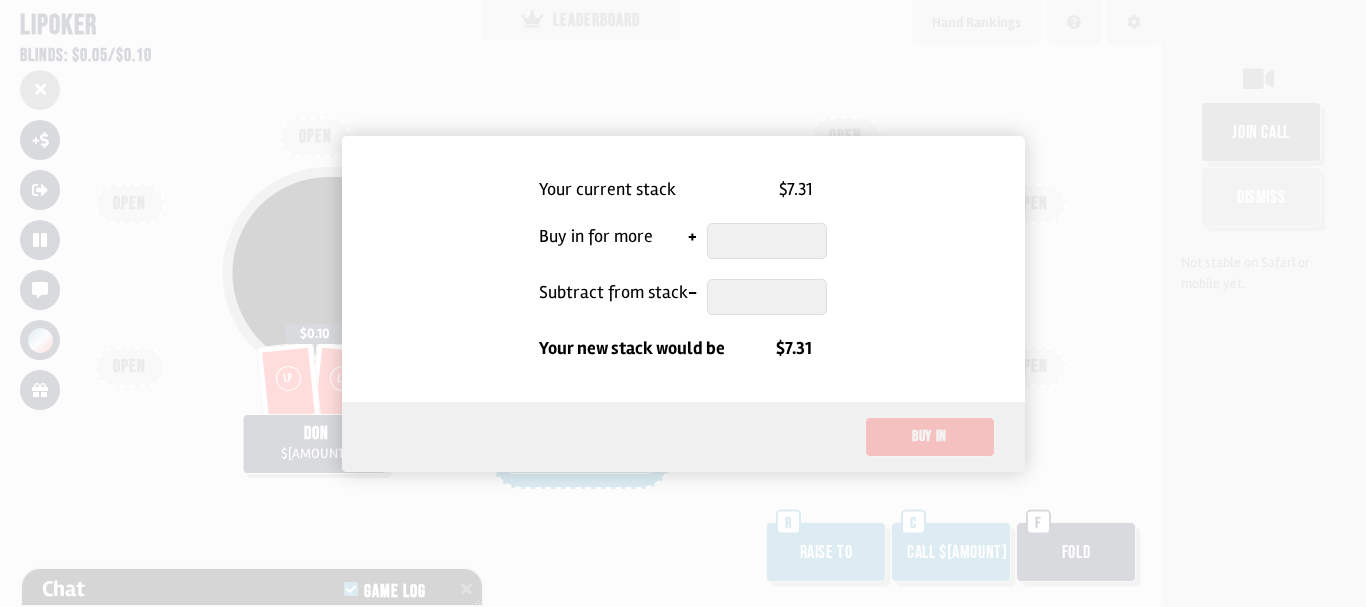 click at bounding box center (767, 241) 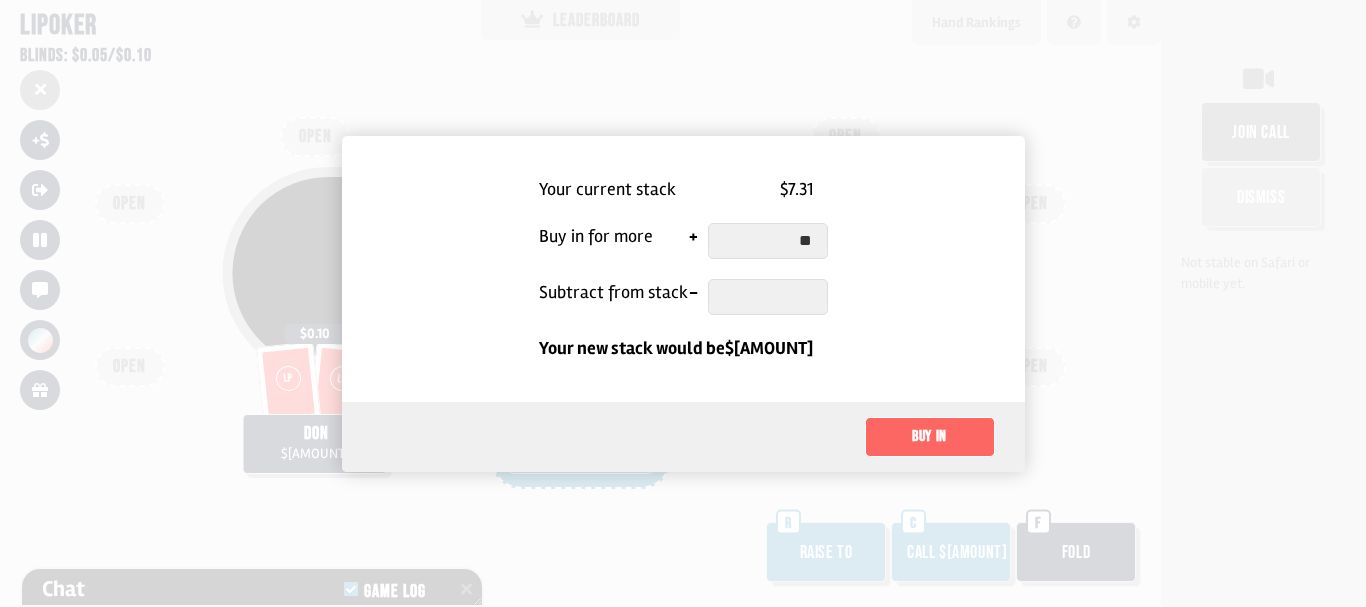 click on "Buy in" at bounding box center [930, 437] 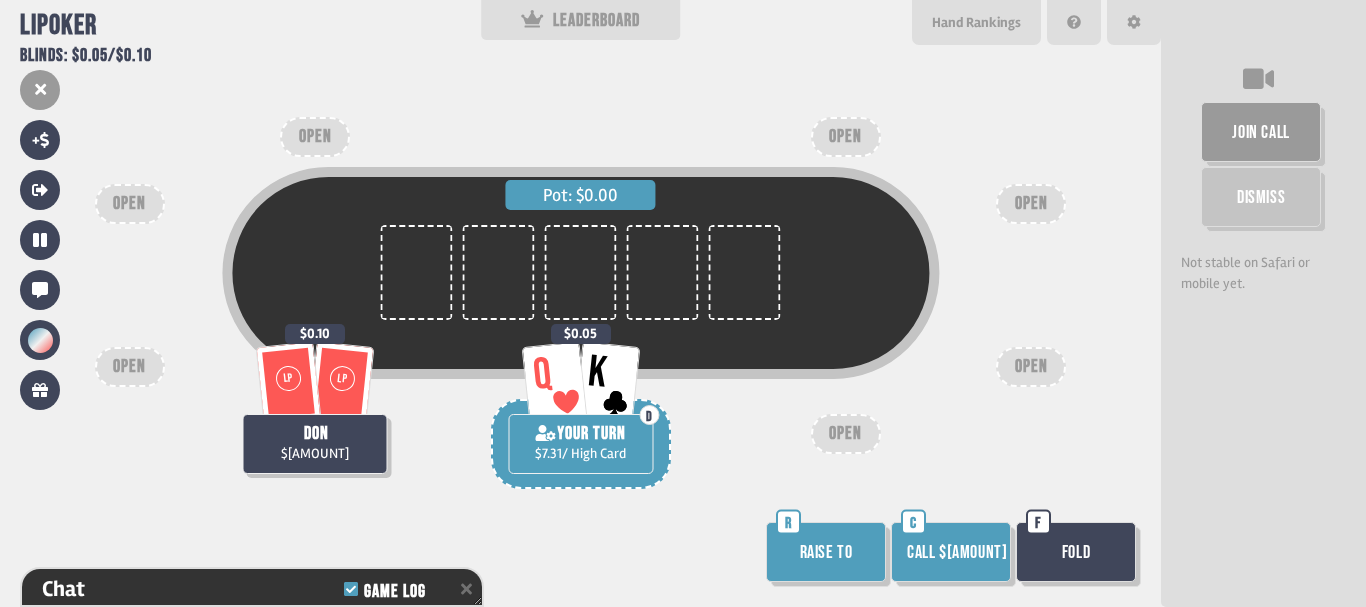 click on "Pot: $[AMOUNT]   LP LP don $[AMOUNT]  $[AMOUNT]  Q K D YOUR TURN $[AMOUNT]   / High Card $[AMOUNT]  OPEN OPEN OPEN OPEN OPEN OPEN OPEN Raise to R Call $[AMOUNT] C Fold F" at bounding box center [580, 303] 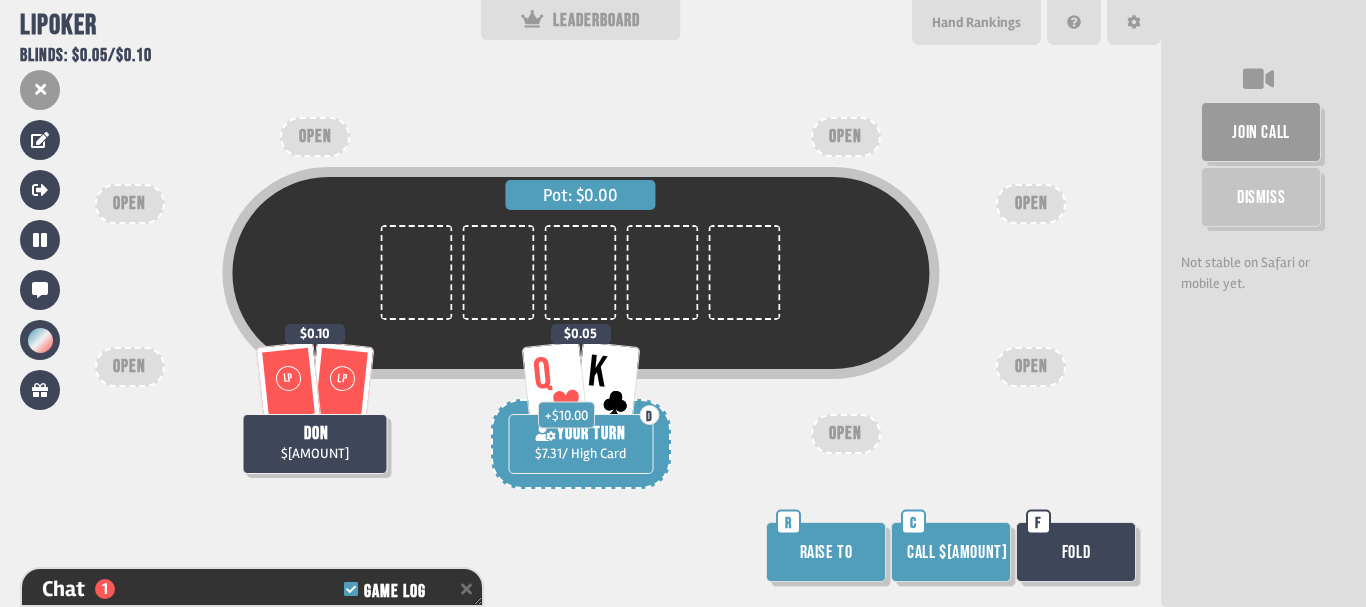 click on "Call $[AMOUNT]" at bounding box center (951, 552) 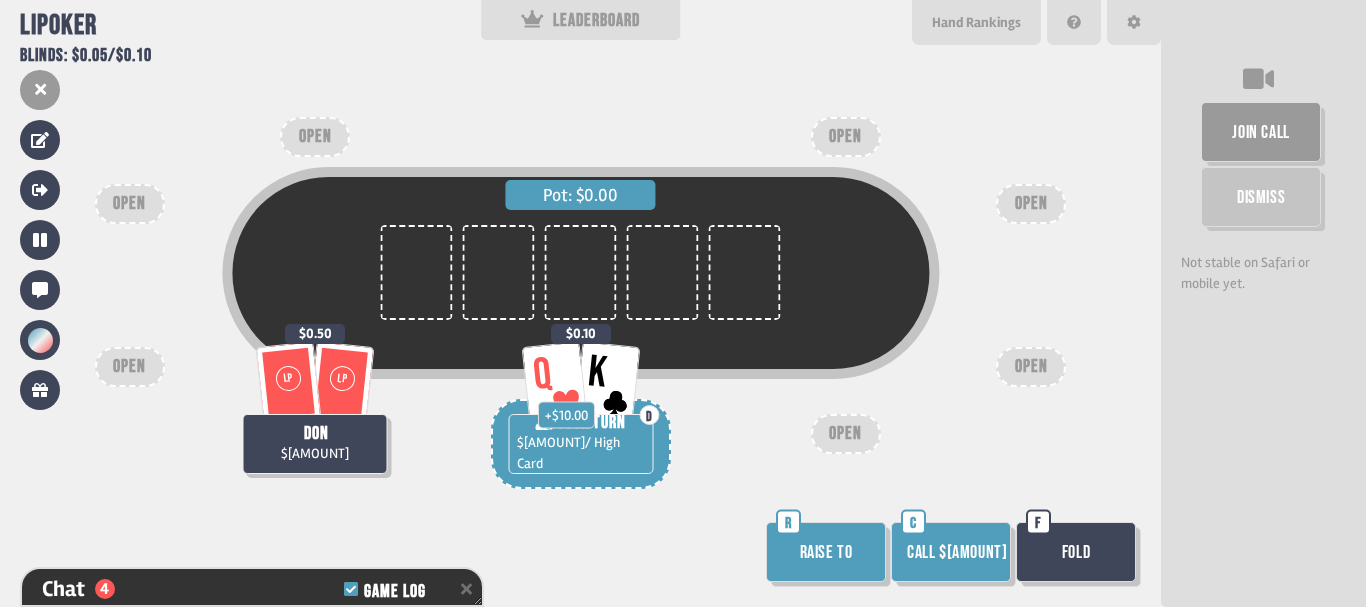 scroll, scrollTop: 2926, scrollLeft: 0, axis: vertical 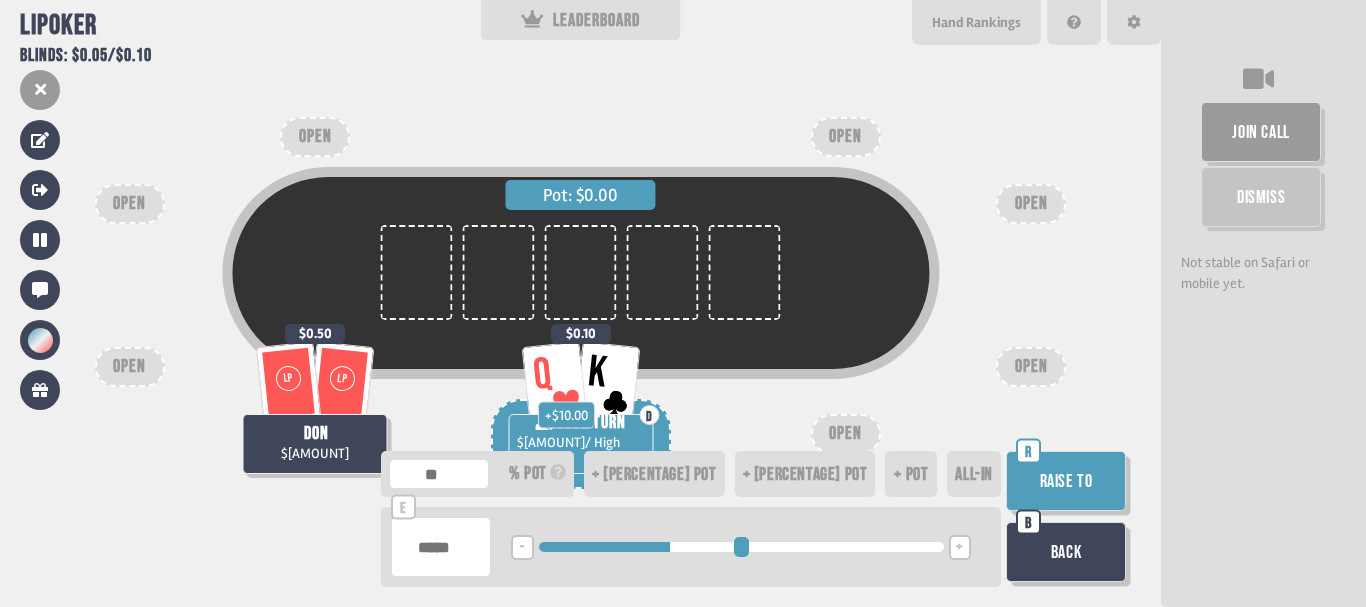 drag, startPoint x: 584, startPoint y: 547, endPoint x: 673, endPoint y: 558, distance: 89.6772 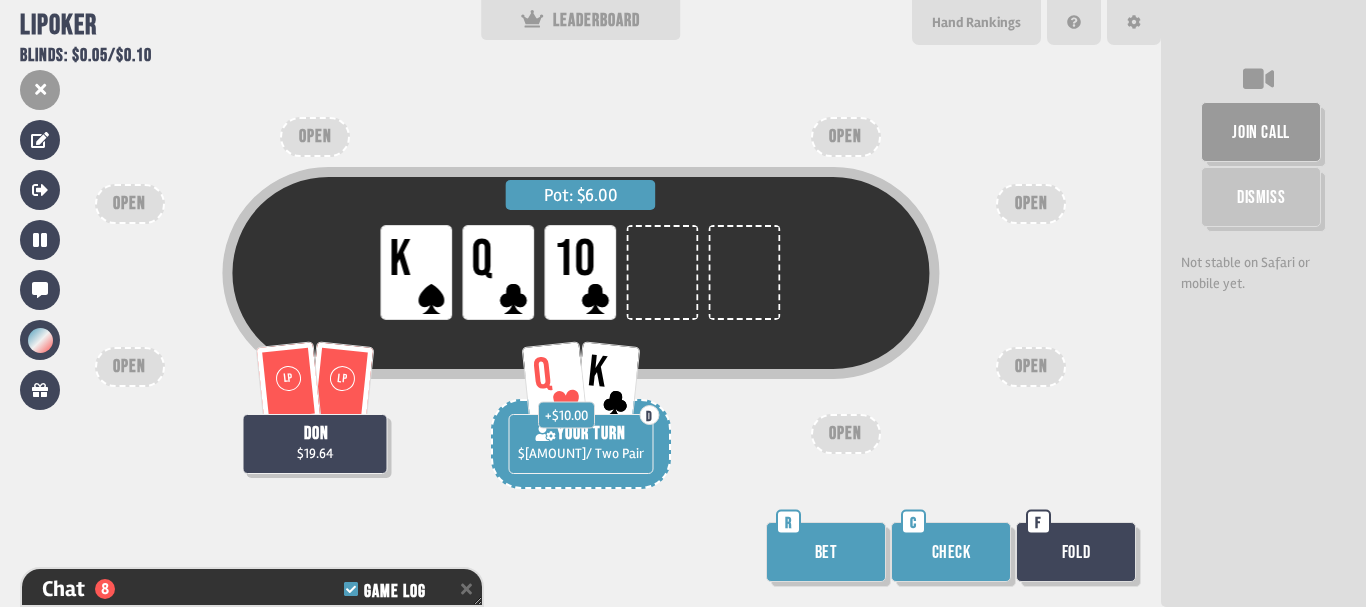 scroll, scrollTop: 3071, scrollLeft: 0, axis: vertical 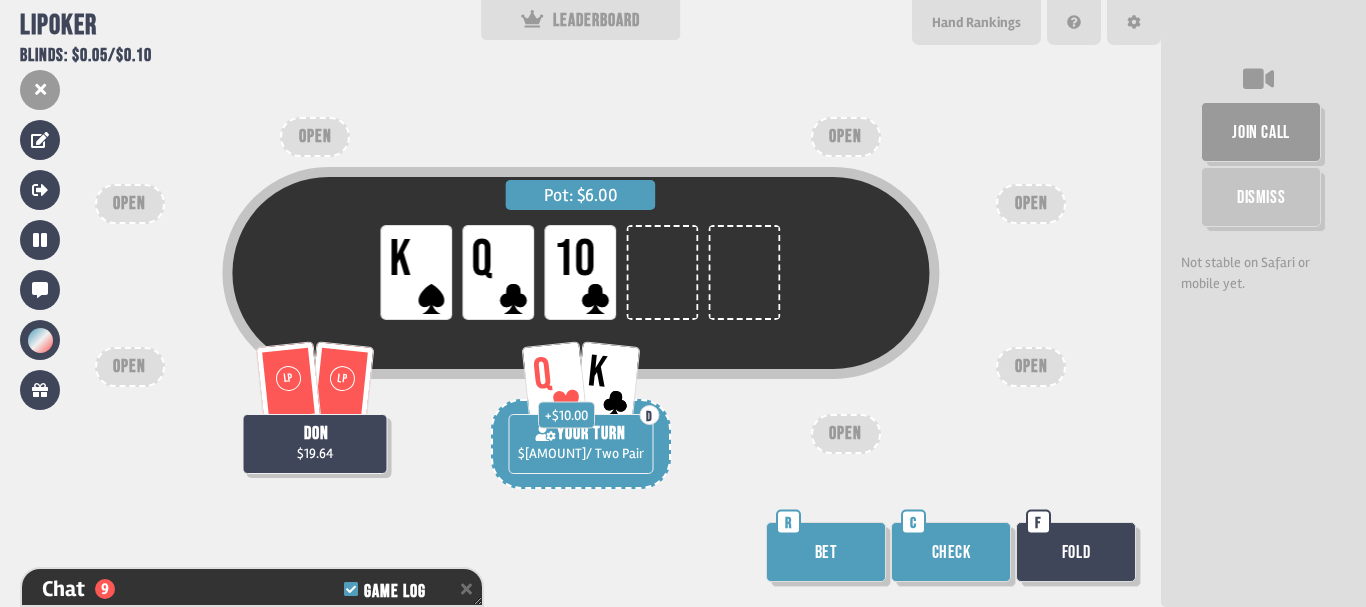 click on "Bet" at bounding box center (826, 552) 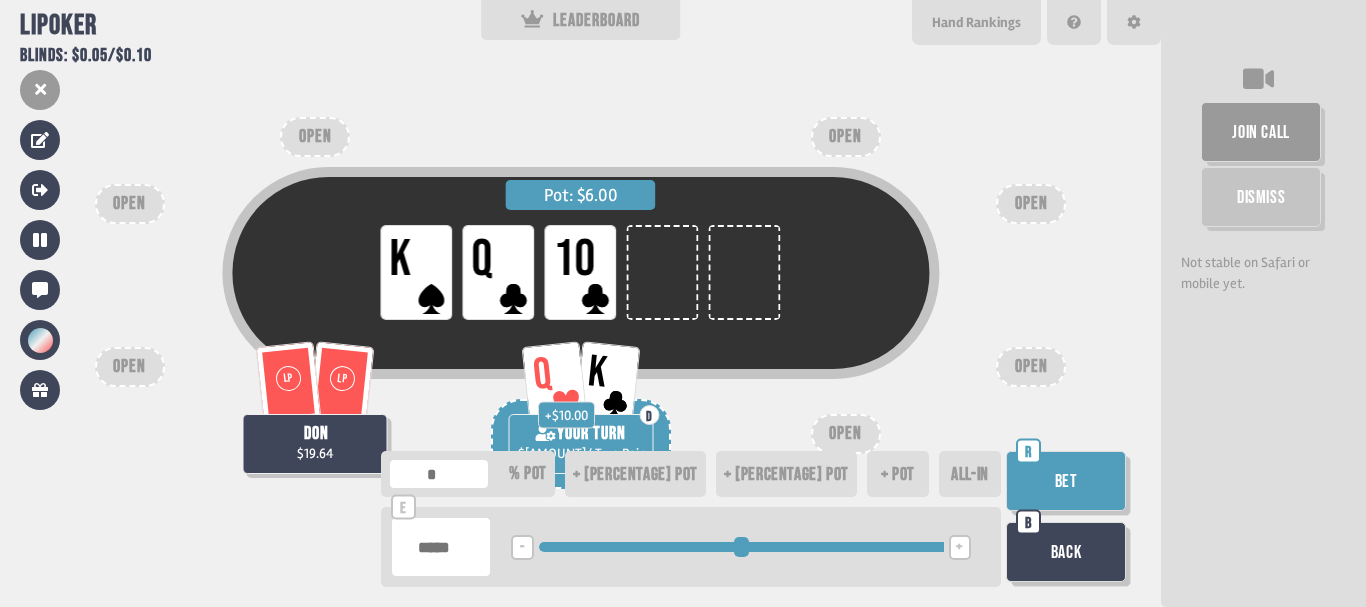 drag, startPoint x: 618, startPoint y: 551, endPoint x: 985, endPoint y: 560, distance: 367.11035 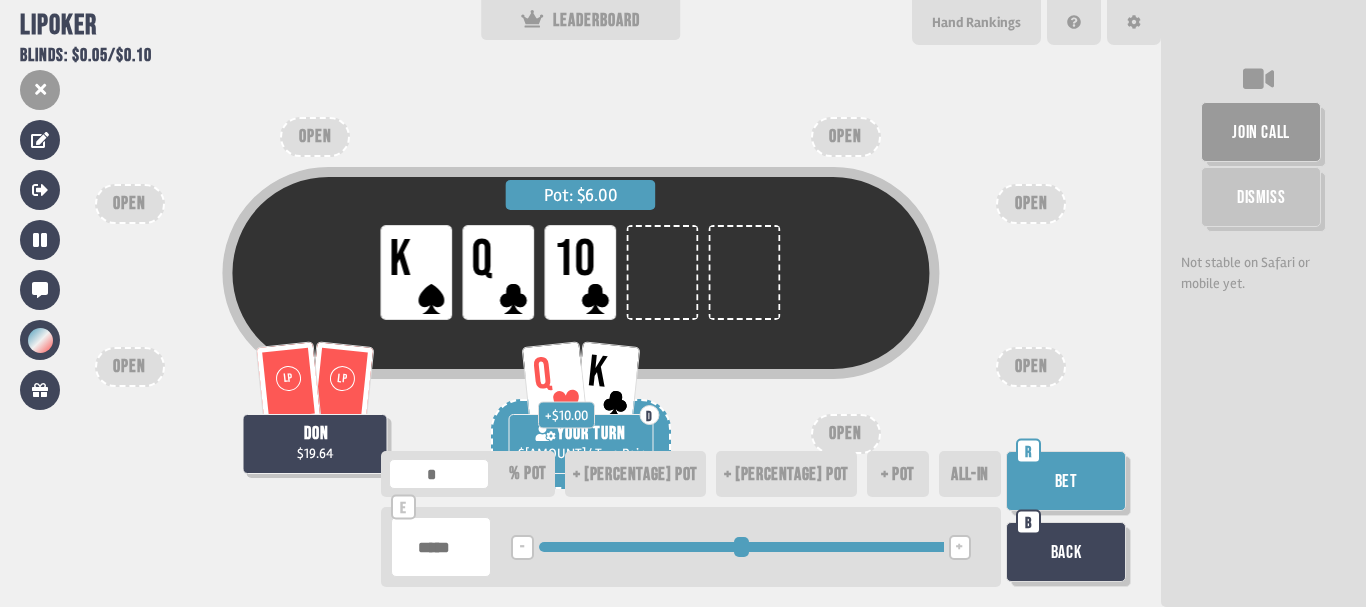 click on "Bet" at bounding box center (1066, 481) 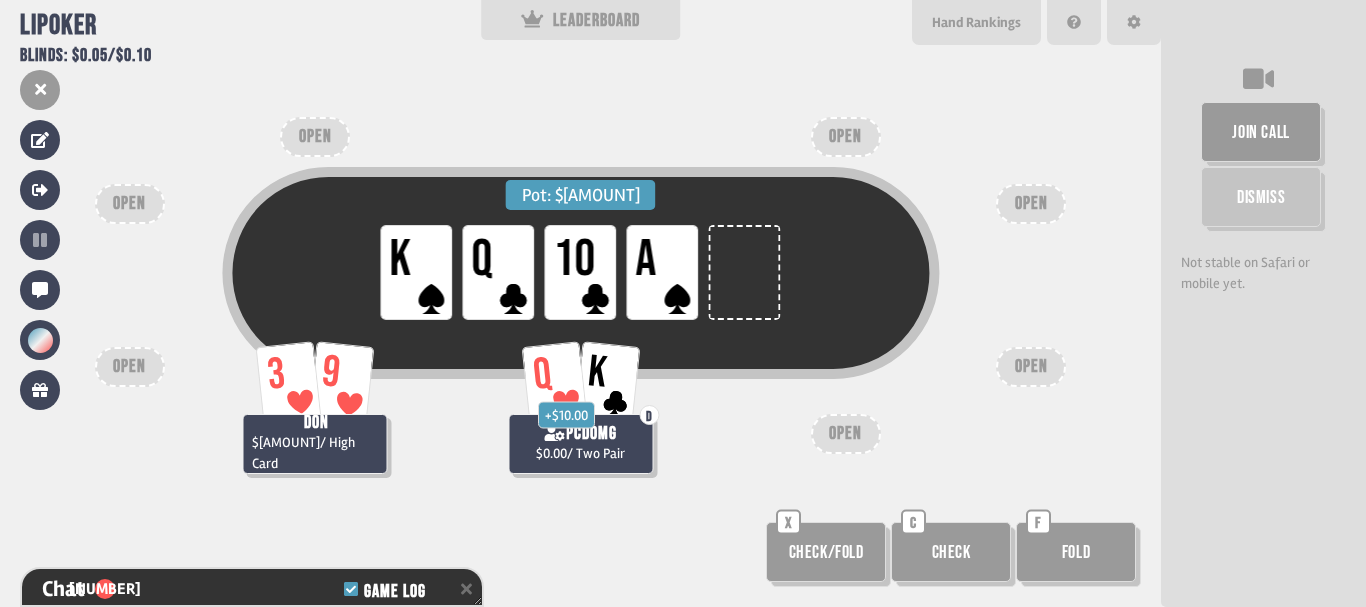 scroll, scrollTop: 3187, scrollLeft: 0, axis: vertical 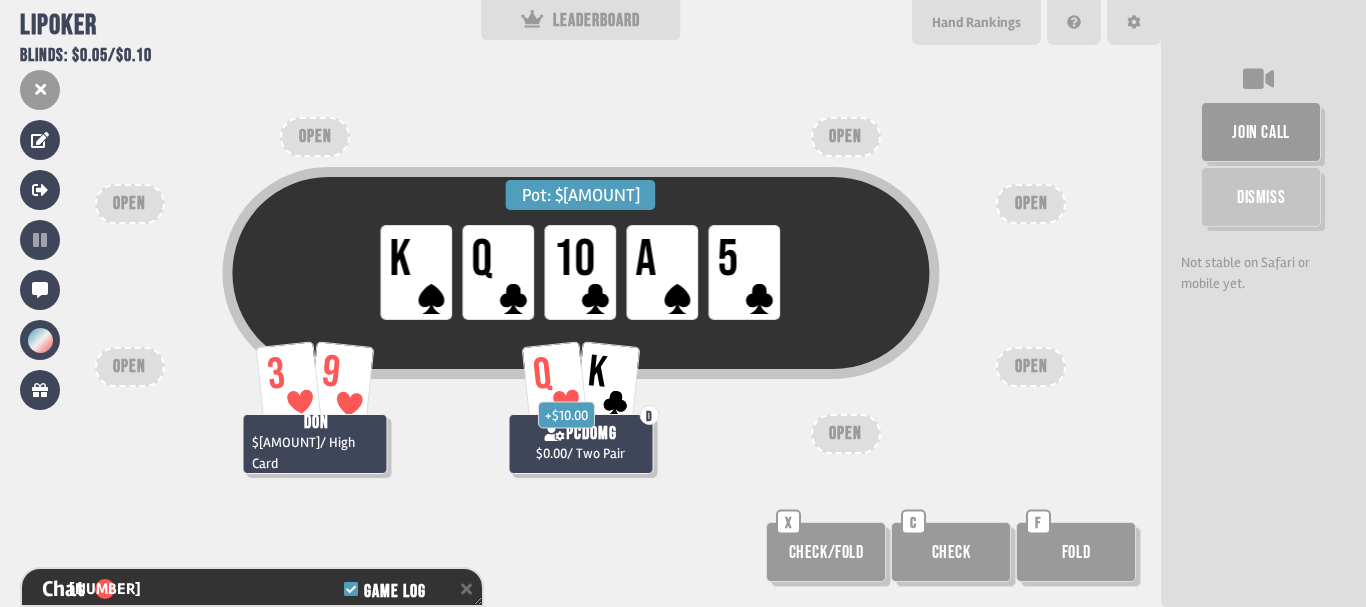 click on "Pot: $[AMOUNT]   LP K LP Q LP 10 LP A LP 5 3 9 don $[AMOUNT]   / High Card Q K D + $[AMOUNT] pcdomg $[AMOUNT]   / Two Pair OPEN OPEN OPEN OPEN OPEN OPEN OPEN Check/Fold X Check C Fold F" at bounding box center (580, 303) 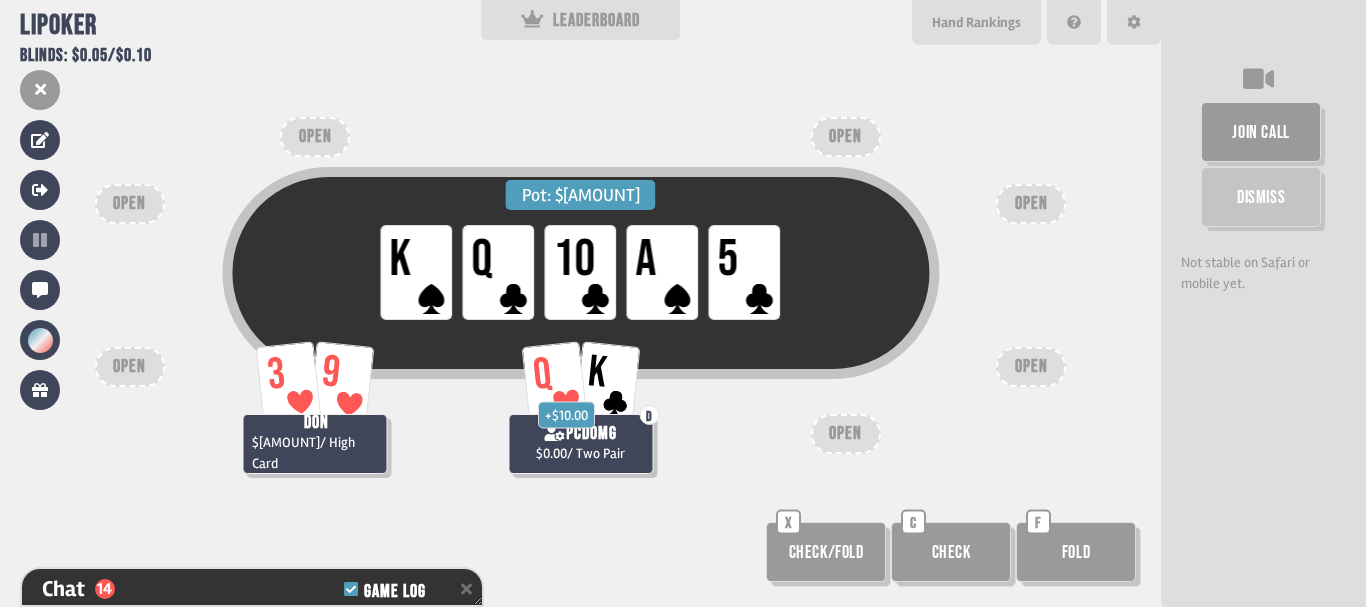 scroll, scrollTop: 3216, scrollLeft: 0, axis: vertical 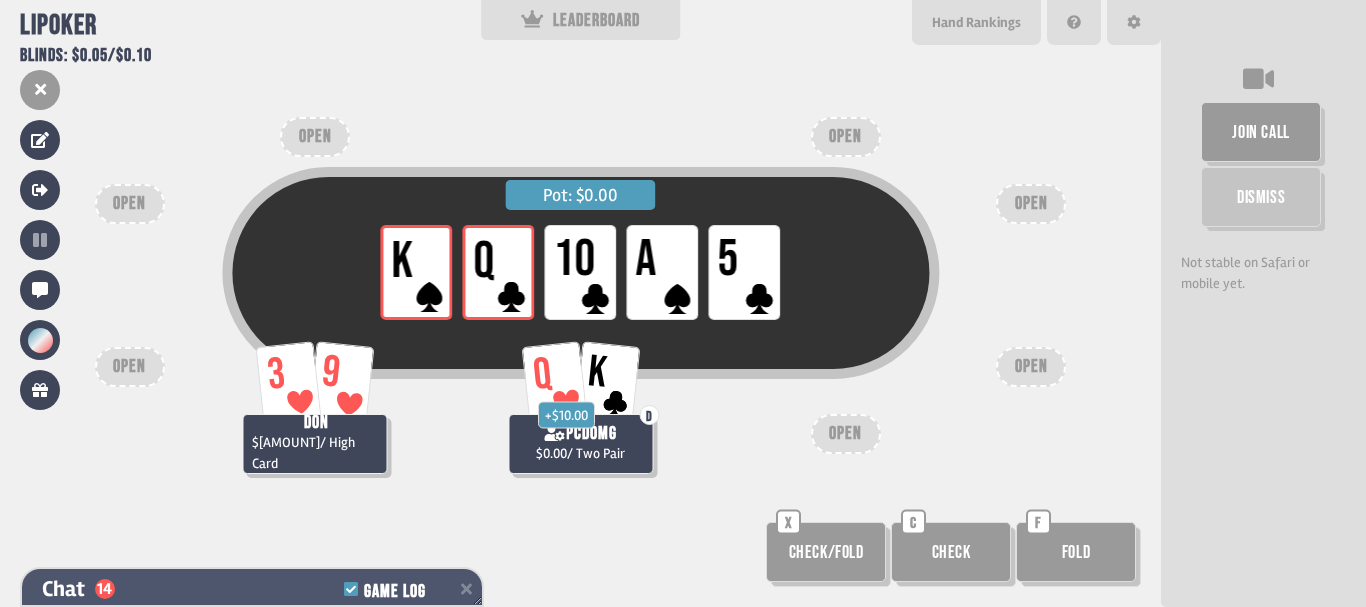 click on "Chat   [NUMBER] Game Log" at bounding box center (252, 589) 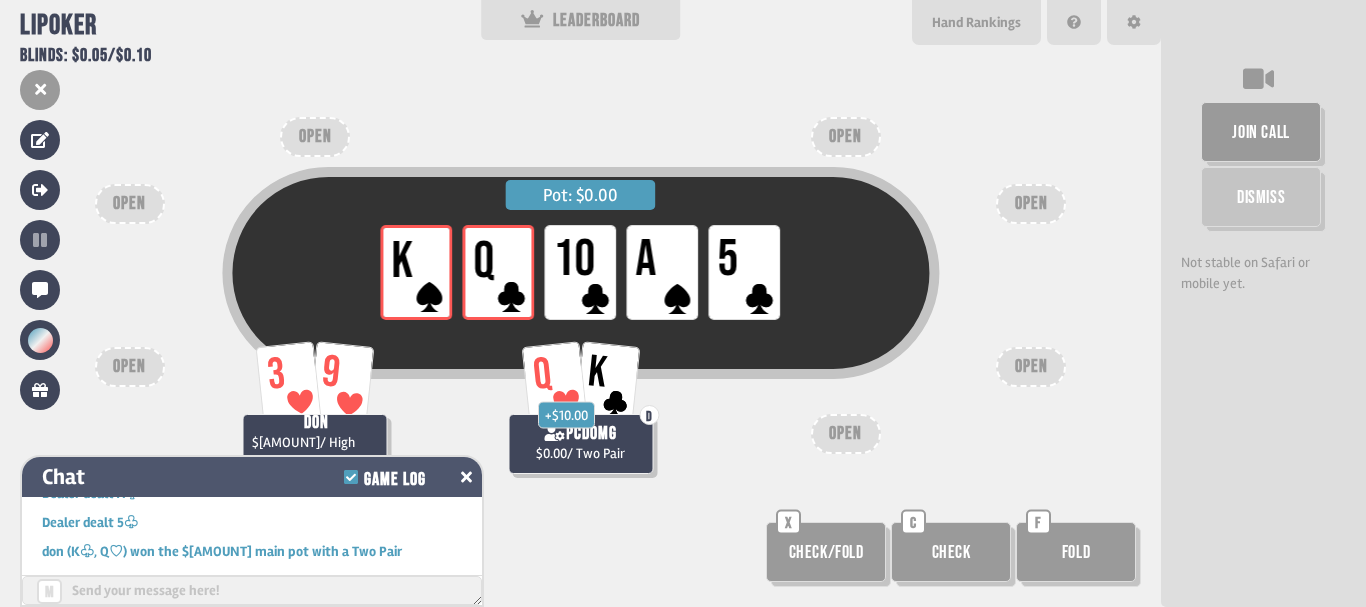 scroll, scrollTop: 3143, scrollLeft: 0, axis: vertical 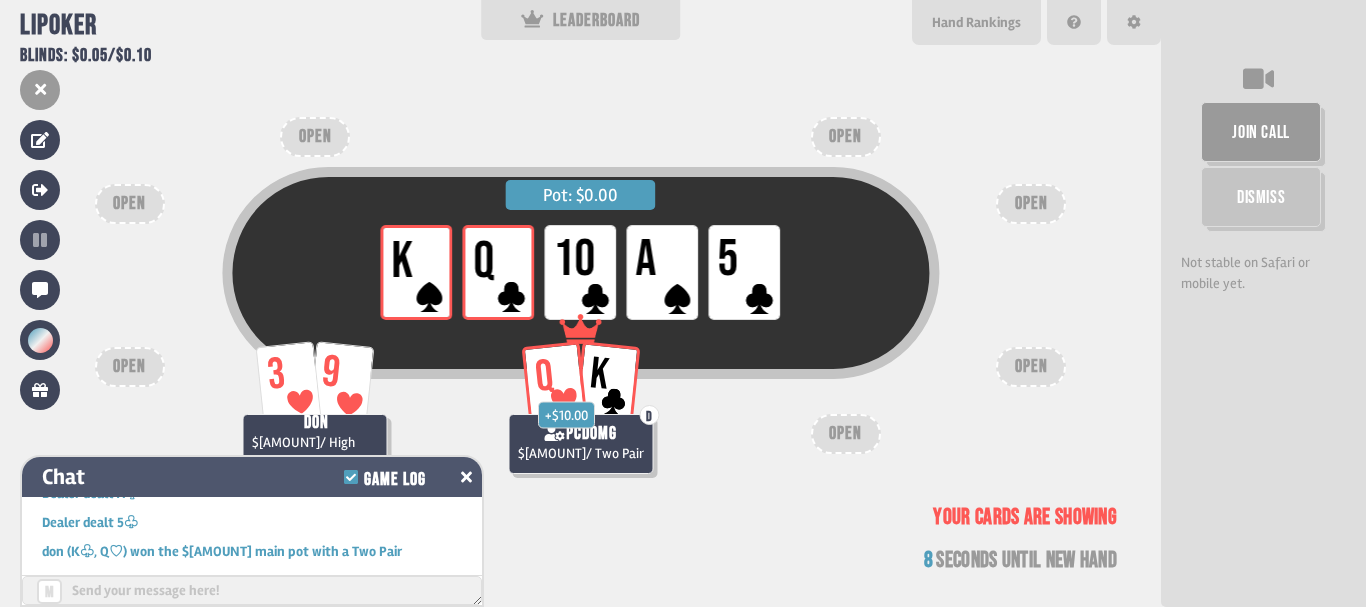 click on "Chat   Game Log" at bounding box center (252, 477) 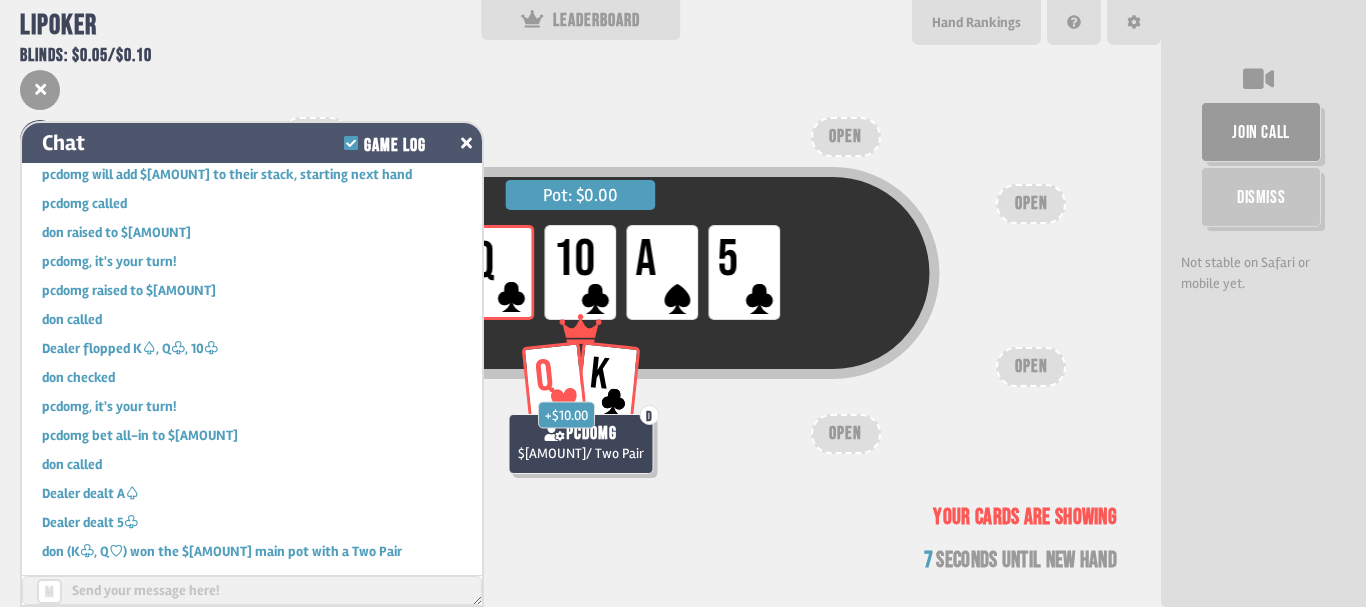 click on "Chat   Game Log" at bounding box center [252, 143] 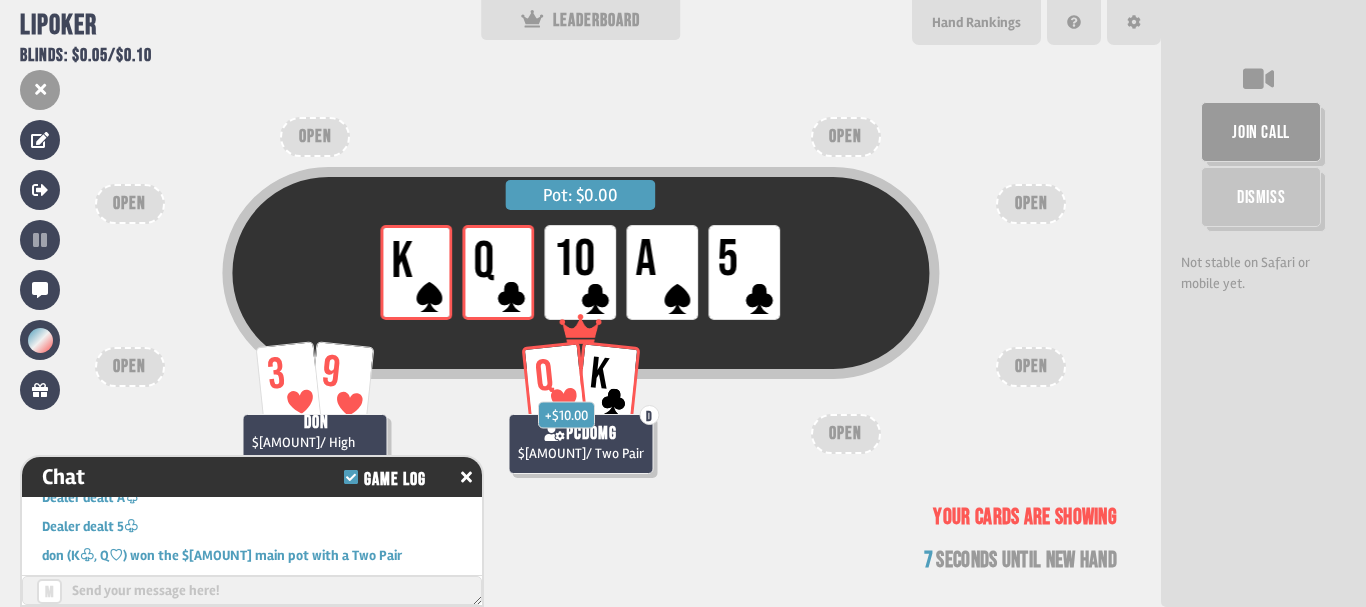 scroll, scrollTop: 3143, scrollLeft: 0, axis: vertical 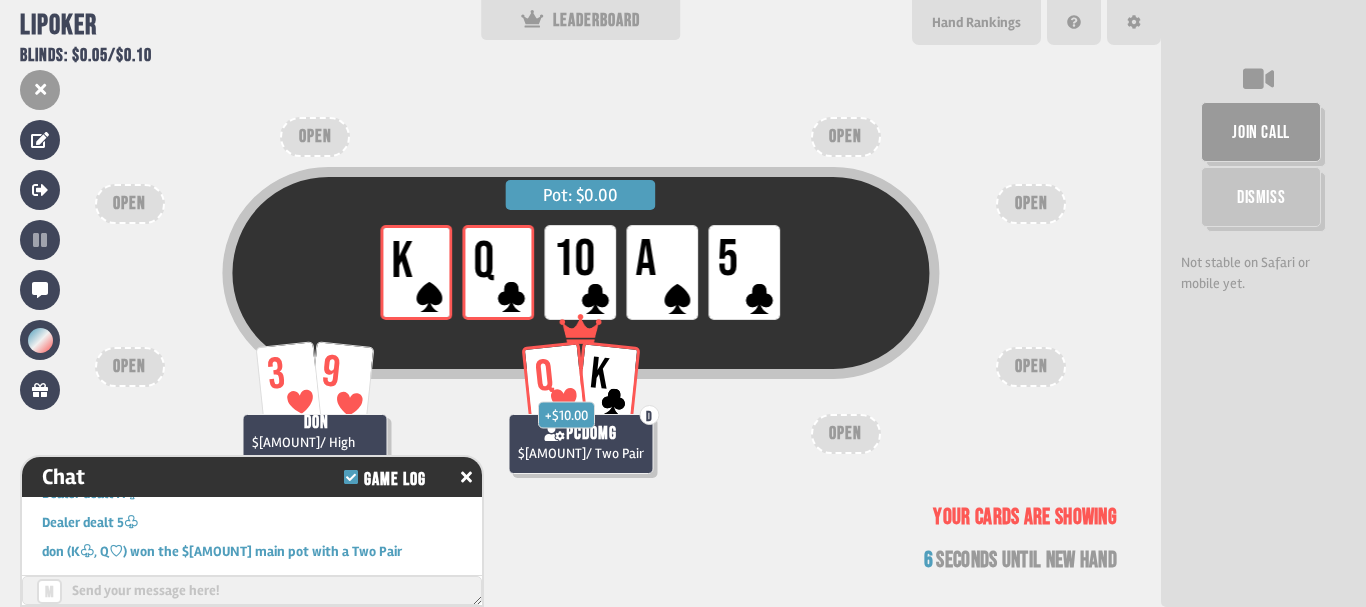 click on "Pot: $[AMOUNT]   LP K LP Q LP 10 LP A LP 5 3 9 don $[AMOUNT]   / High Card Q K D + $[AMOUNT] pcdomg $[AMOUNT]   / Two Pair OPEN OPEN OPEN OPEN OPEN OPEN OPEN Your cards are showing 6  seconds until new hand" at bounding box center [580, 303] 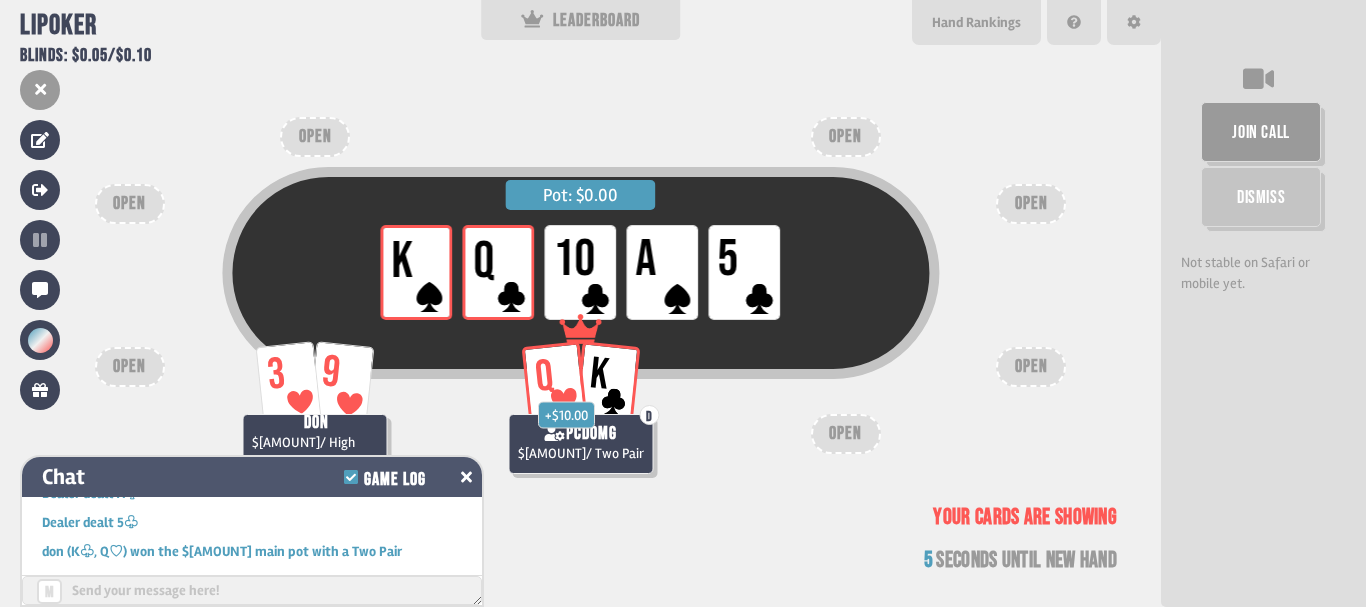 click 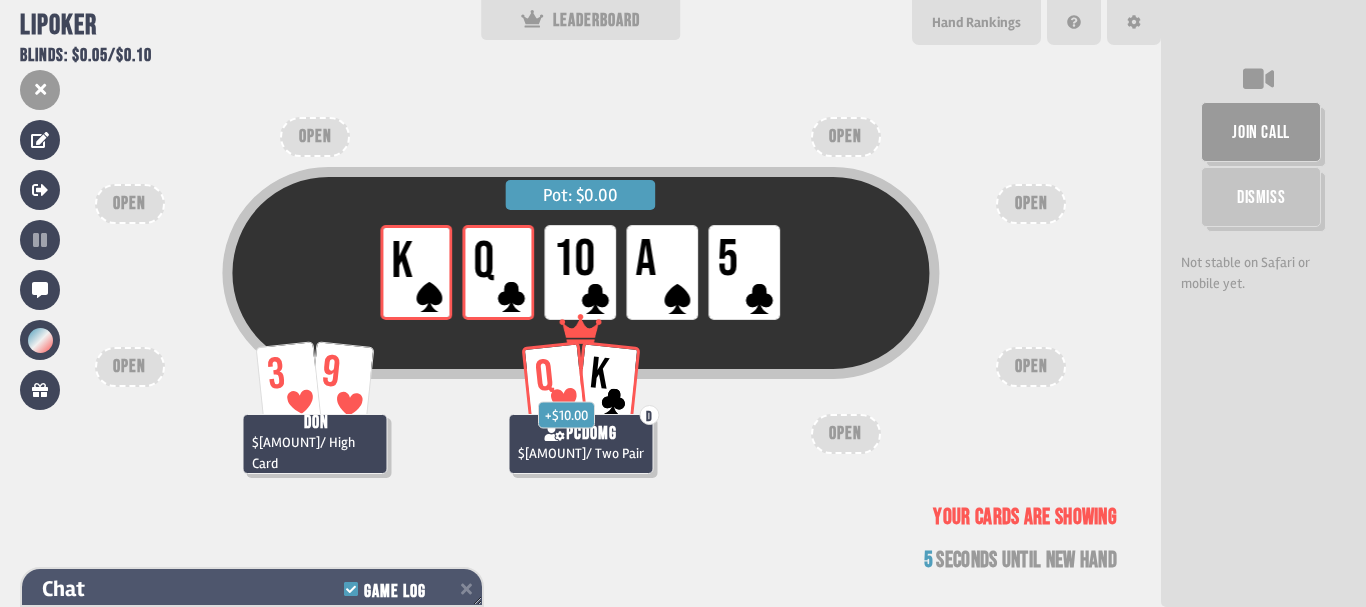 scroll, scrollTop: 3202, scrollLeft: 0, axis: vertical 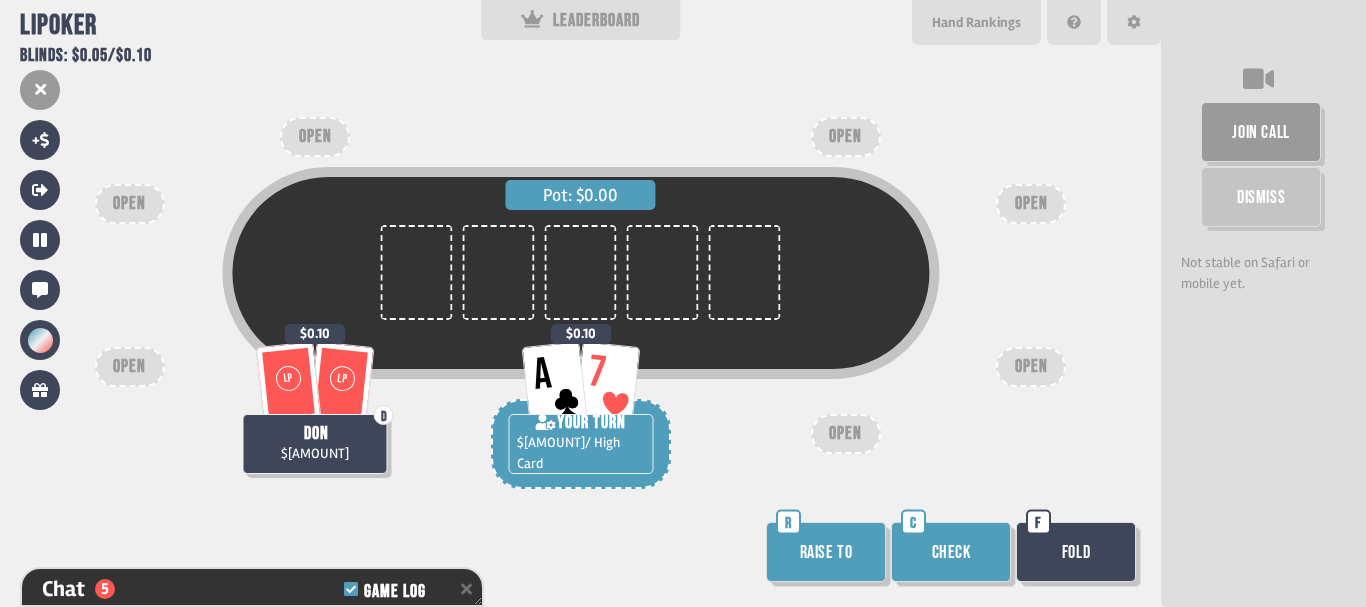 click on "Pot: $0.00" at bounding box center [580, 303] 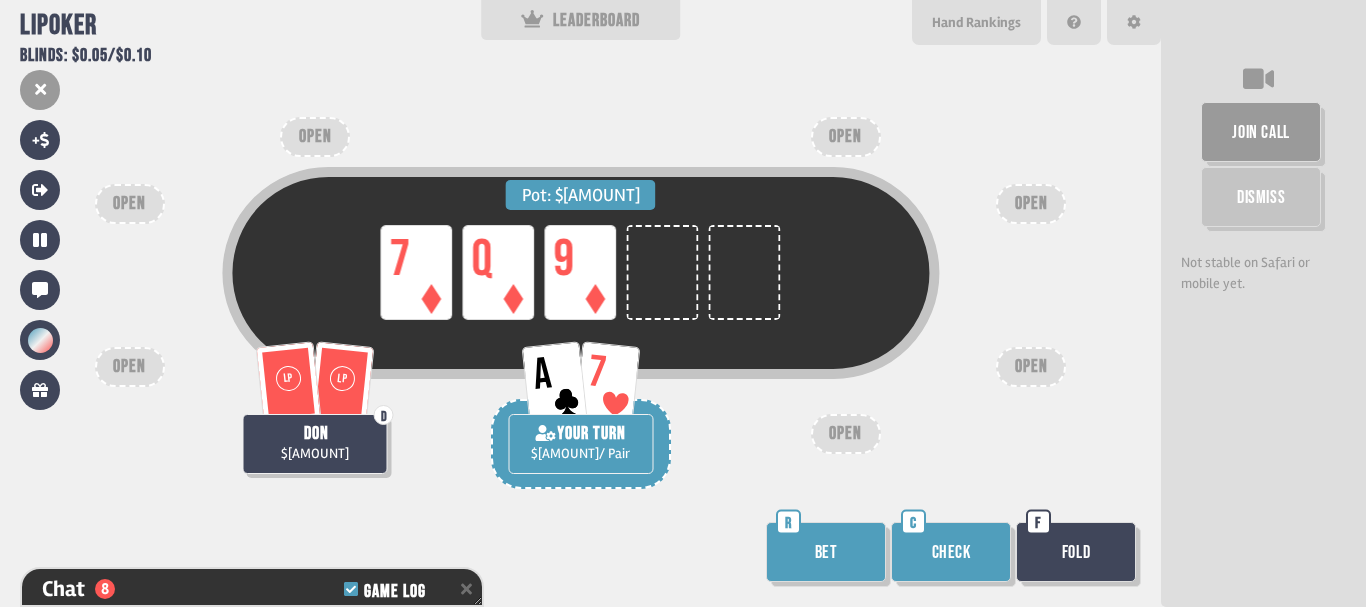 click on "Pot: $[AMOUNT]   LP 7 LP Q LP 9" at bounding box center [580, 303] 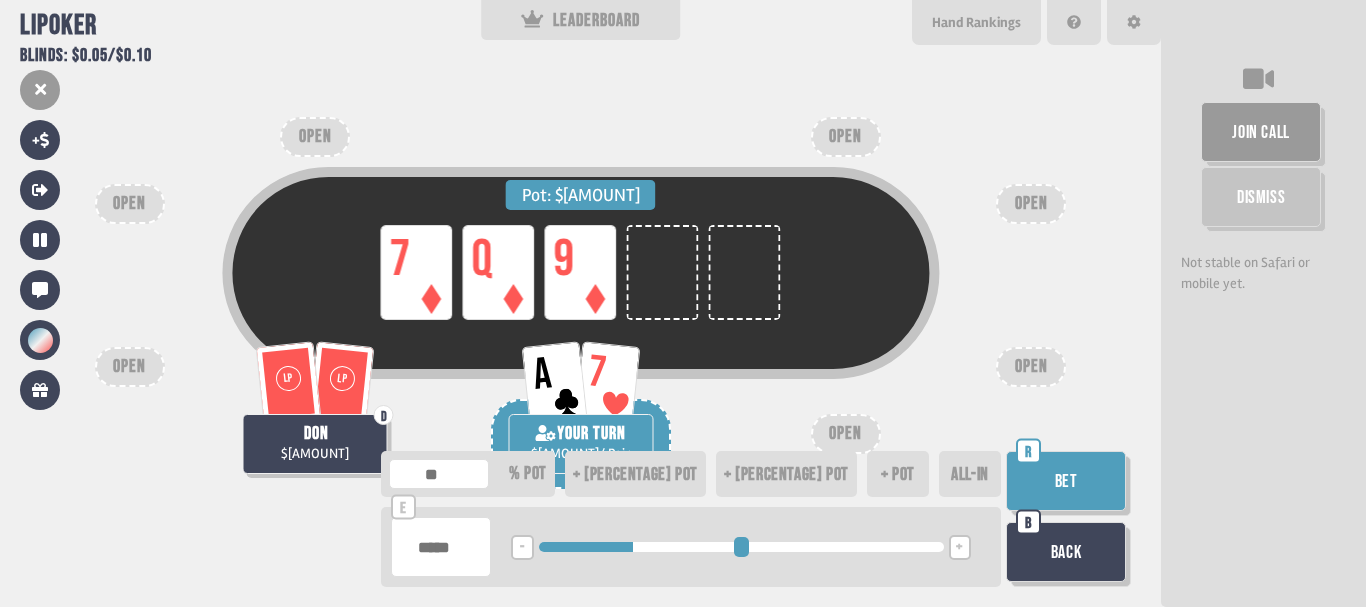 click at bounding box center [741, 547] 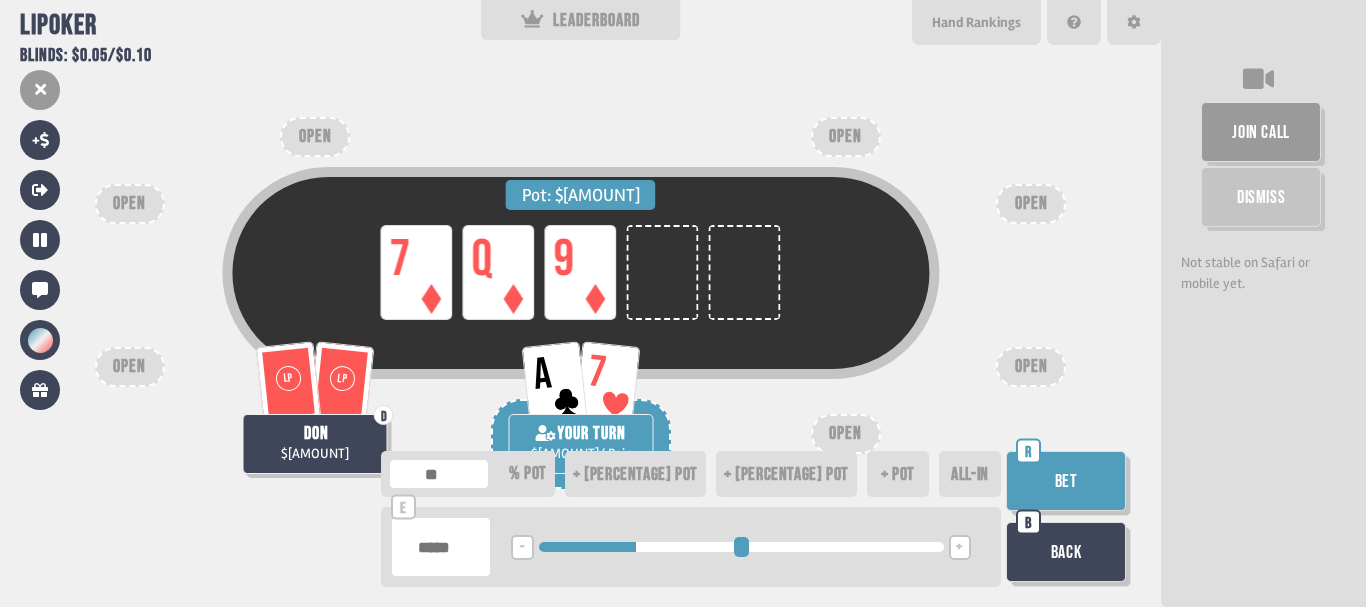 drag, startPoint x: 637, startPoint y: 541, endPoint x: 640, endPoint y: 554, distance: 13.341664 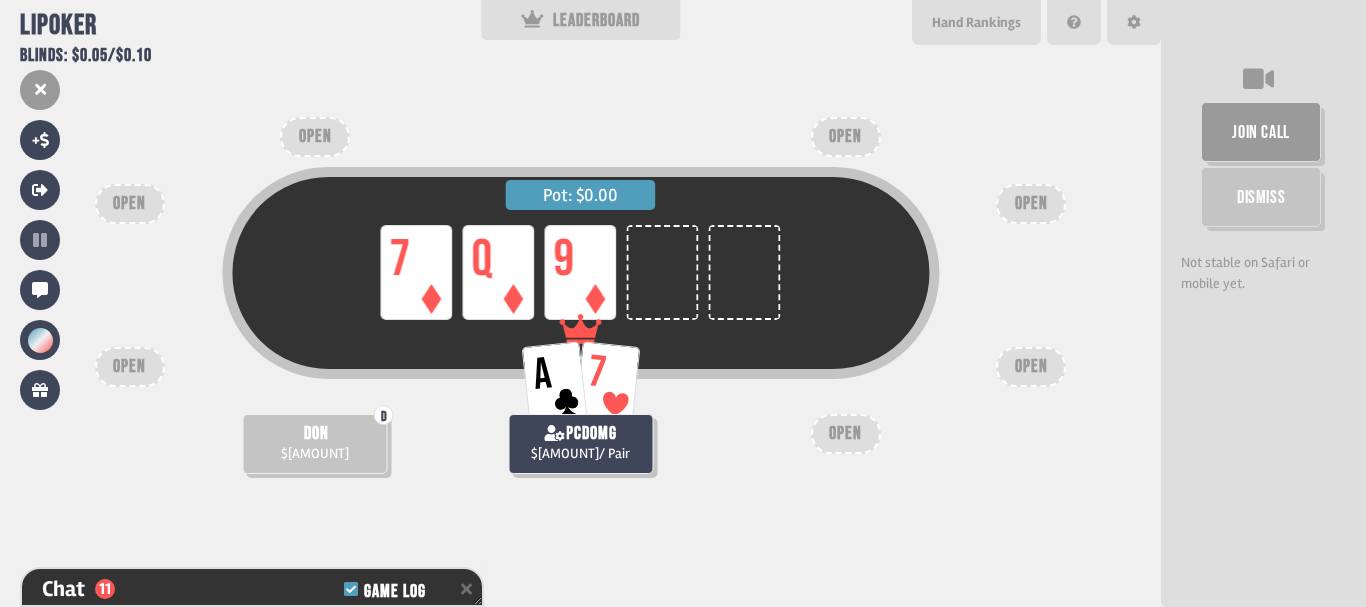 scroll, scrollTop: 3622, scrollLeft: 0, axis: vertical 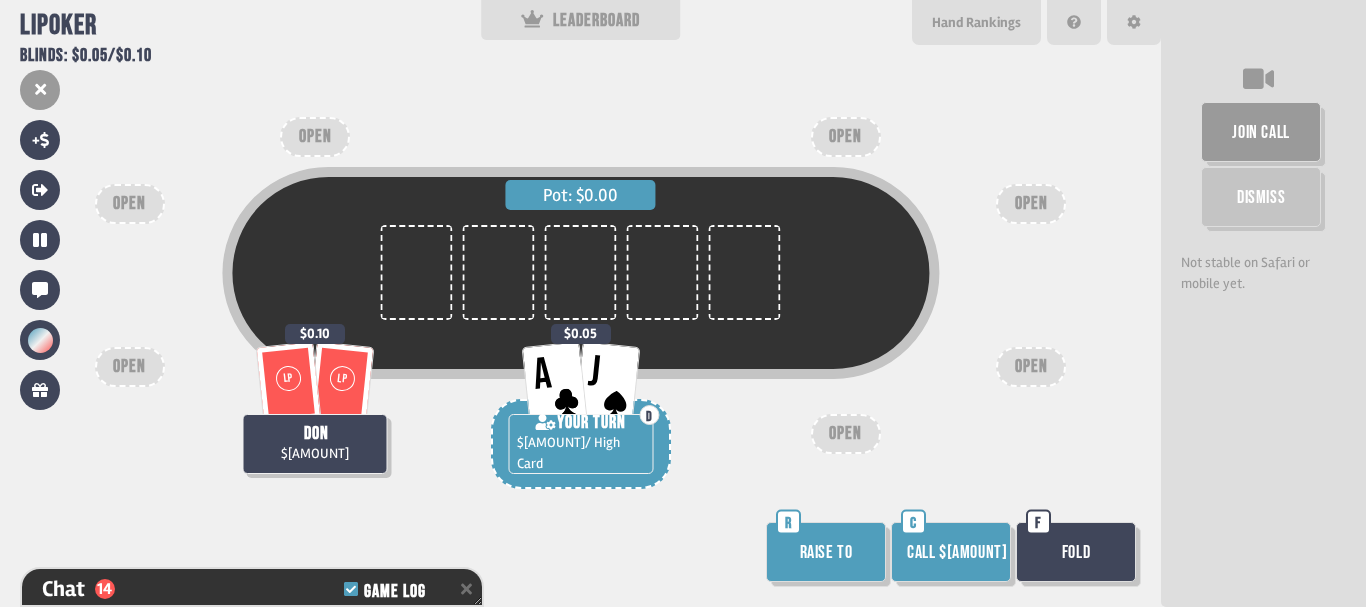 click on "Pot: $0.00" at bounding box center [580, 303] 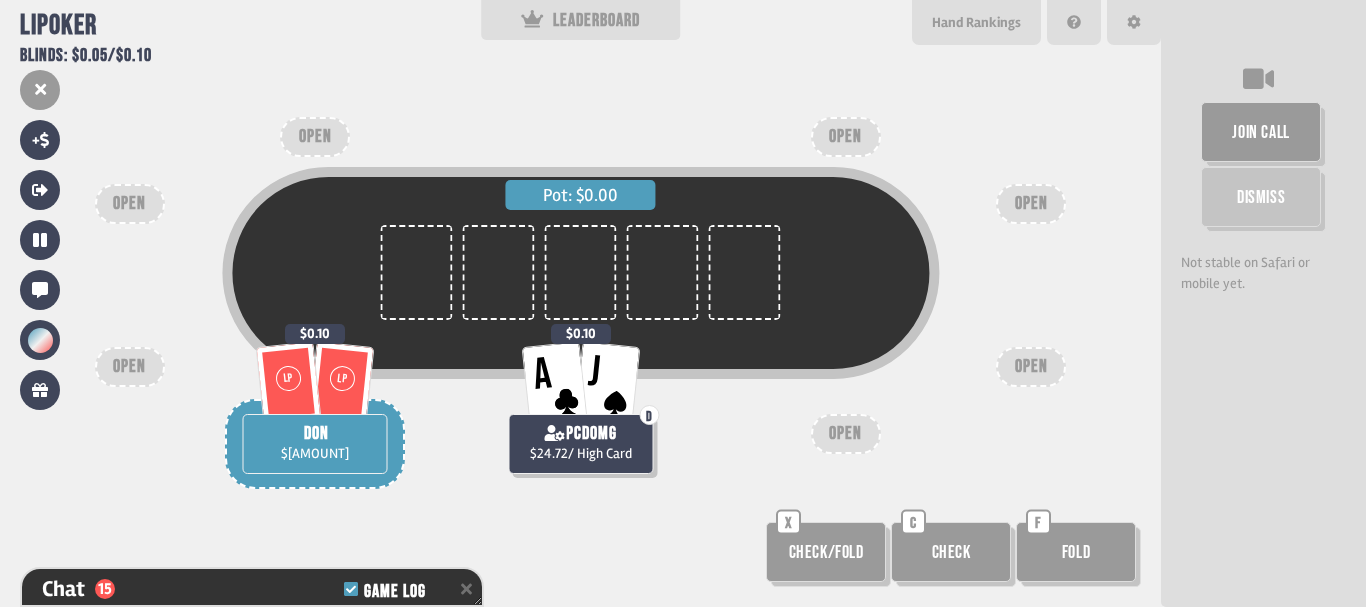 scroll, scrollTop: 3680, scrollLeft: 0, axis: vertical 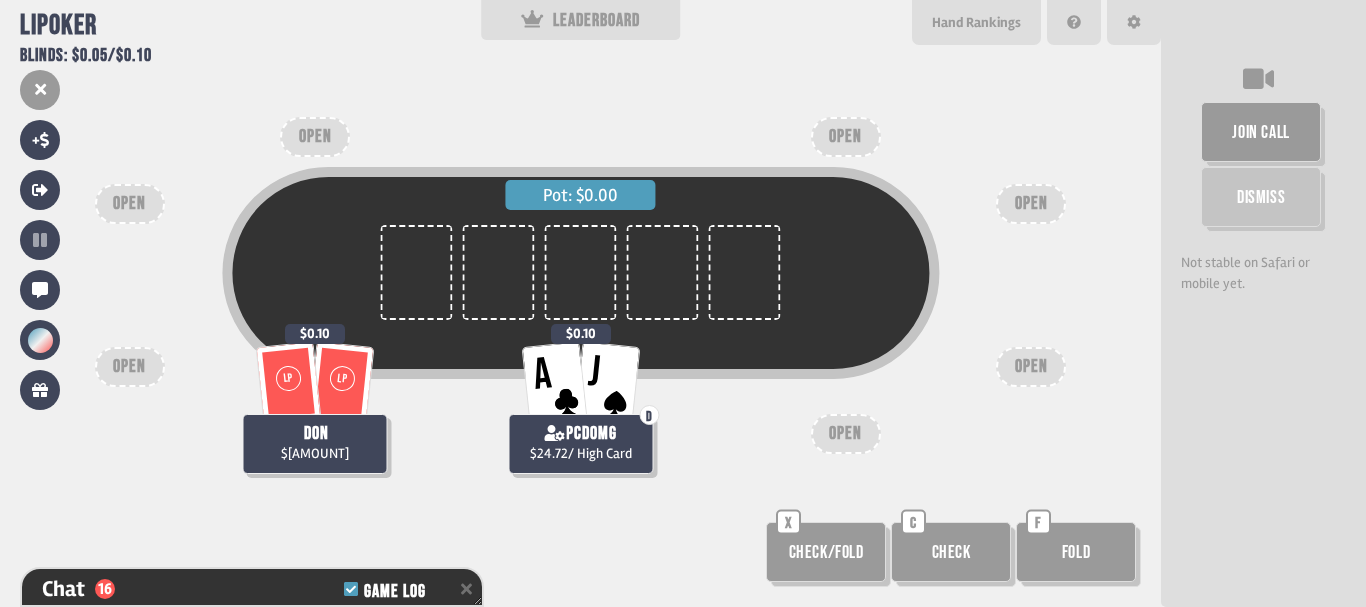 click on "Pot: $0.00" at bounding box center [580, 303] 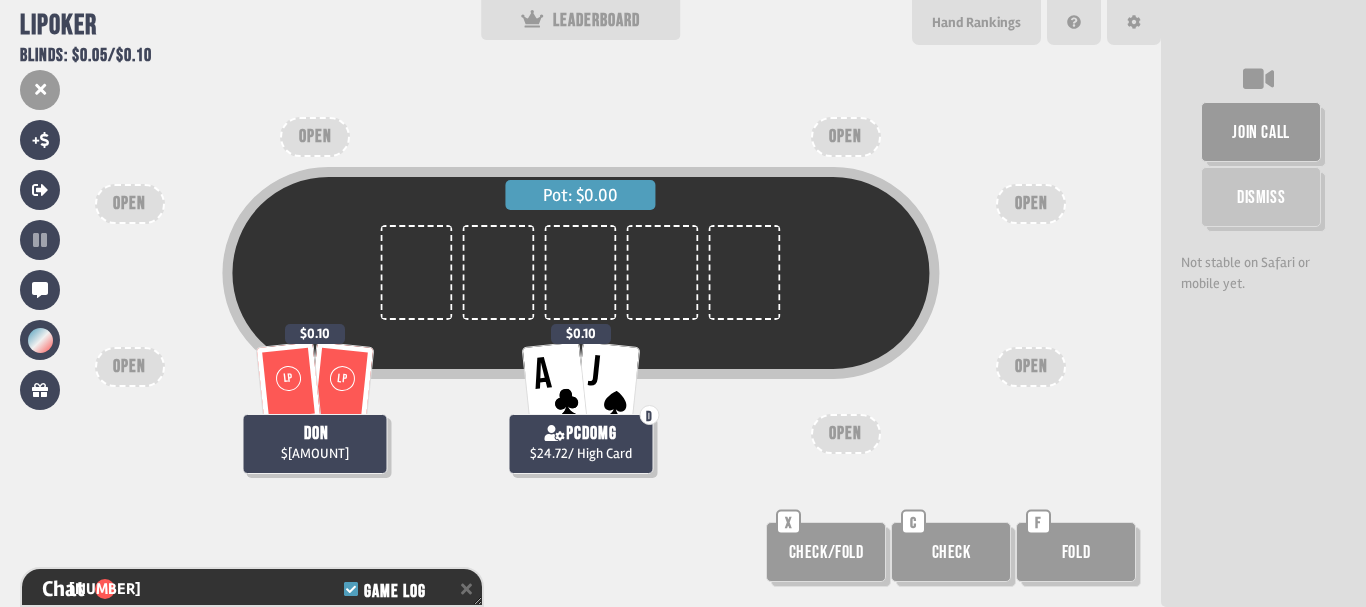 scroll, scrollTop: 3709, scrollLeft: 0, axis: vertical 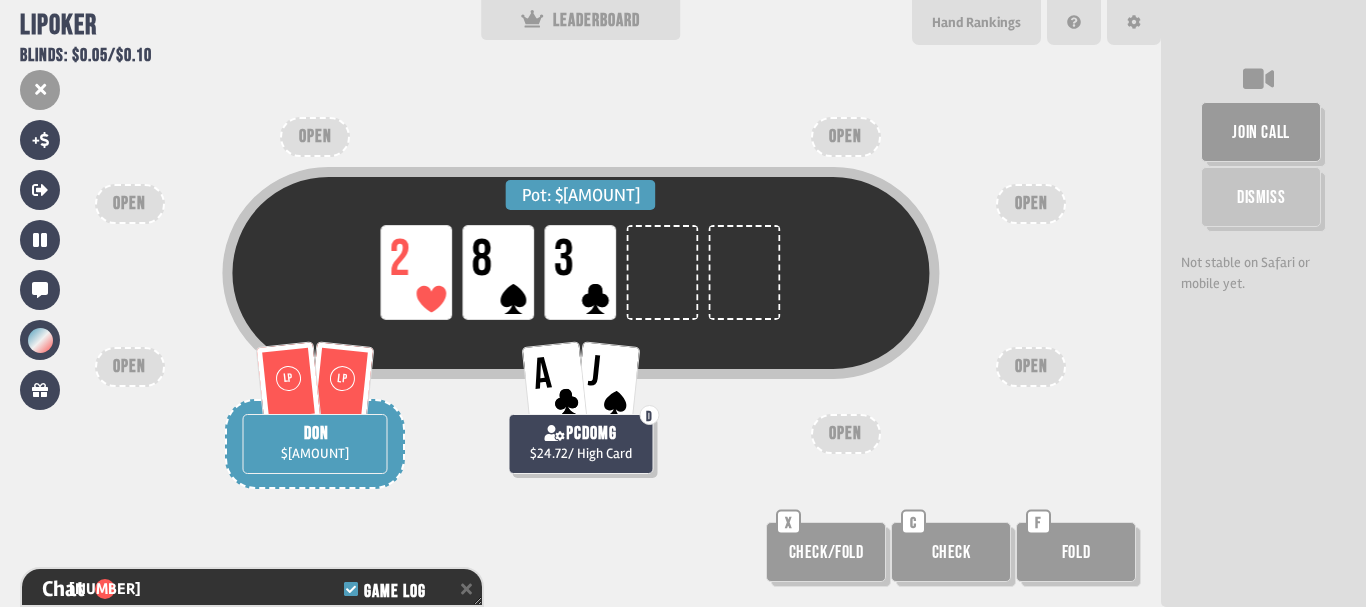 click on "Pot: $[AMOUNT]   LP K LP 6 LP A LP LP D don $[AMOUNT]  $[AMOUNT]  Q 7 pcdomg $[AMOUNT]   / High Card $[AMOUNT]  OPEN OPEN OPEN OPEN OPEN OPEN OPEN Check/Fold X Check C Fold F" at bounding box center [580, 303] 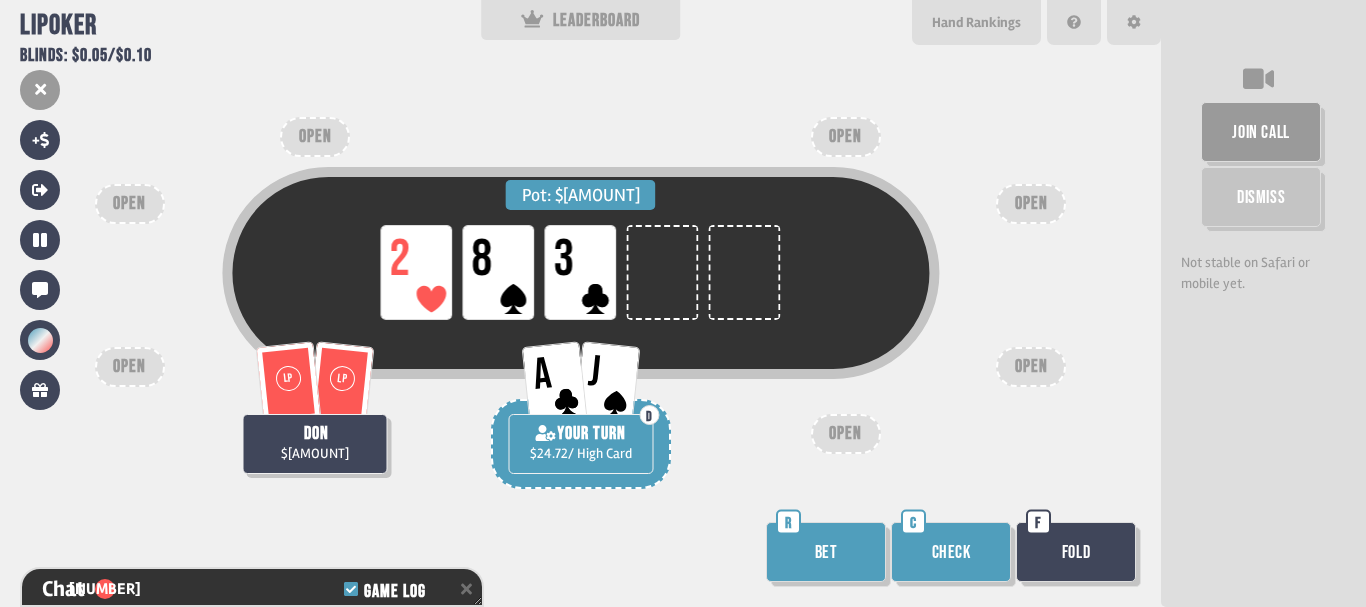 scroll, scrollTop: 3767, scrollLeft: 0, axis: vertical 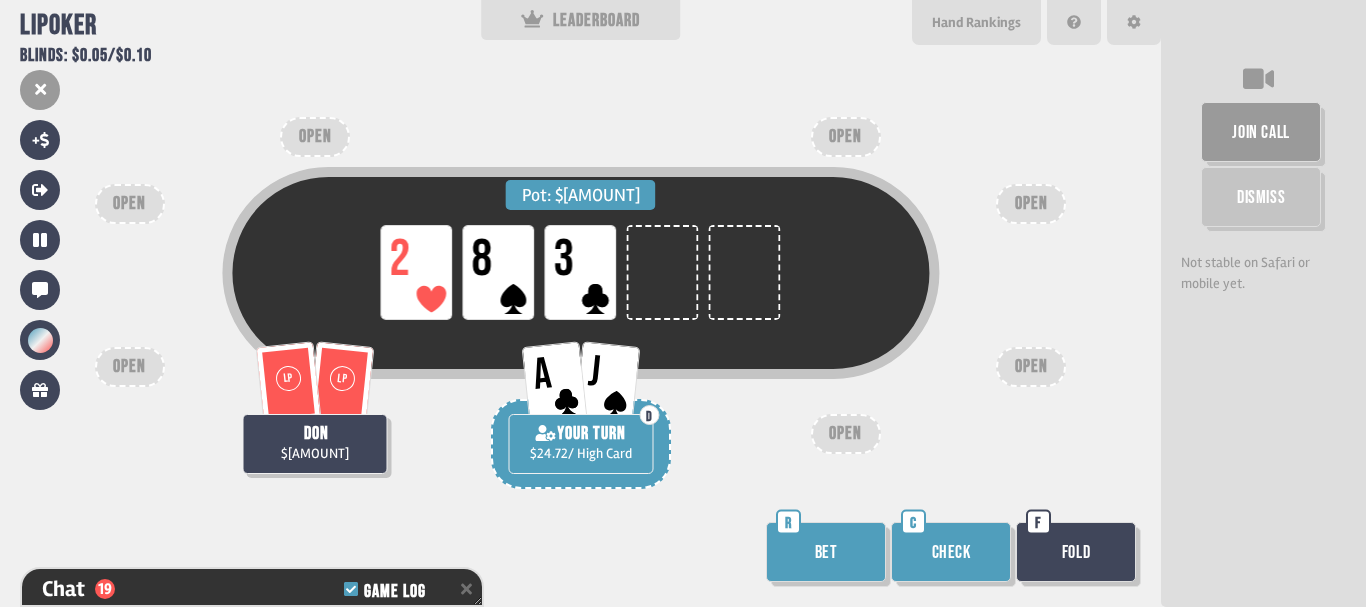 click on "Pot: $[AMOUNT]   LP K LP 6 LP A LP LP D don $[AMOUNT]  $[AMOUNT]  Q 7 pcdomg $[AMOUNT]   / High Card $[AMOUNT]  OPEN OPEN OPEN OPEN OPEN OPEN OPEN Check/Fold X Check C Fold F" at bounding box center [580, 303] 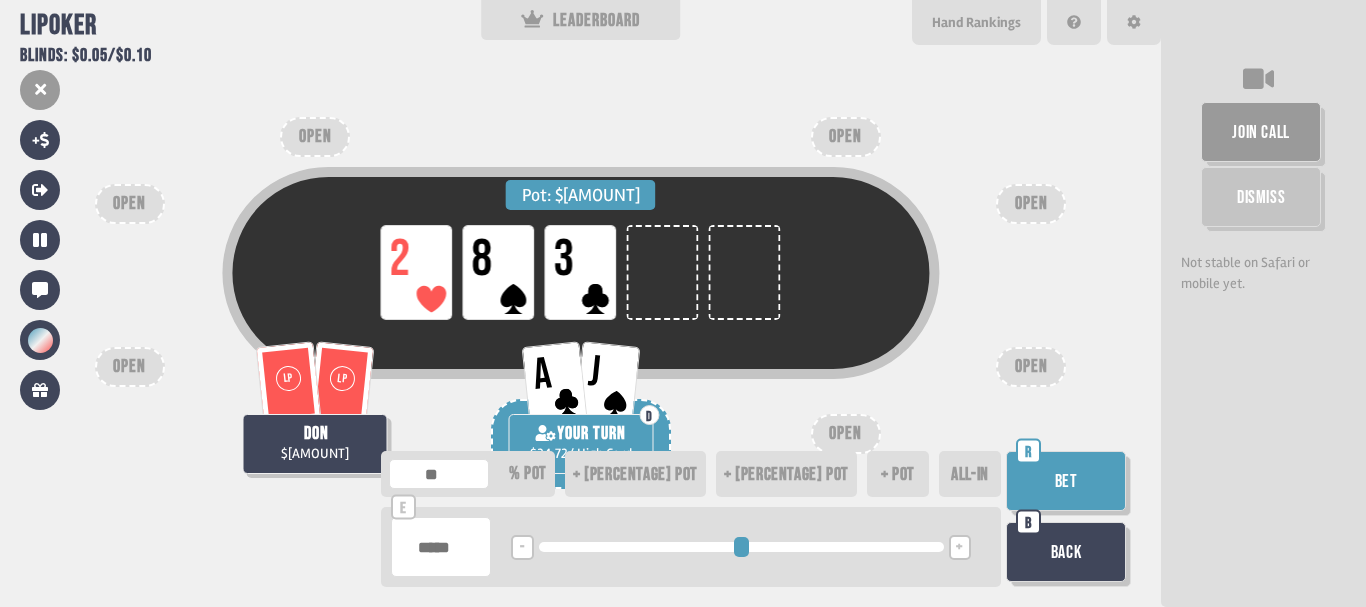 click on "Bet" at bounding box center (1066, 481) 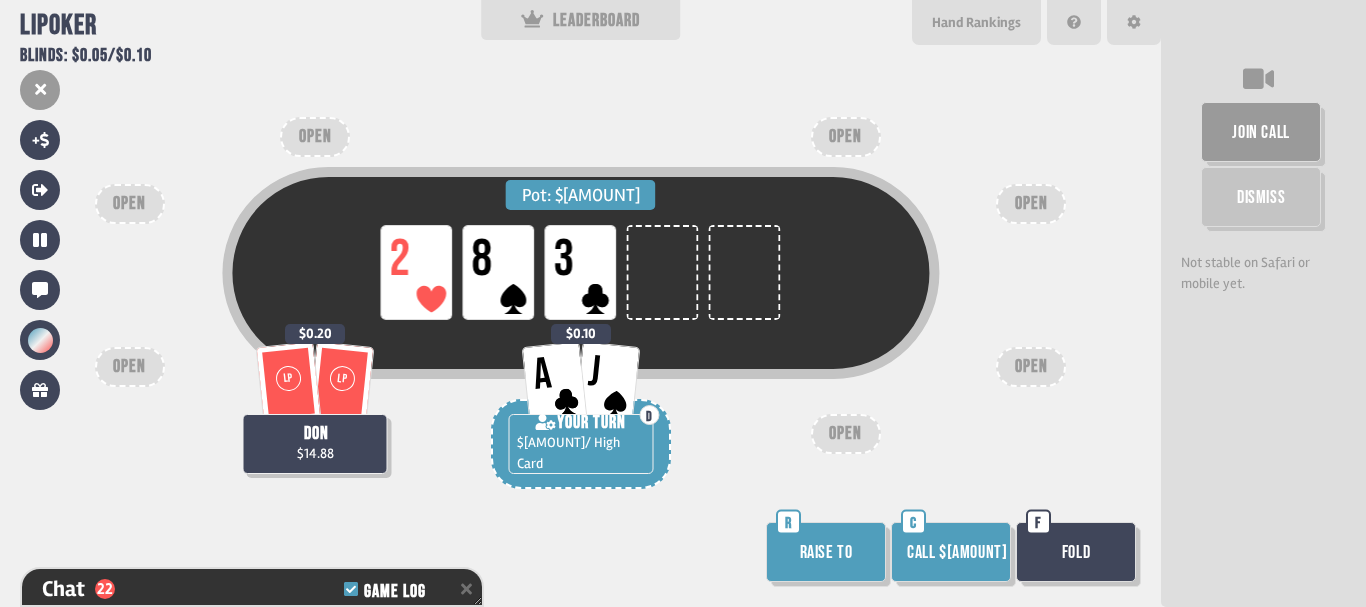 scroll, scrollTop: 3854, scrollLeft: 0, axis: vertical 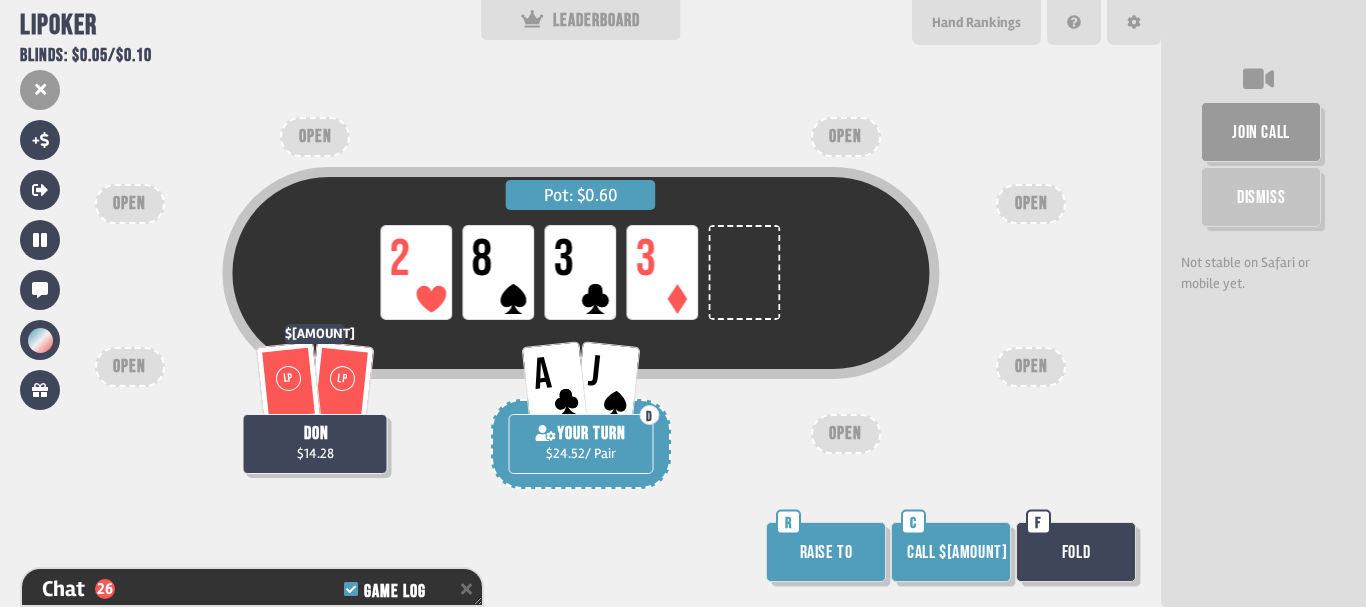 click on "Raise to" at bounding box center [826, 552] 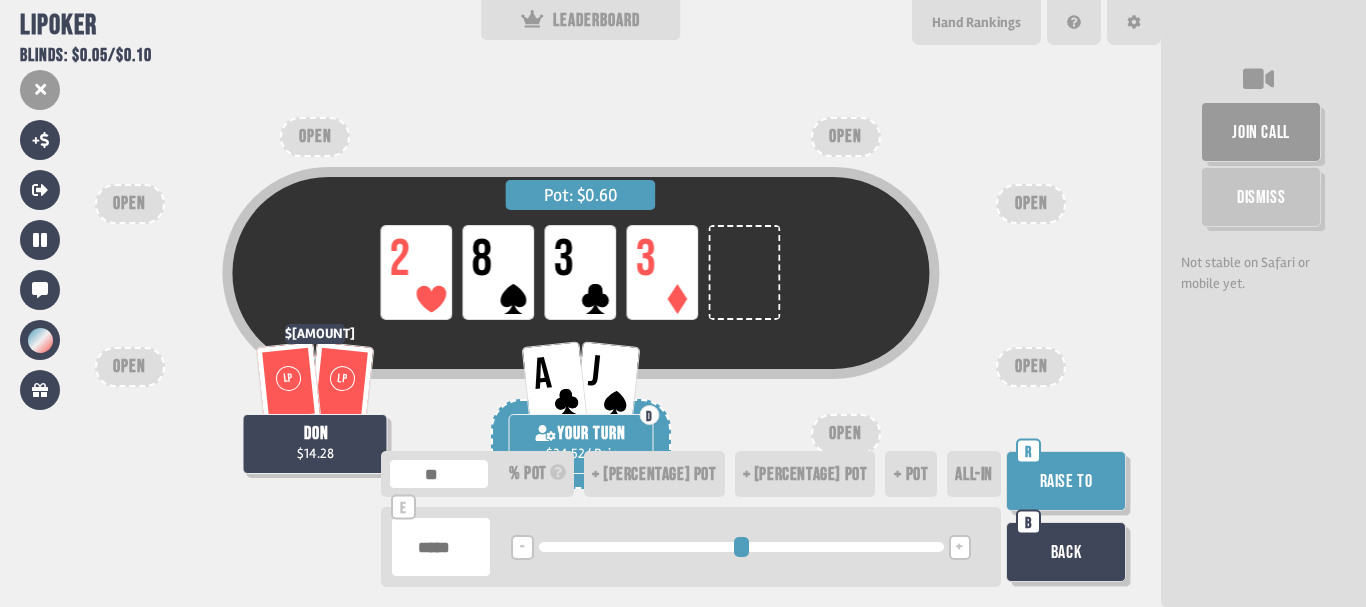 click on "Raise to" at bounding box center (1066, 481) 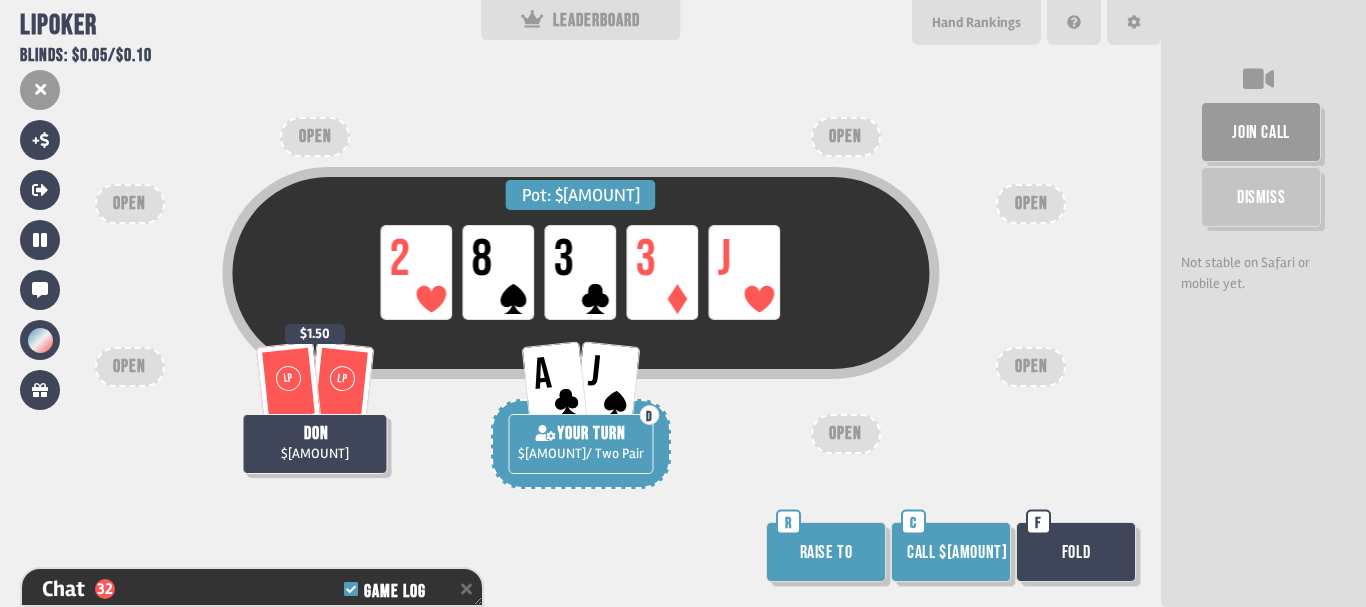scroll, scrollTop: 4144, scrollLeft: 0, axis: vertical 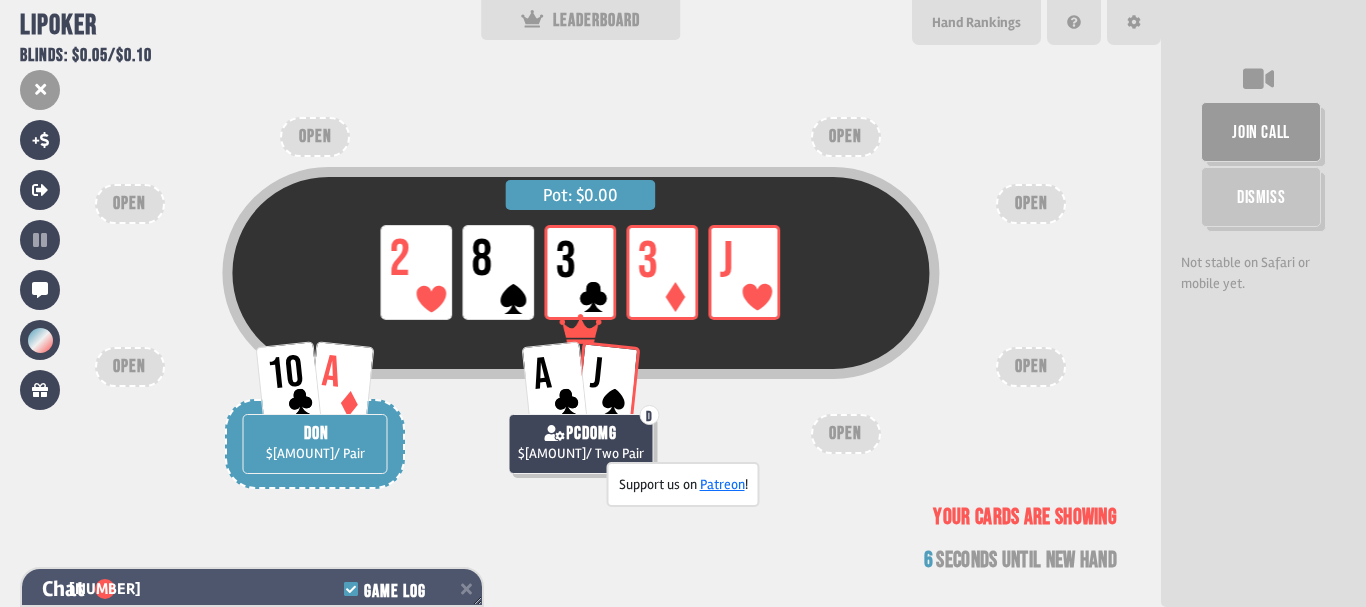 click on "Chat   34 Game Log" at bounding box center (252, 589) 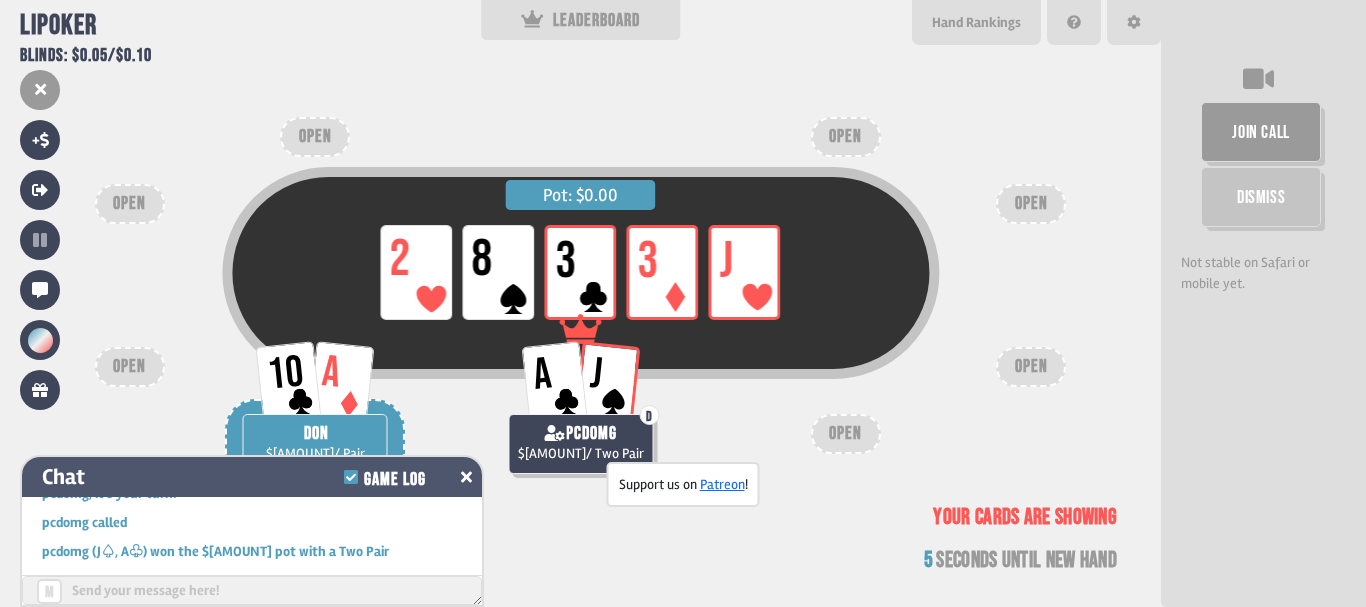 click on "Chat   Game Log" at bounding box center [252, 477] 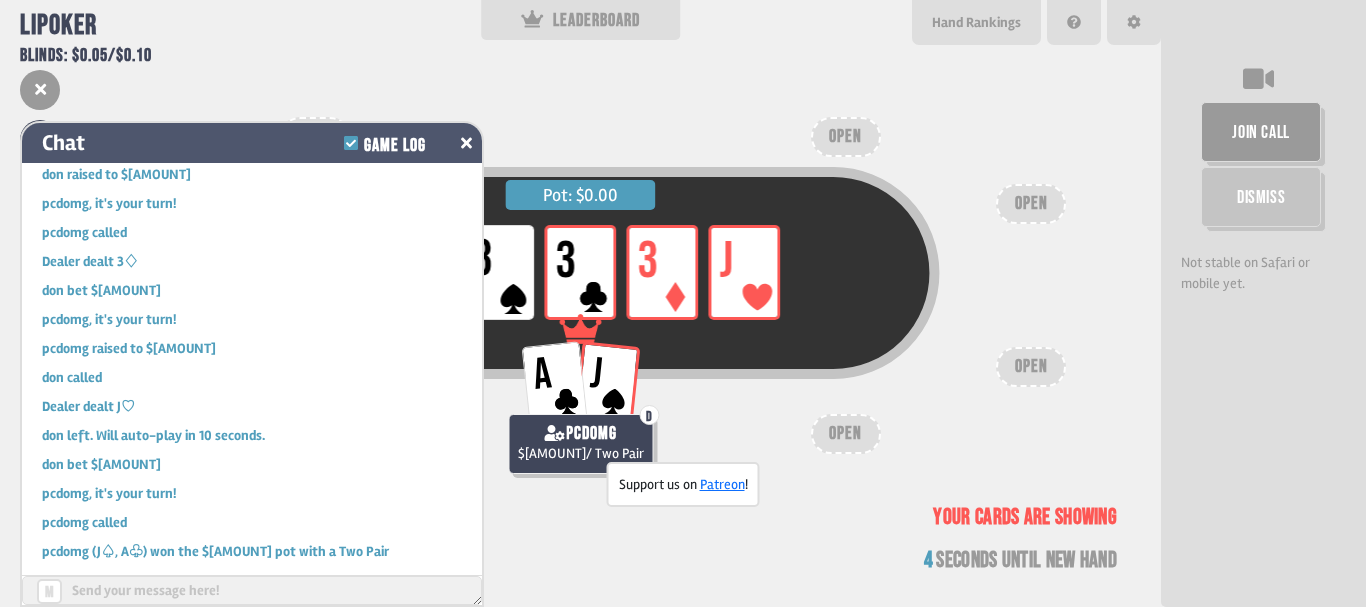 click on "Chat   Game Log" at bounding box center [252, 143] 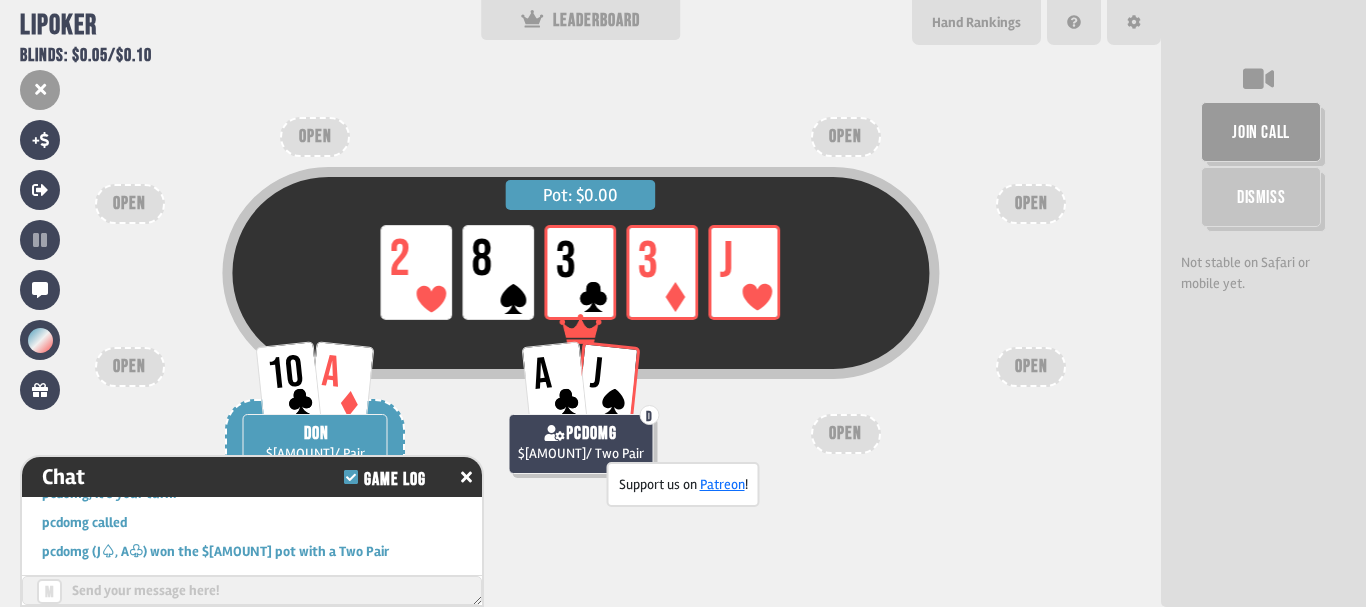scroll, scrollTop: 4187, scrollLeft: 0, axis: vertical 